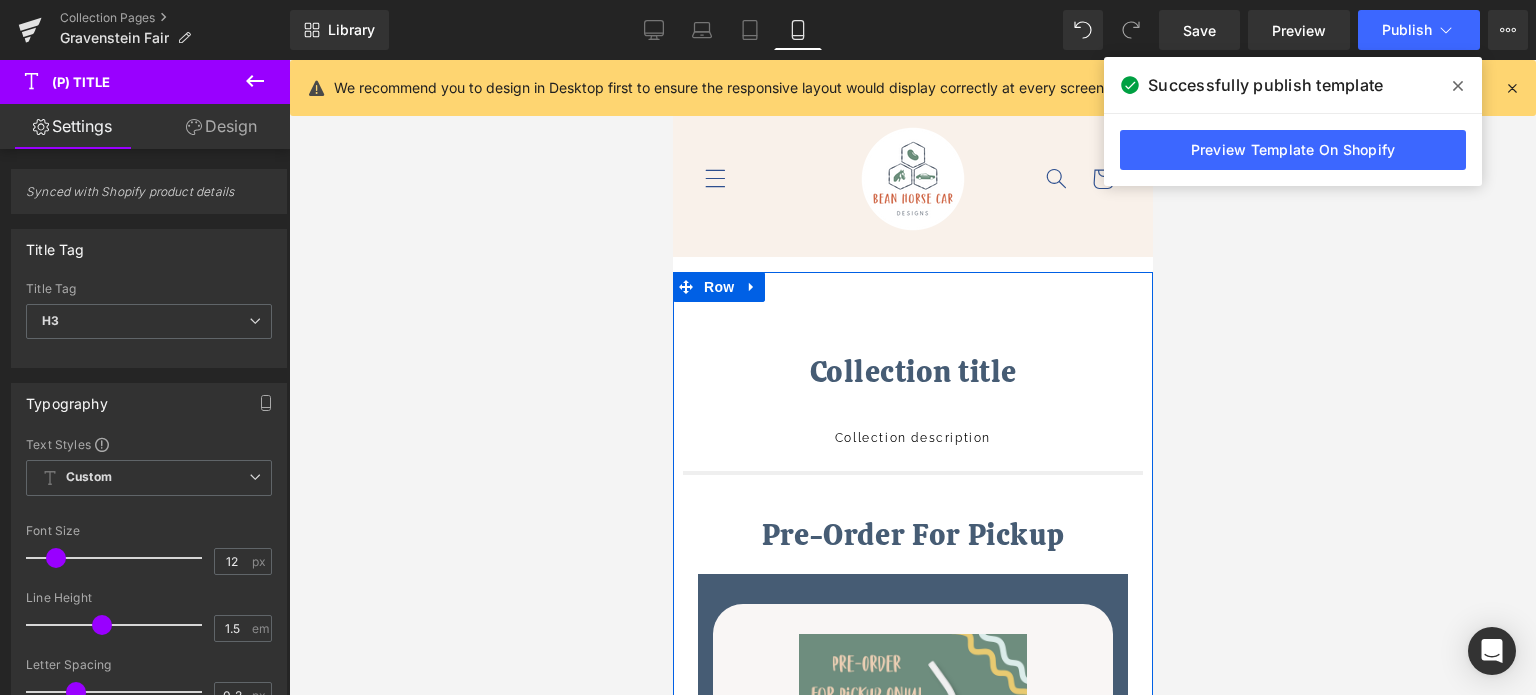 scroll, scrollTop: 1584, scrollLeft: 0, axis: vertical 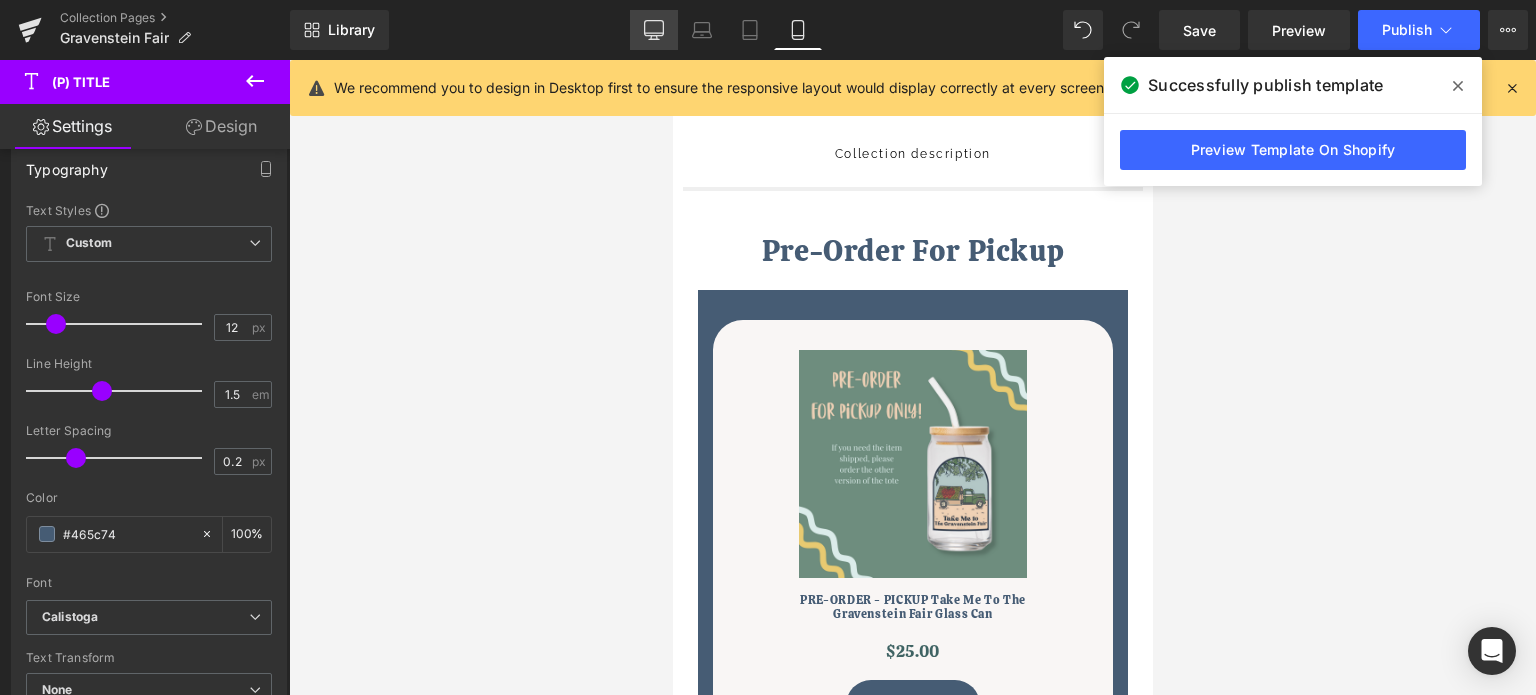 click 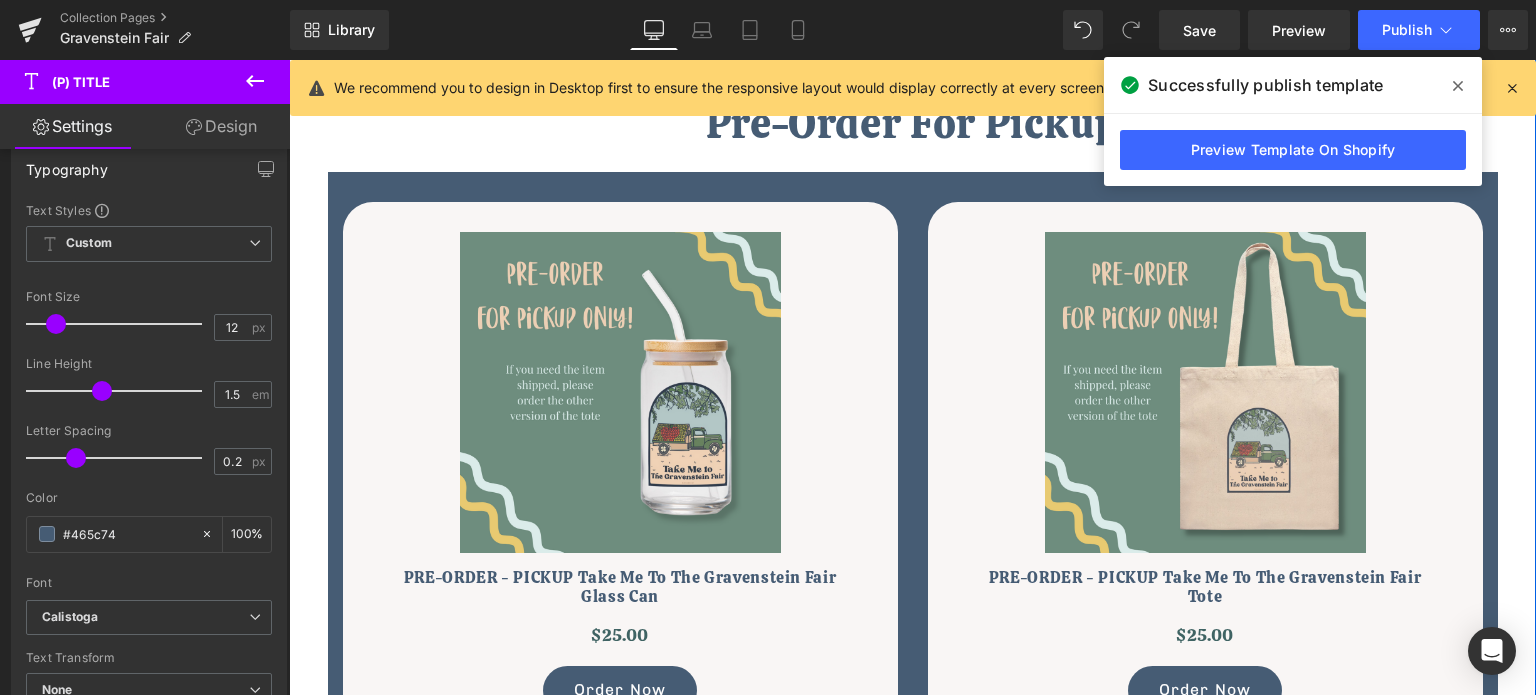 scroll, scrollTop: 600, scrollLeft: 0, axis: vertical 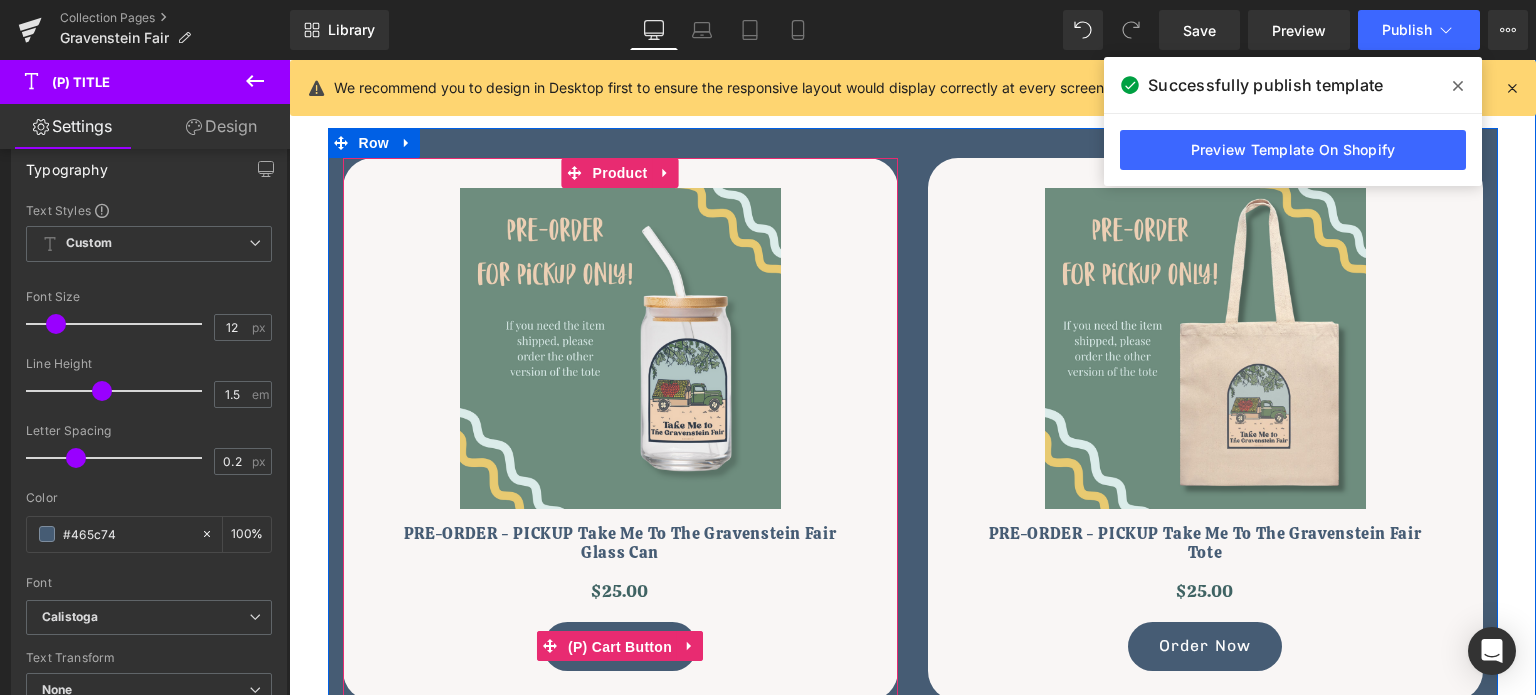 click on "(P) Cart Button" at bounding box center [620, 647] 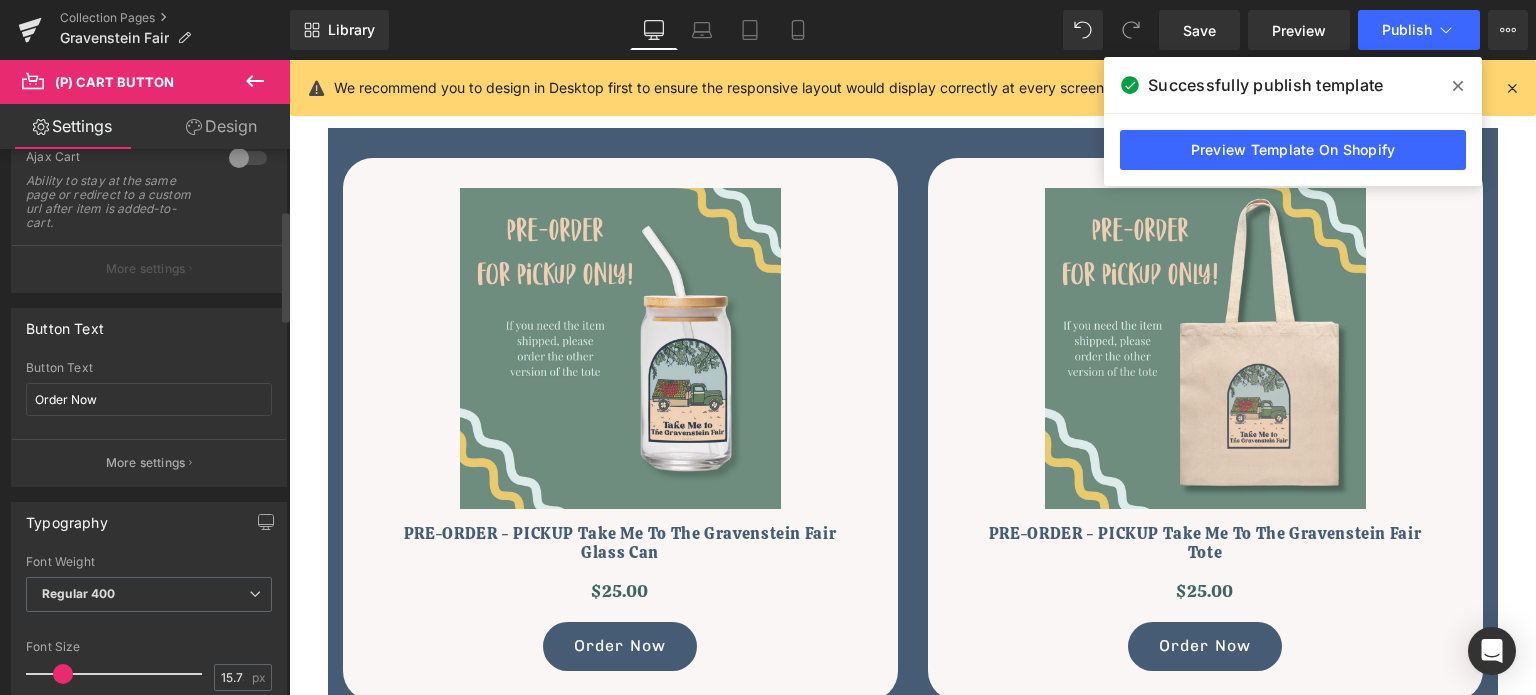 scroll, scrollTop: 300, scrollLeft: 0, axis: vertical 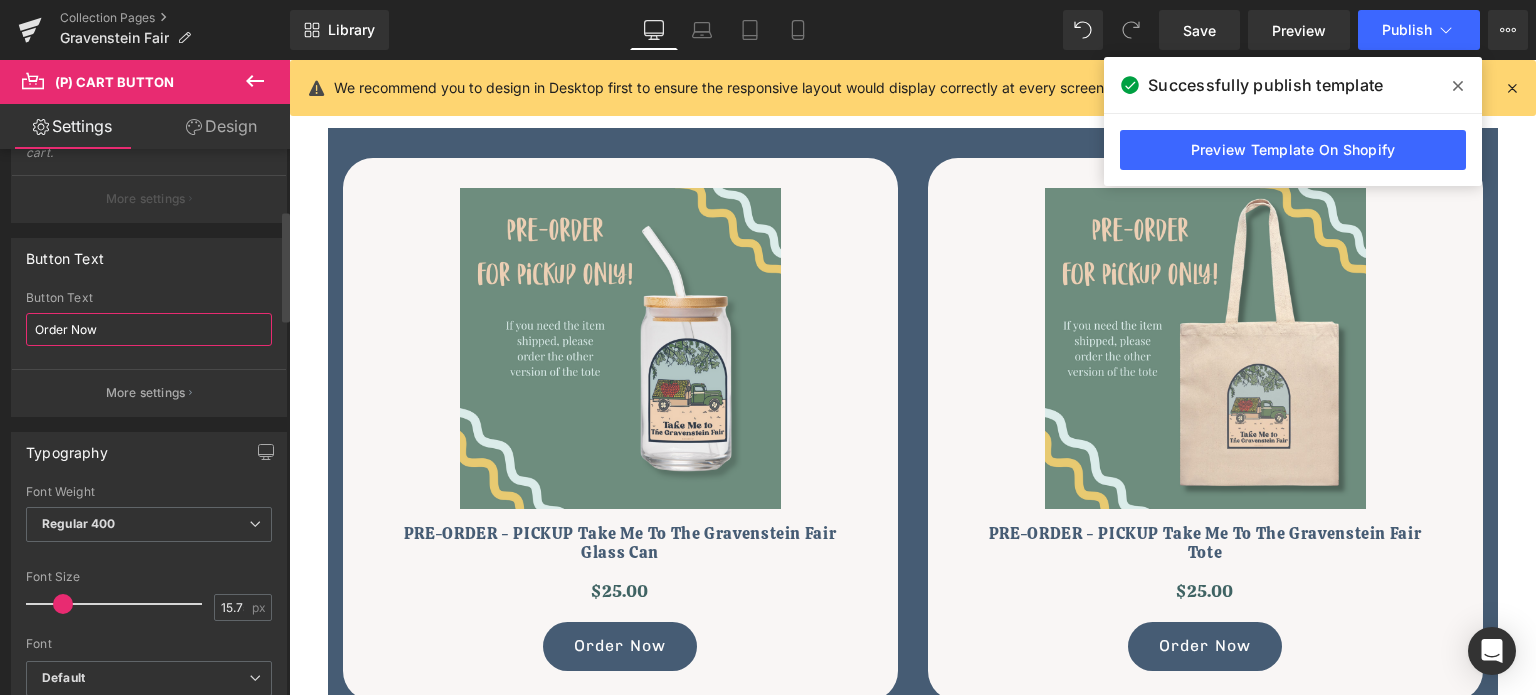 drag, startPoint x: 121, startPoint y: 330, endPoint x: 0, endPoint y: 323, distance: 121.20231 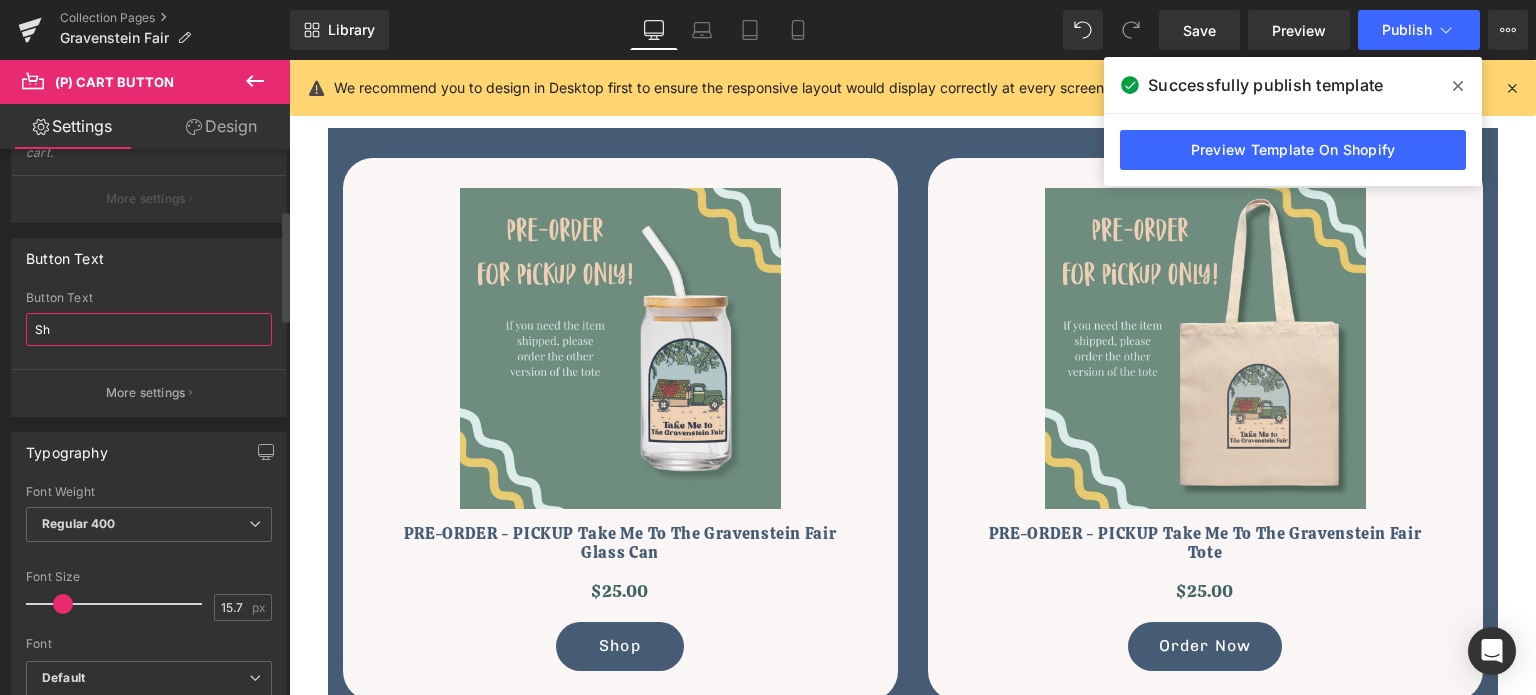 type on "S" 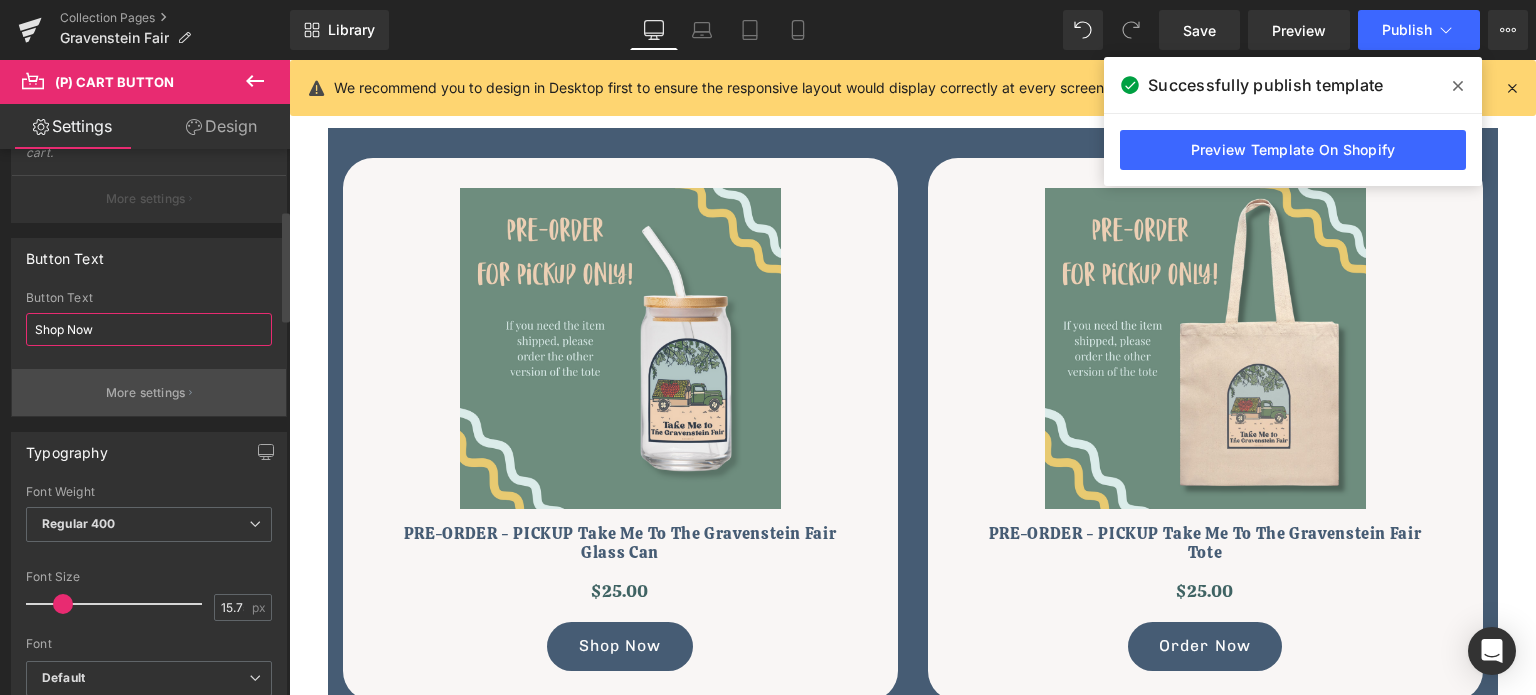 type on "Shop Now" 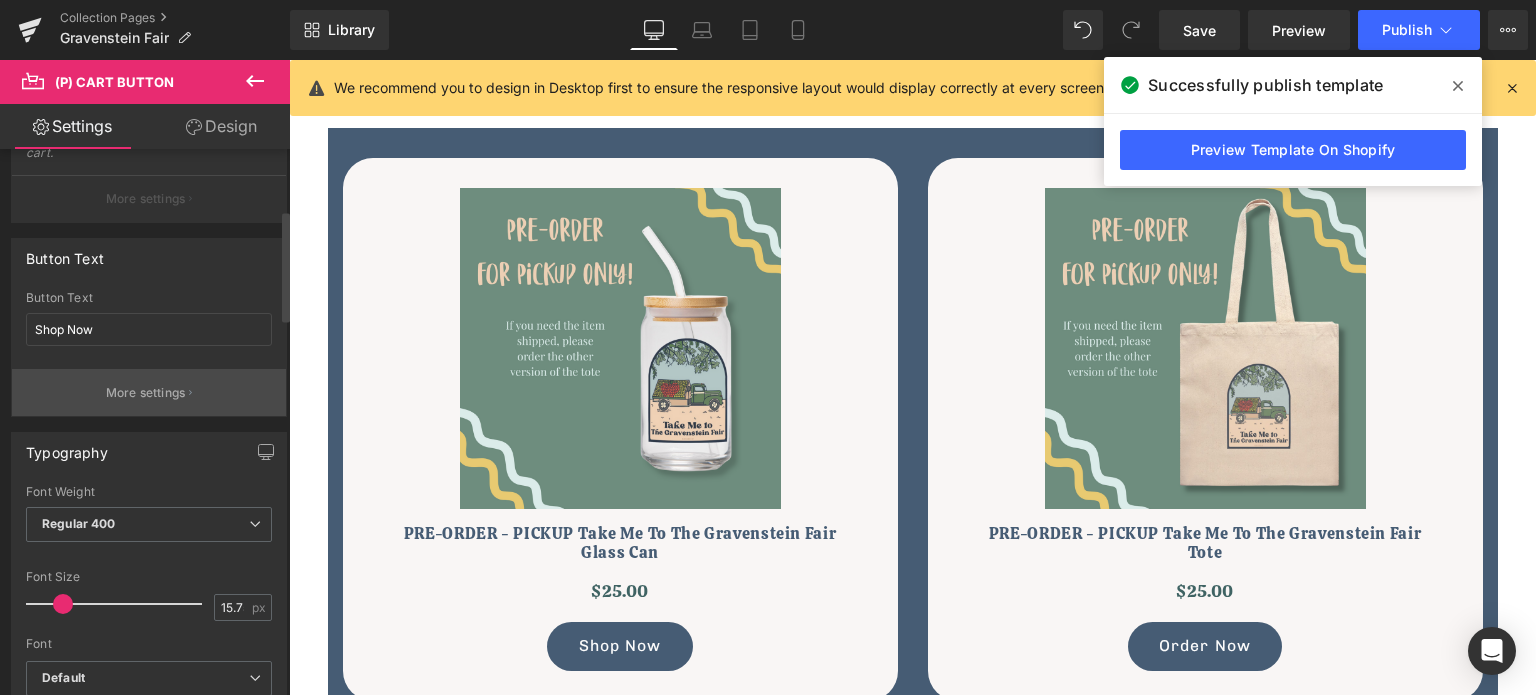click on "More settings" at bounding box center [149, 392] 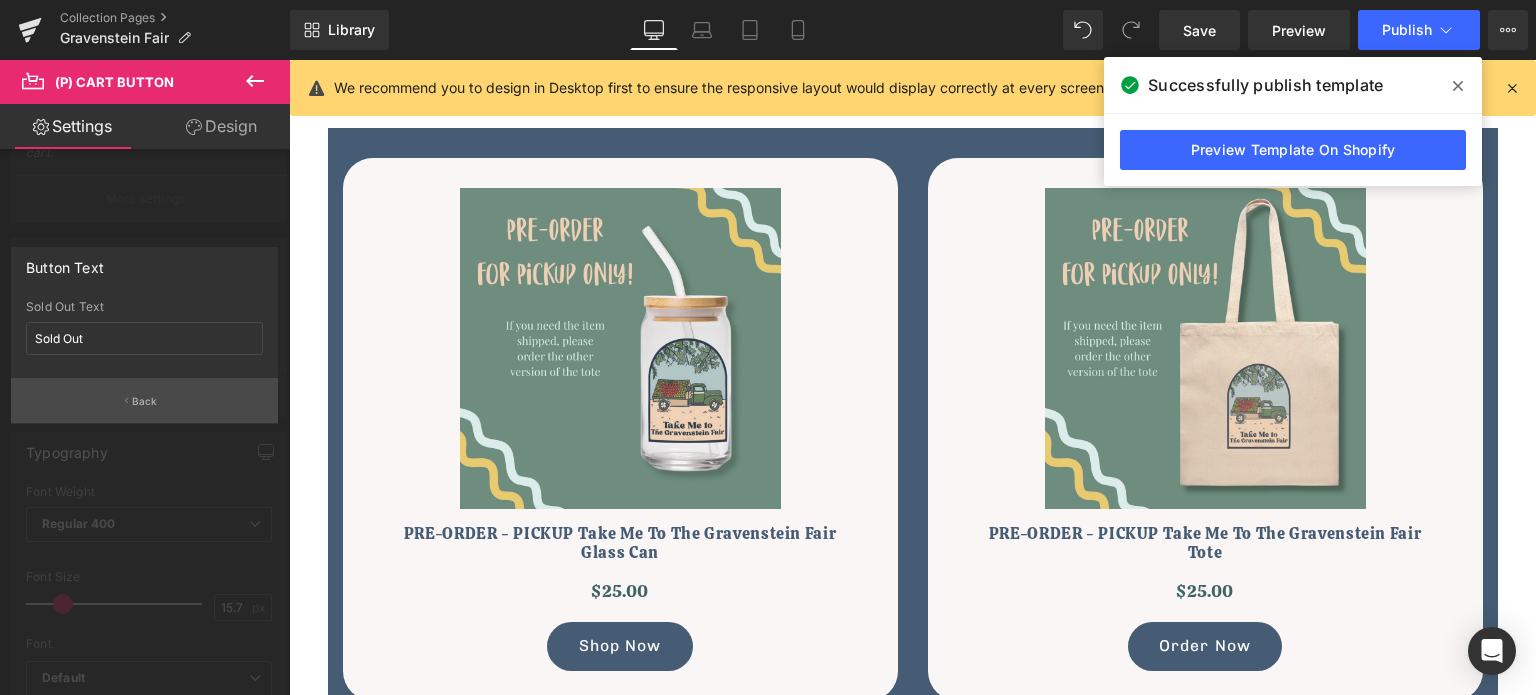 click on "Back" at bounding box center (144, 400) 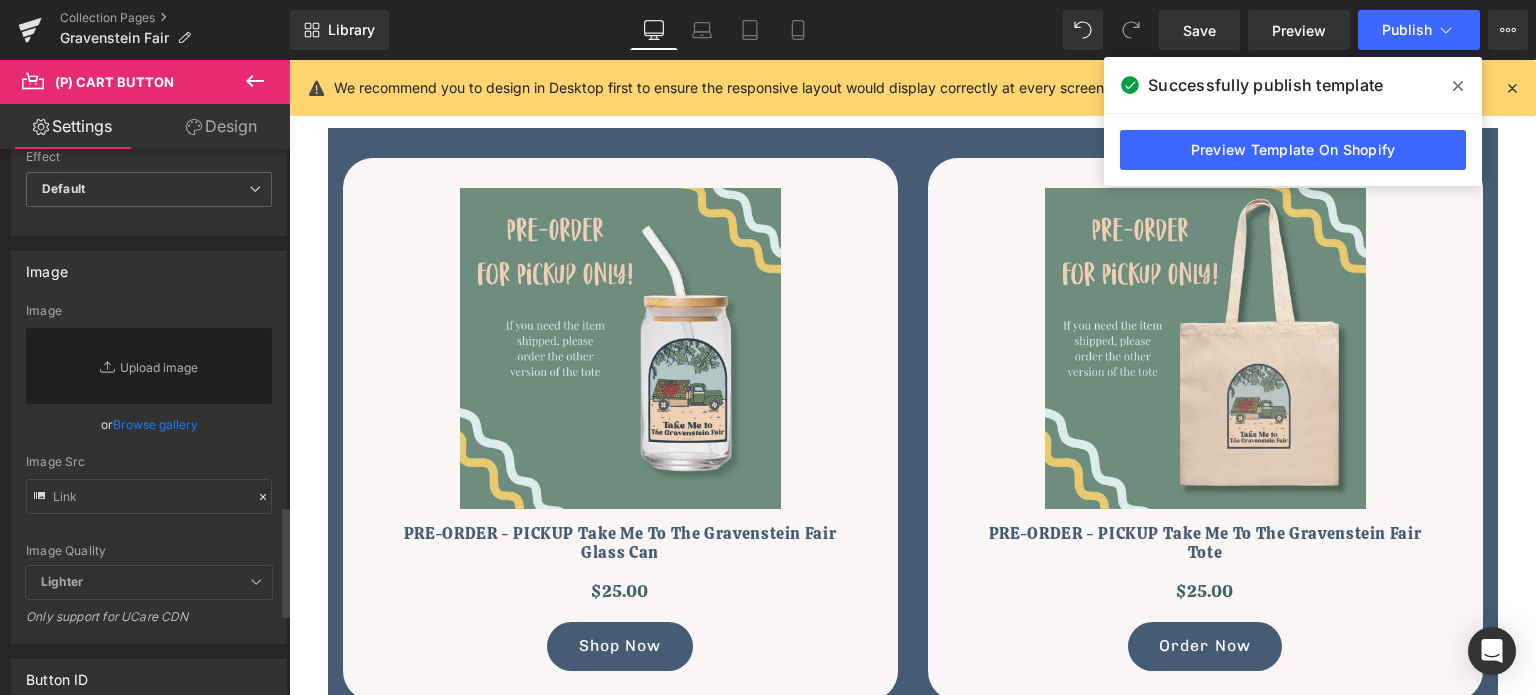 scroll, scrollTop: 1800, scrollLeft: 0, axis: vertical 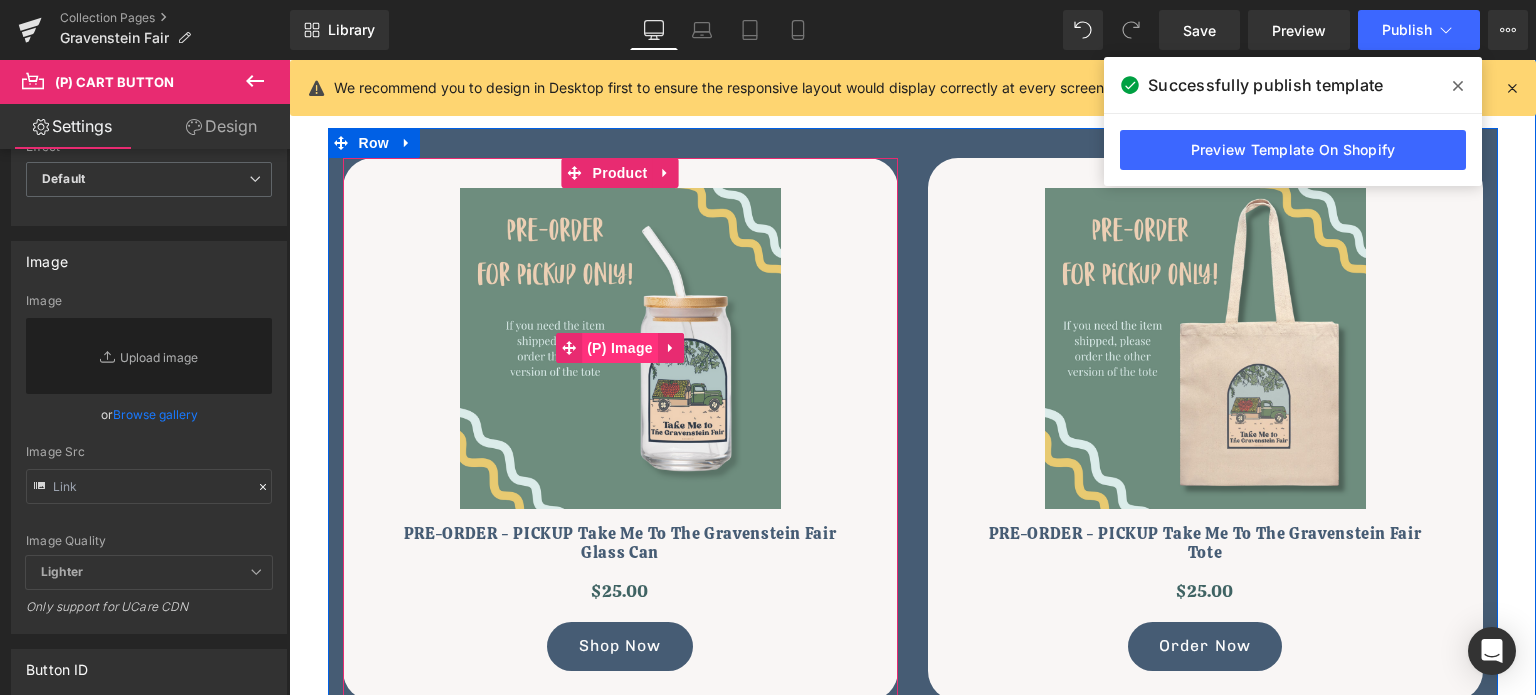 click on "(P) Image" at bounding box center [620, 348] 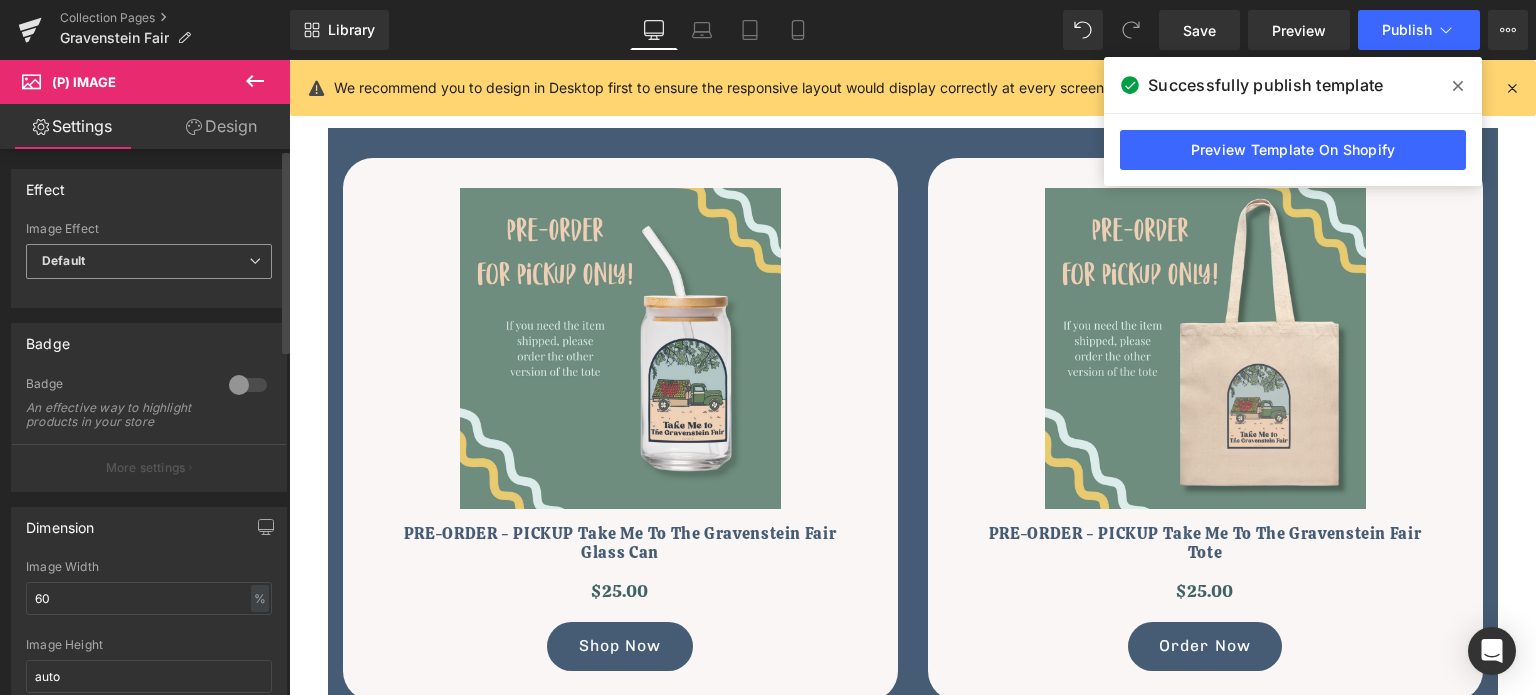 click on "Default" at bounding box center [149, 261] 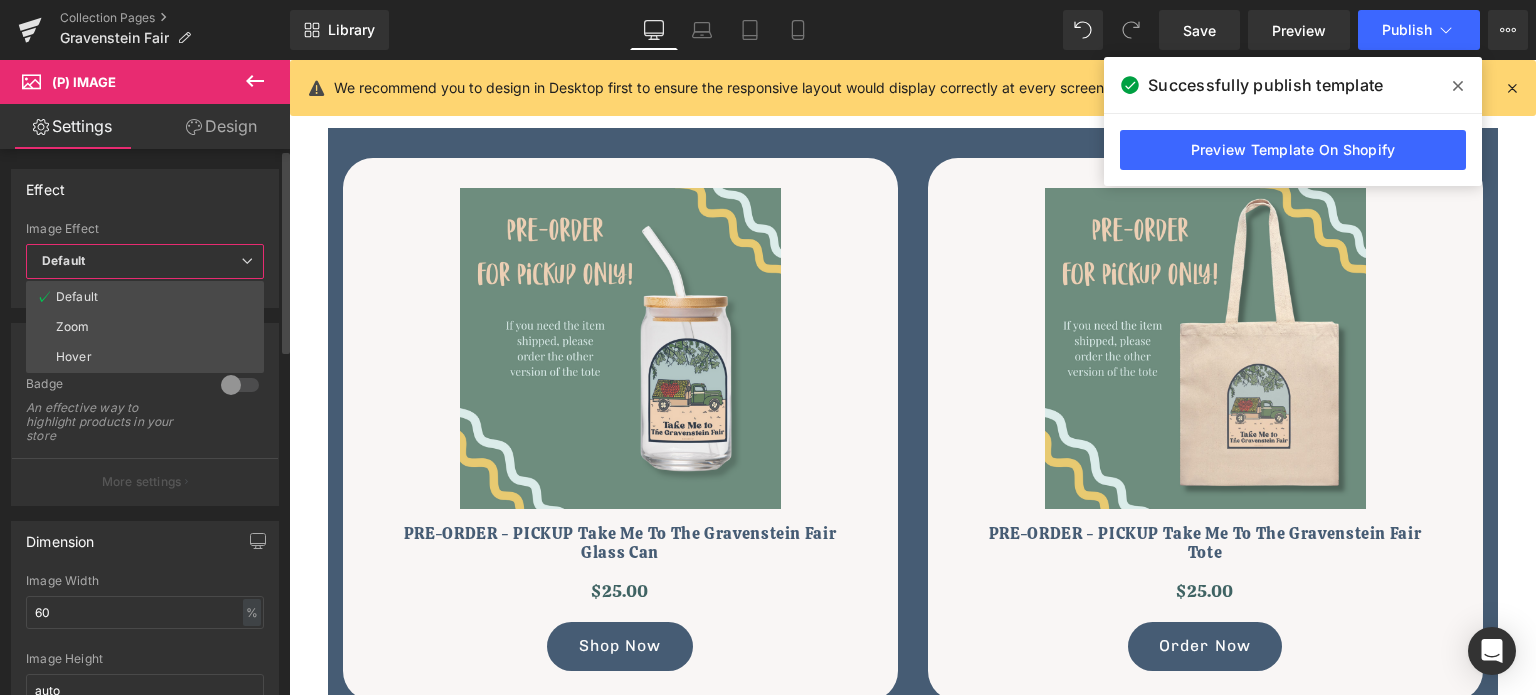 click on "Default" at bounding box center [145, 261] 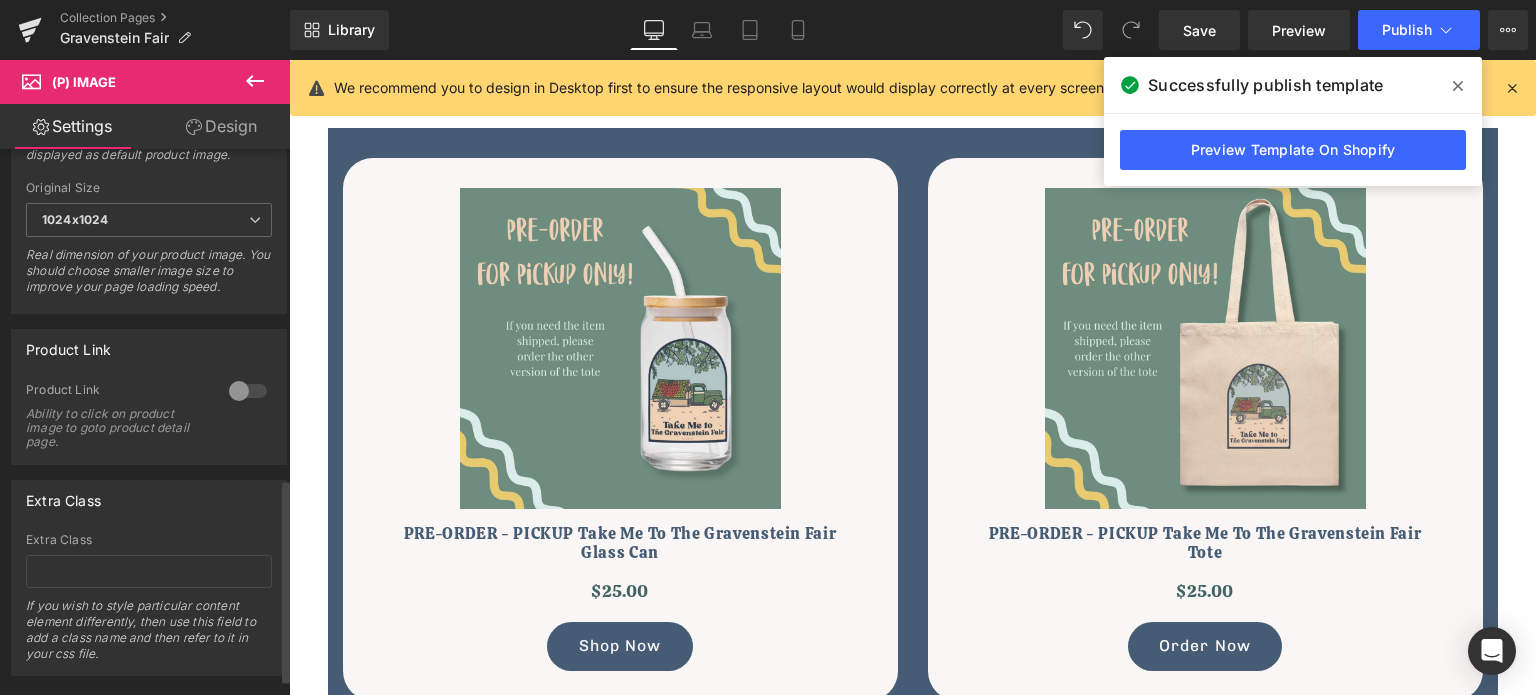 scroll, scrollTop: 900, scrollLeft: 0, axis: vertical 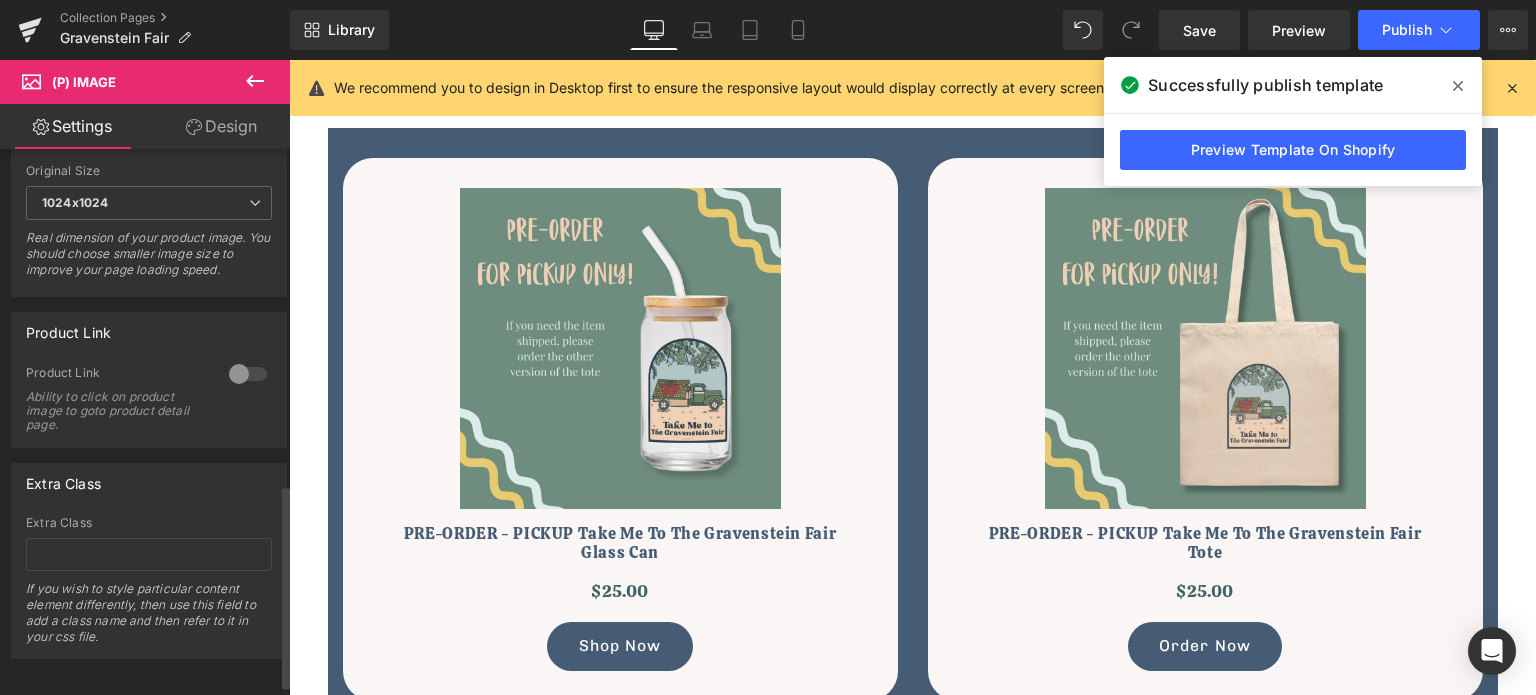 click at bounding box center [248, 374] 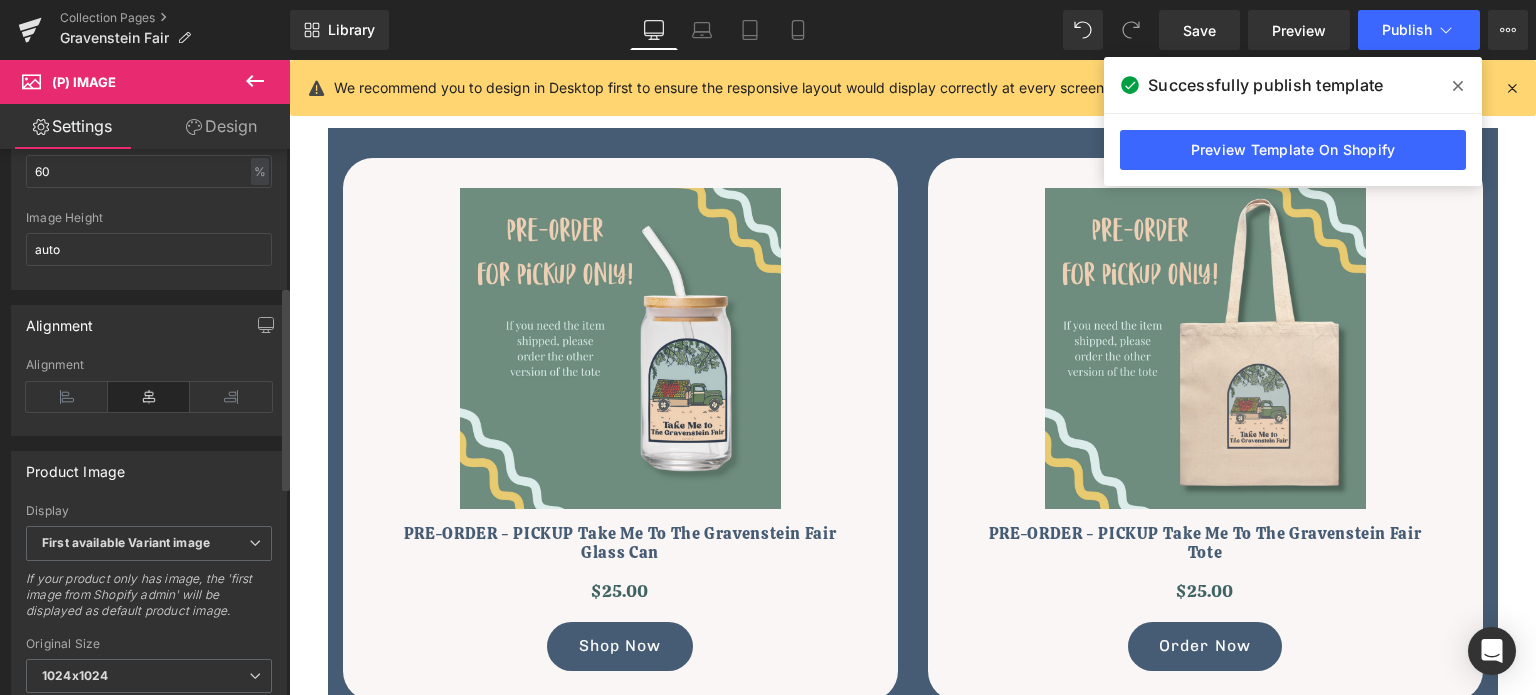 scroll, scrollTop: 0, scrollLeft: 0, axis: both 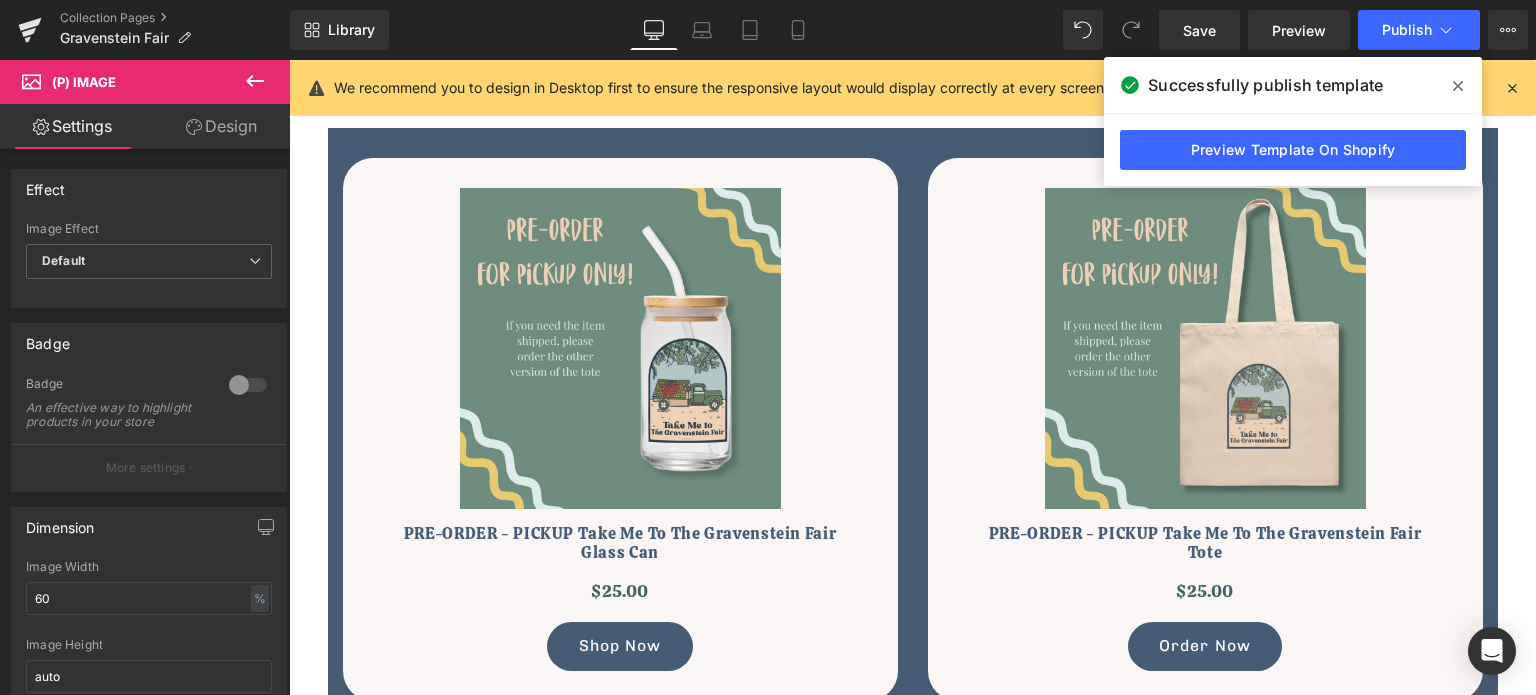 click 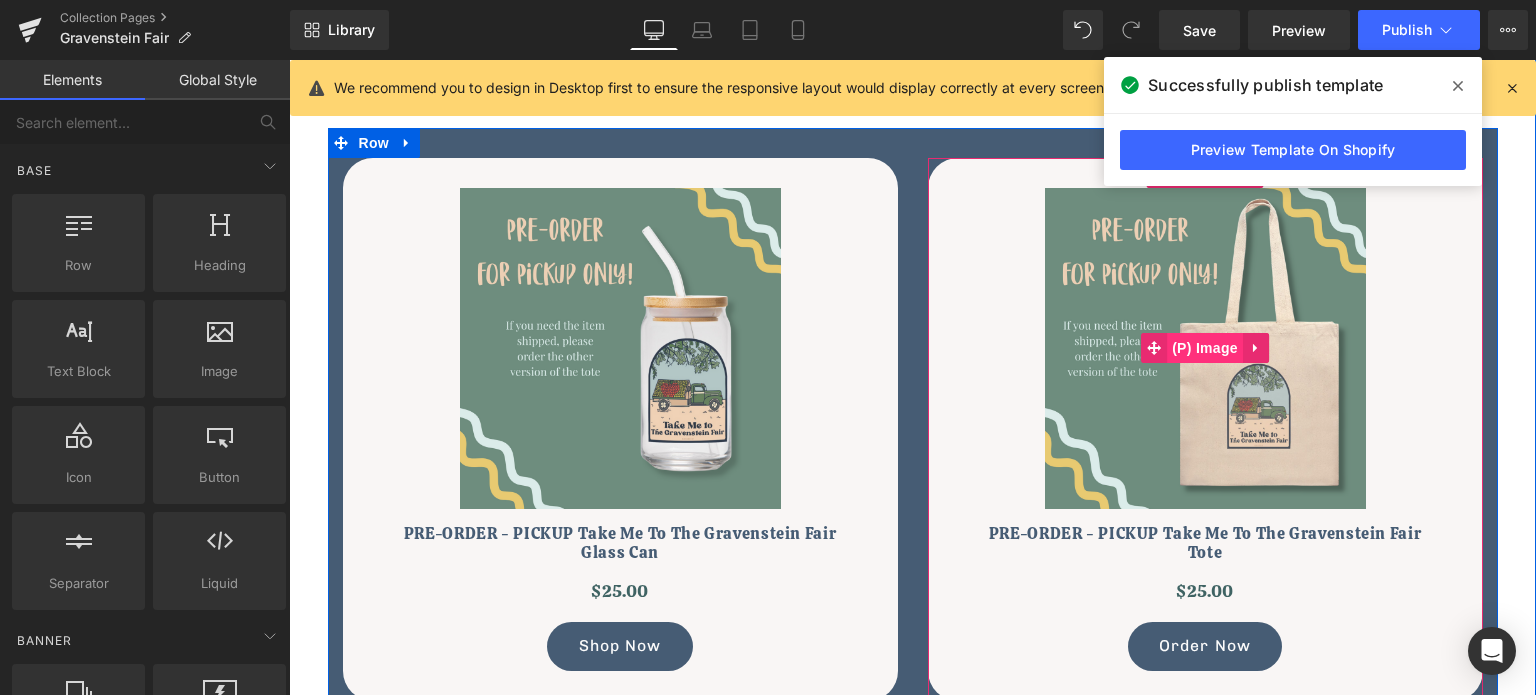 click on "(P) Image" at bounding box center [1205, 348] 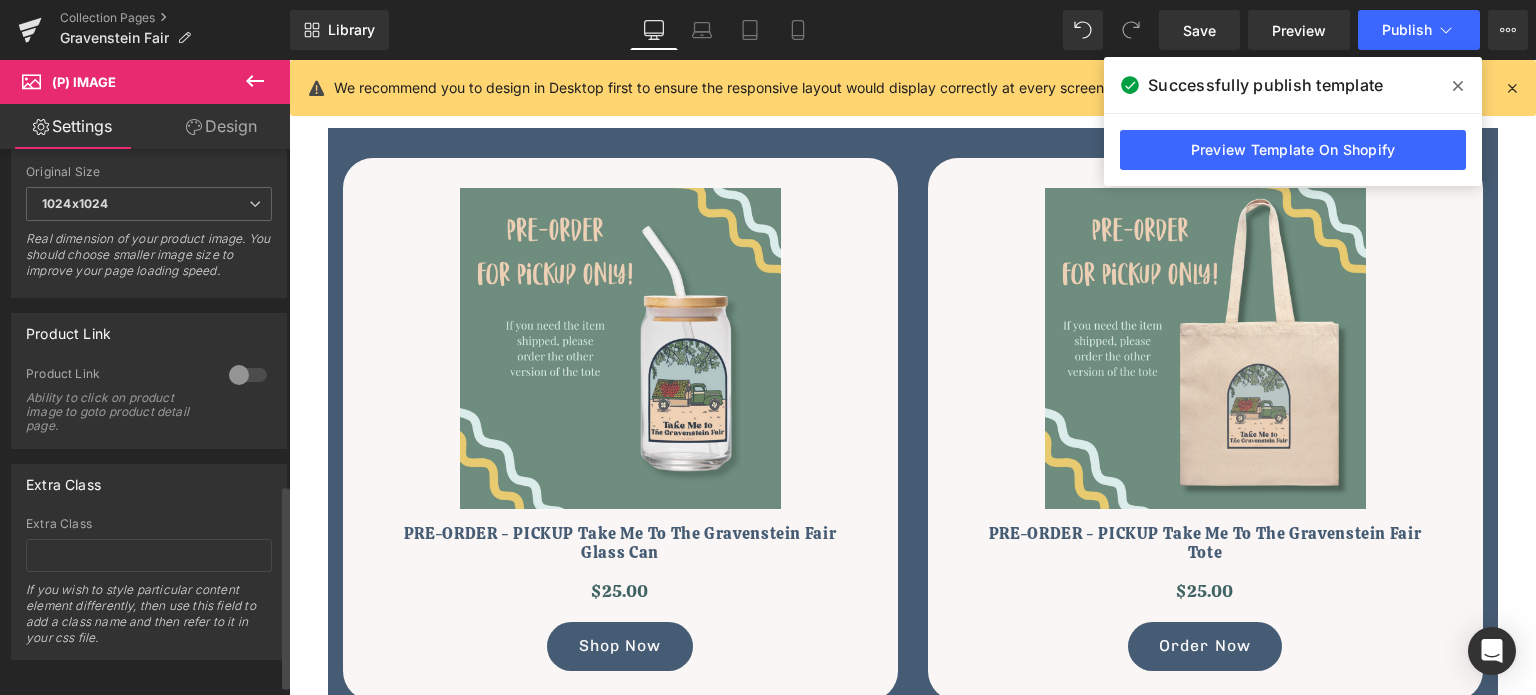 scroll, scrollTop: 900, scrollLeft: 0, axis: vertical 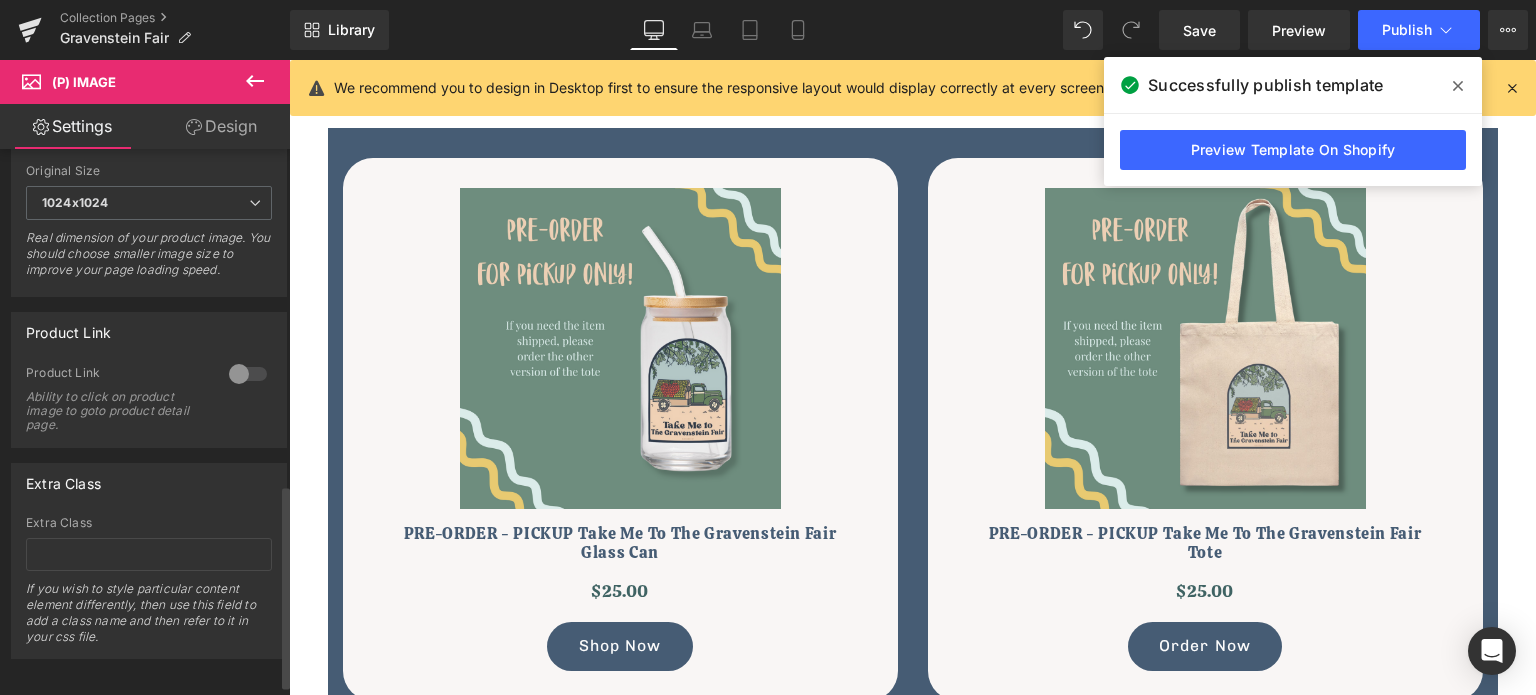 click at bounding box center [248, 374] 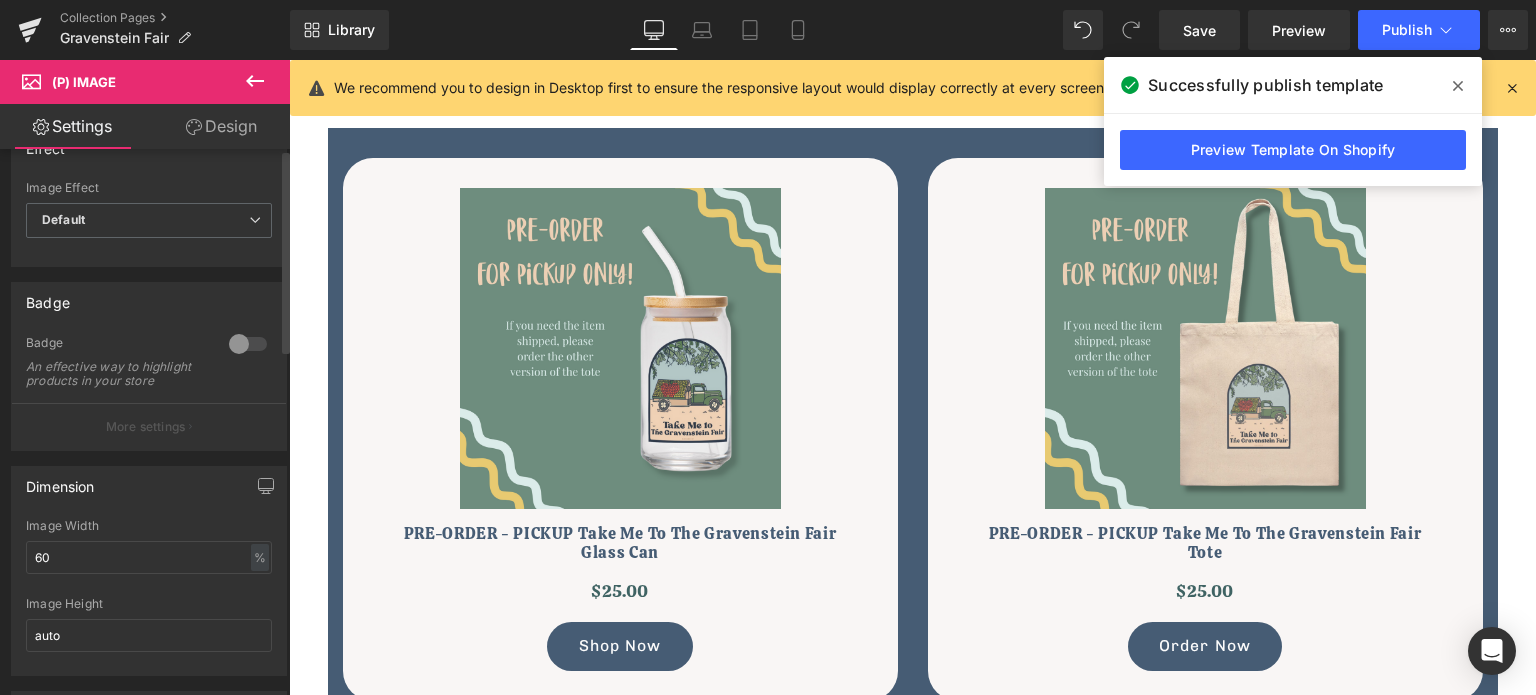 scroll, scrollTop: 0, scrollLeft: 0, axis: both 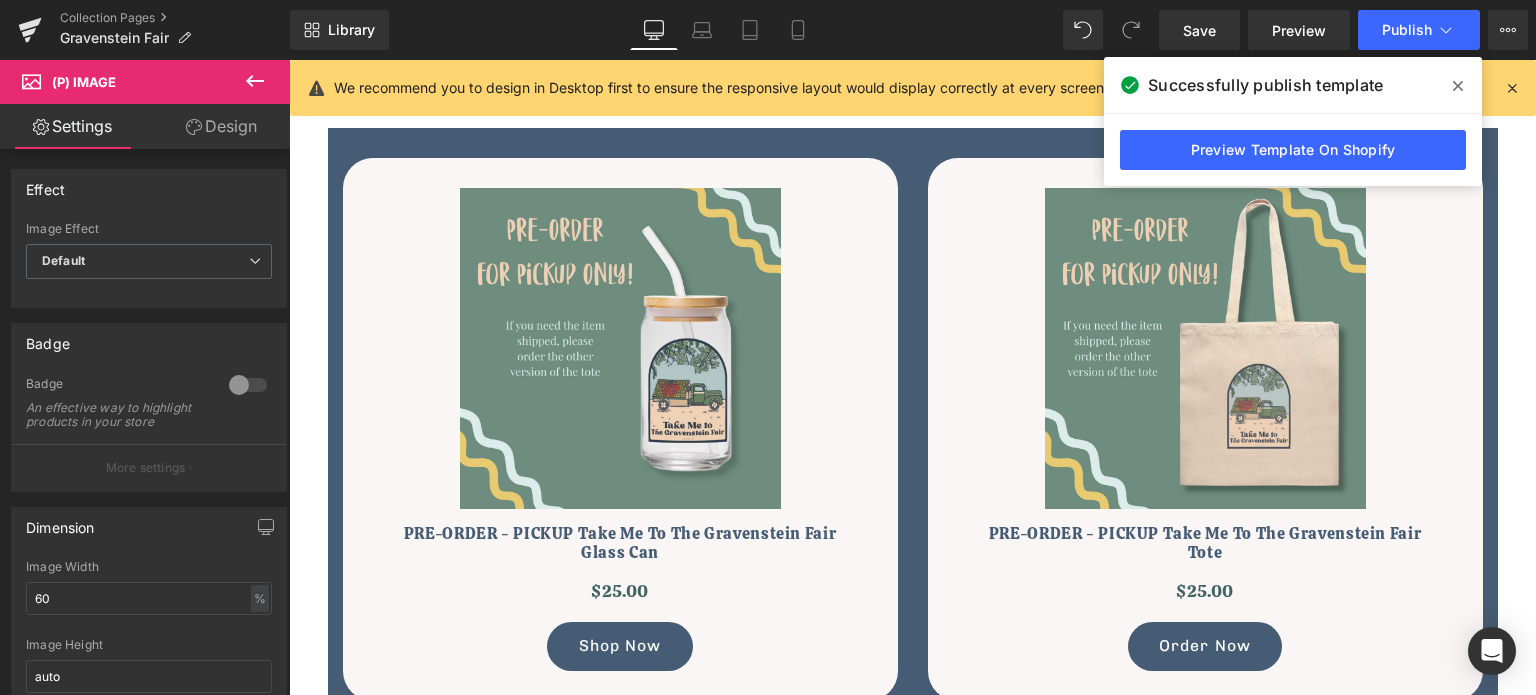 click 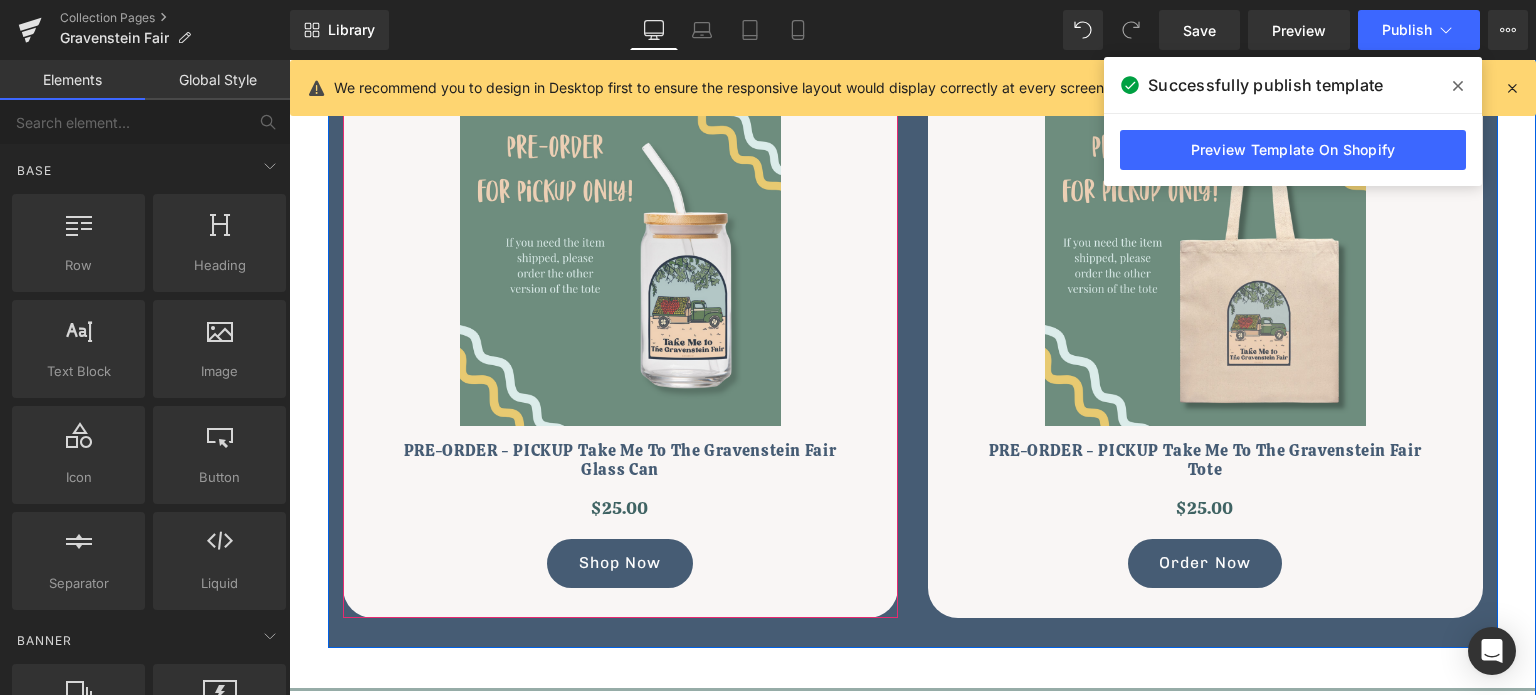 scroll, scrollTop: 700, scrollLeft: 0, axis: vertical 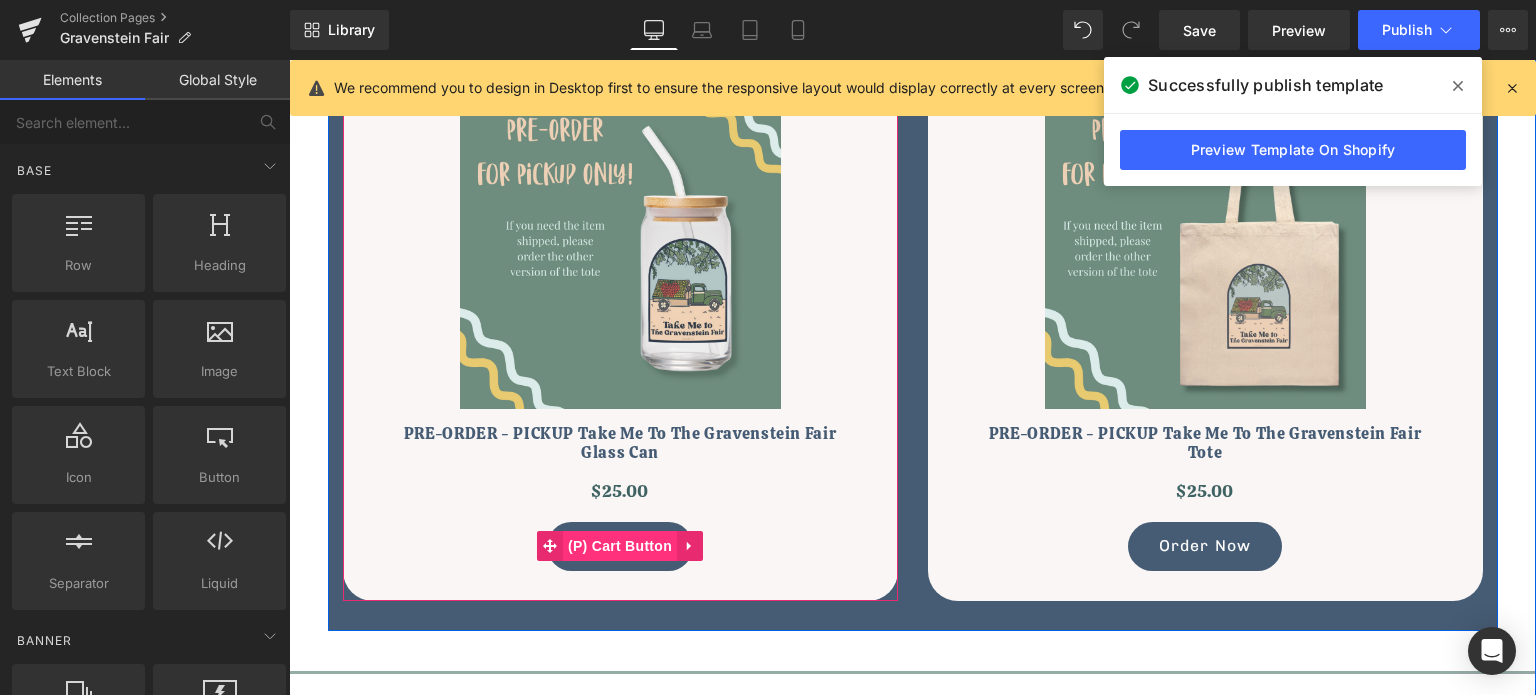 click on "(P) Cart Button" at bounding box center (620, 546) 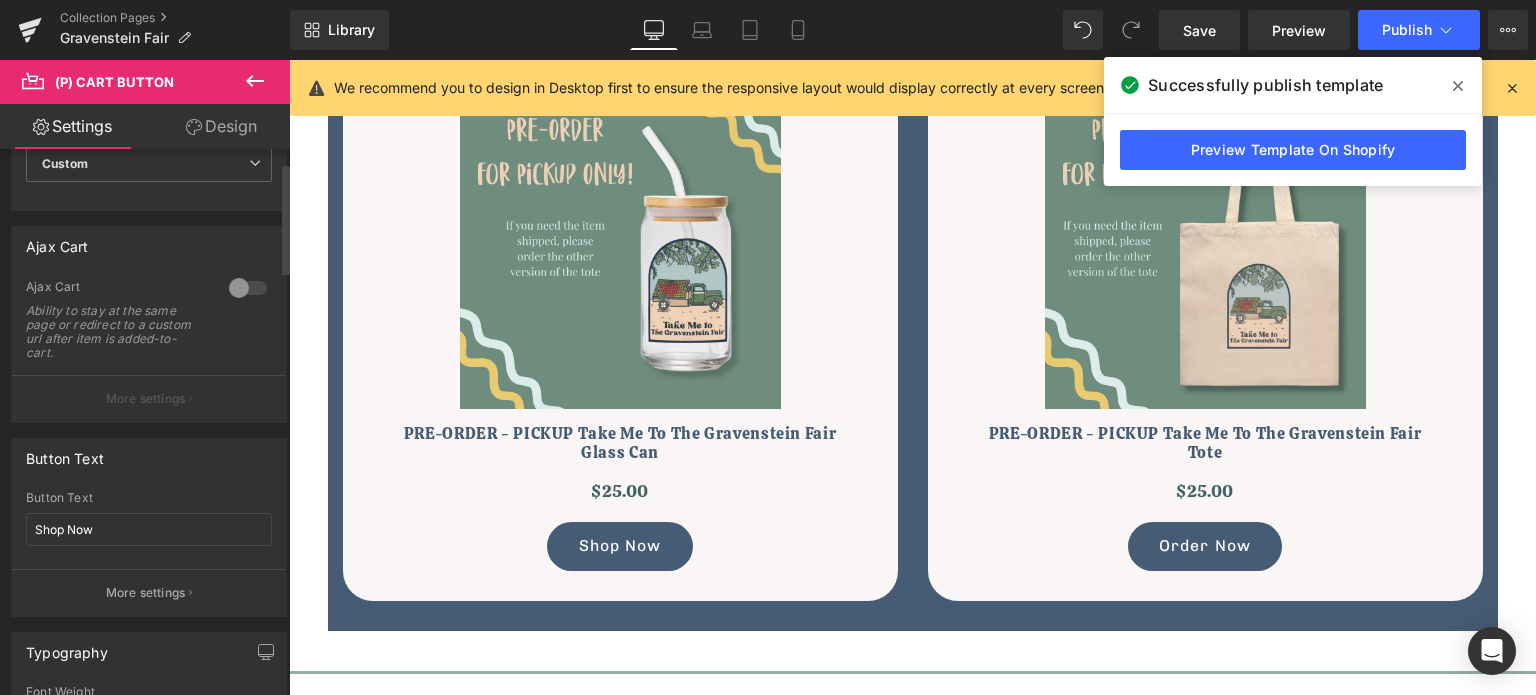 scroll, scrollTop: 0, scrollLeft: 0, axis: both 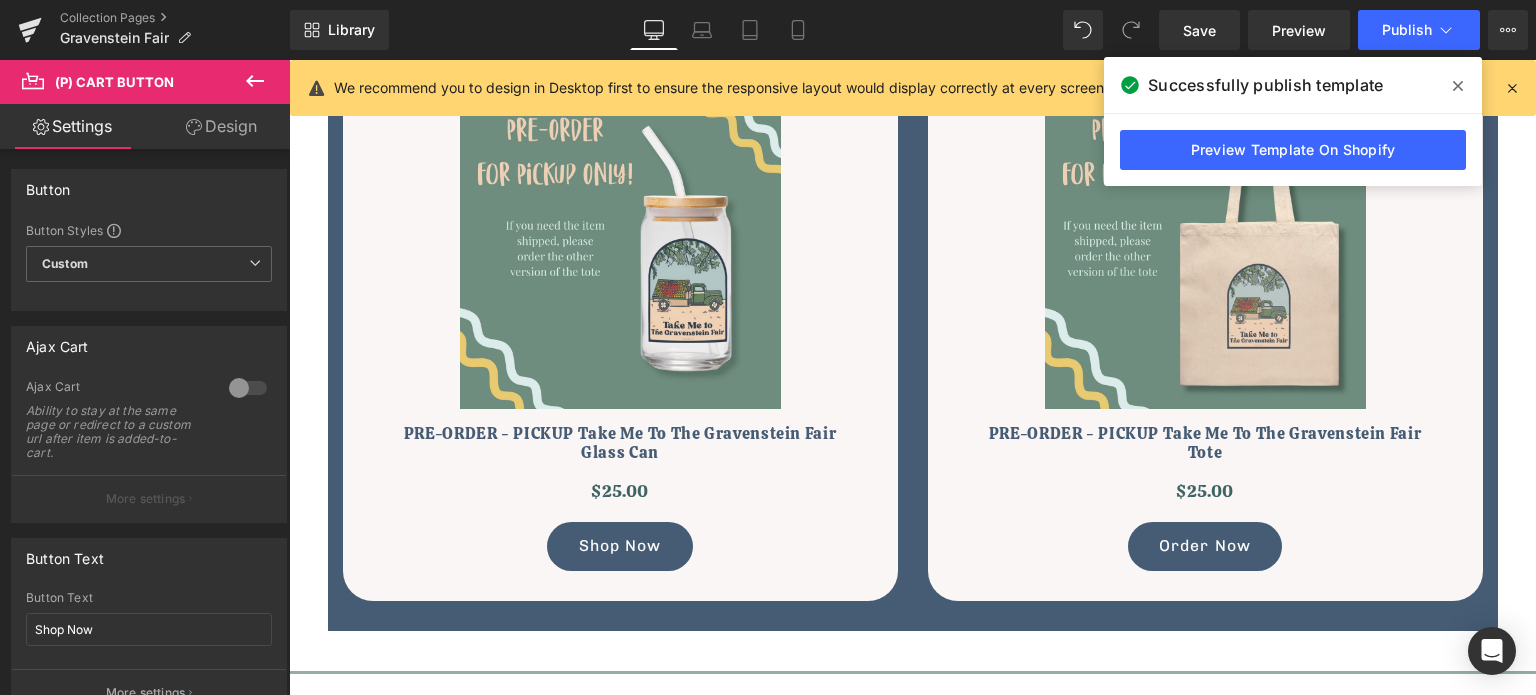 click 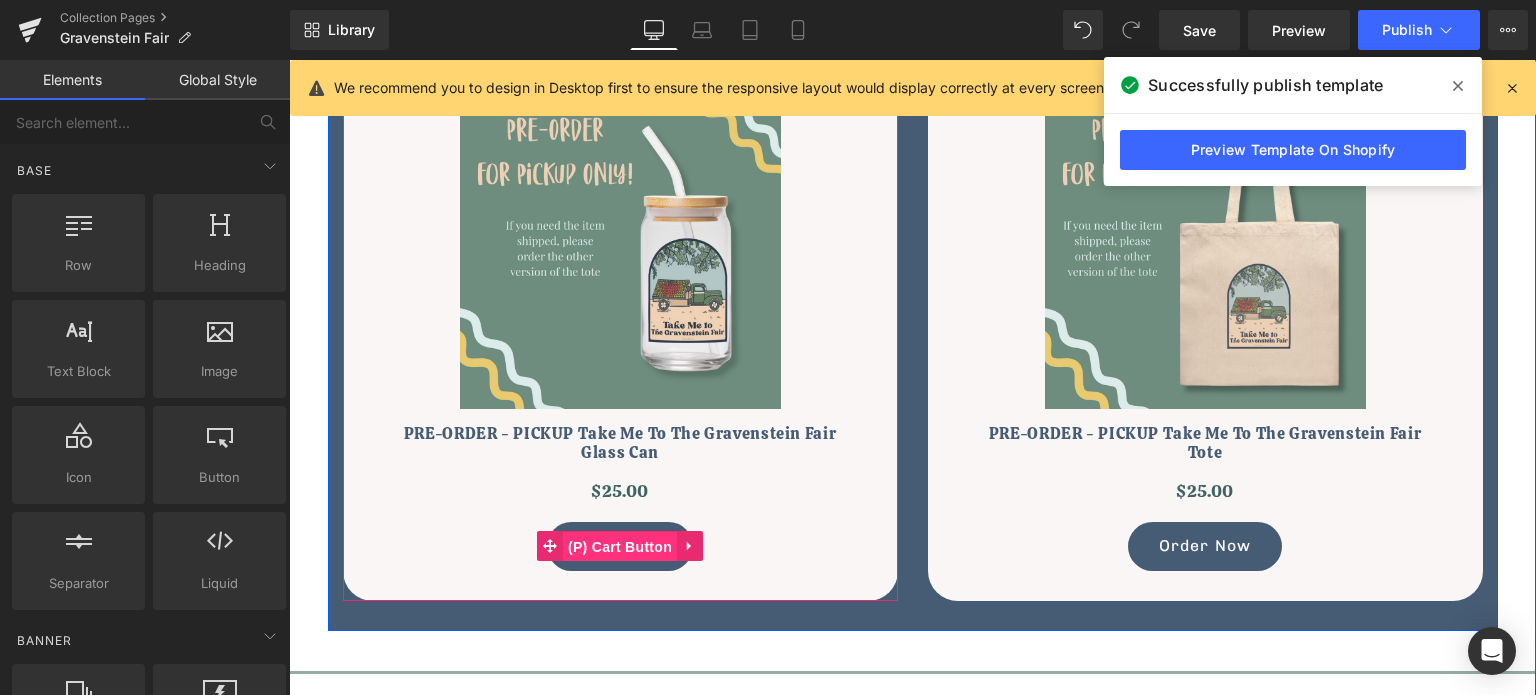 click on "(P) Cart Button" at bounding box center [620, 547] 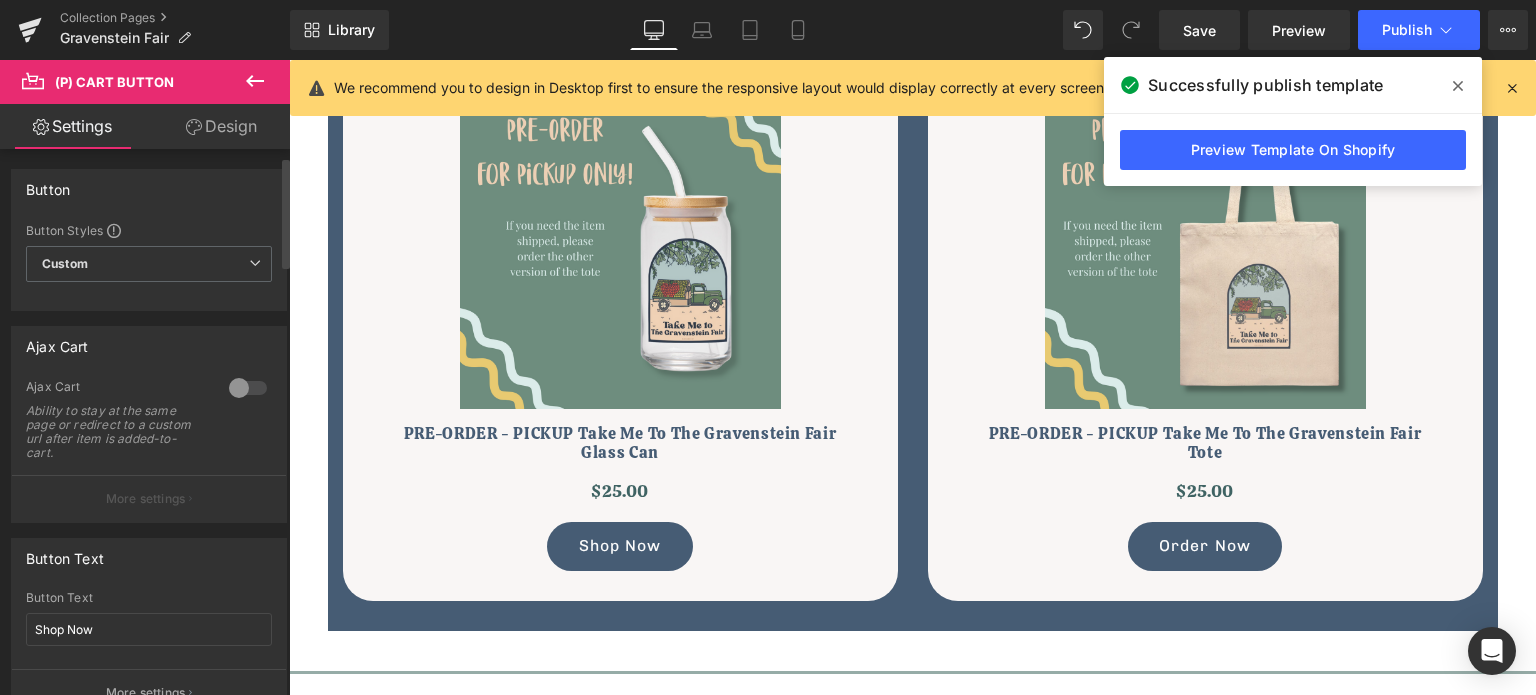 scroll, scrollTop: 100, scrollLeft: 0, axis: vertical 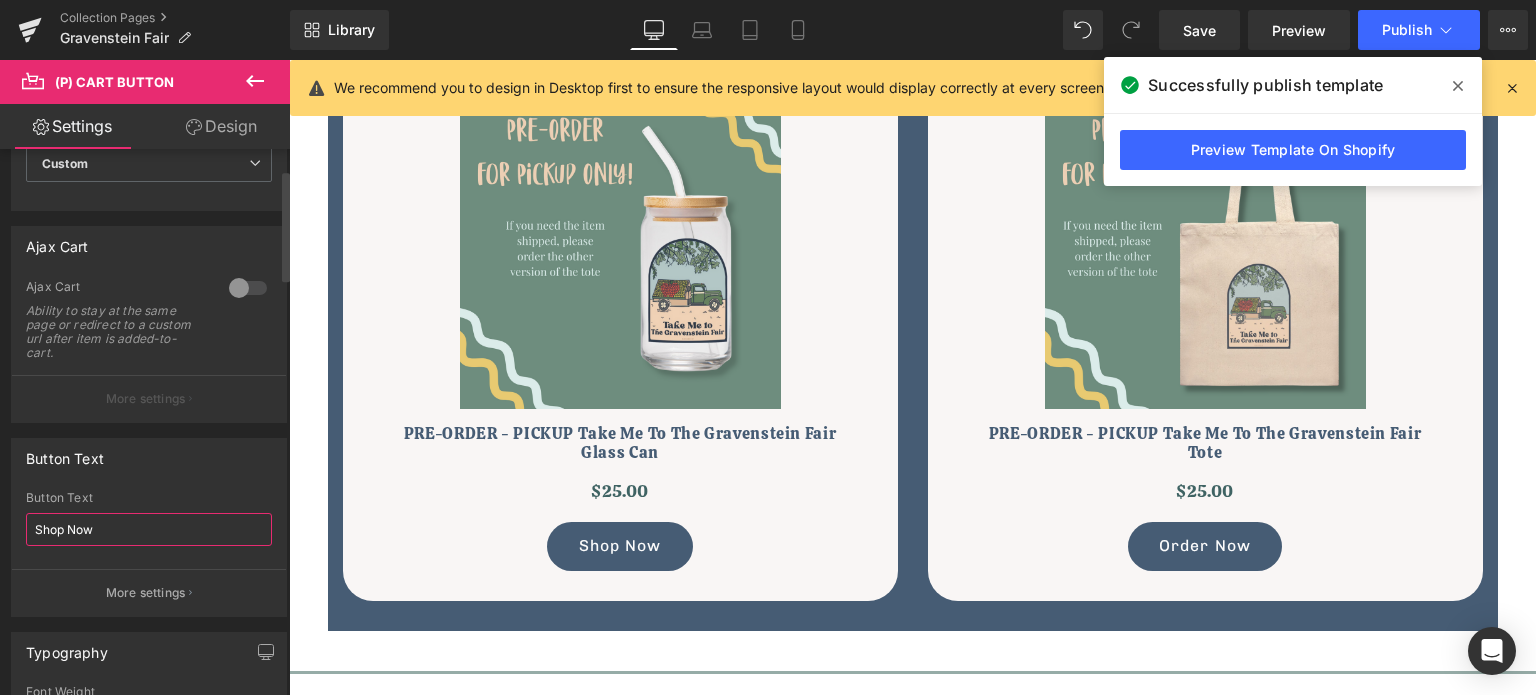 drag, startPoint x: 52, startPoint y: 522, endPoint x: 0, endPoint y: 517, distance: 52.23983 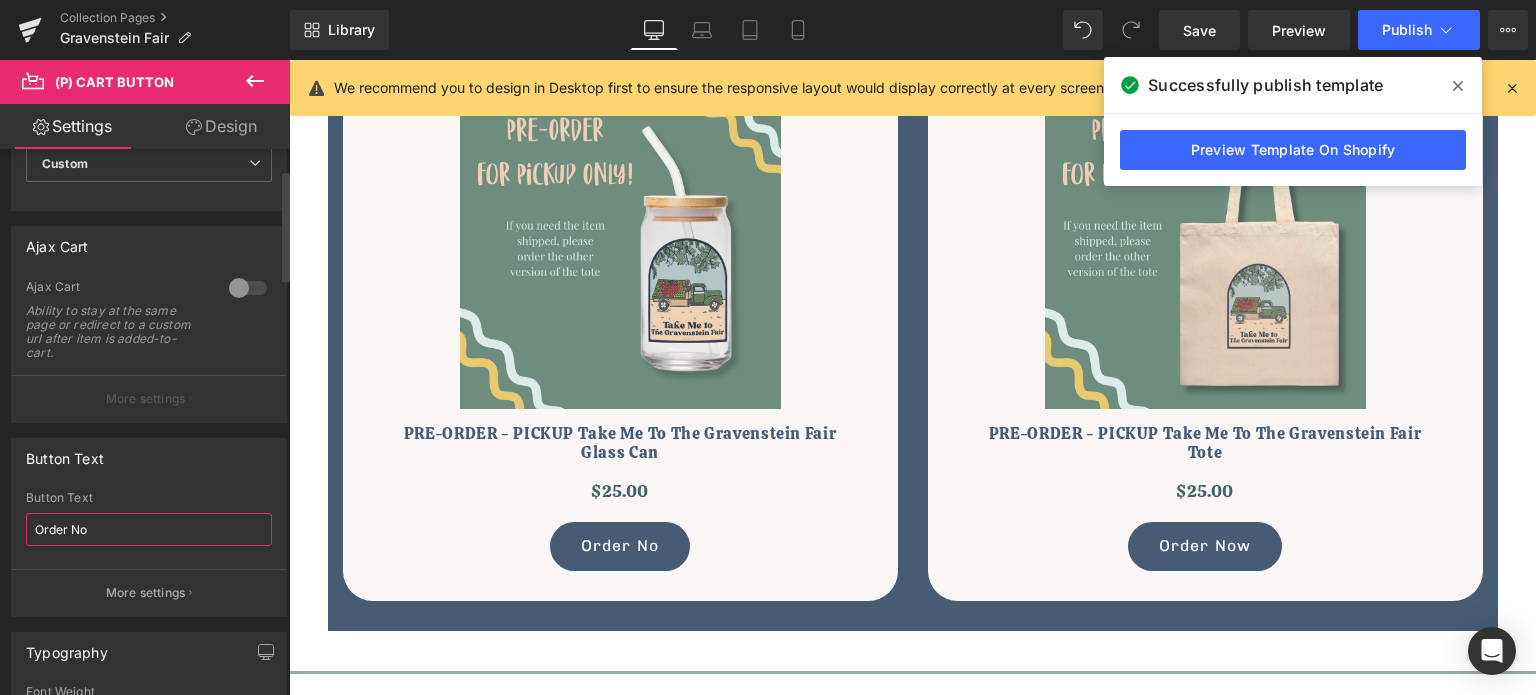 type on "Order Now" 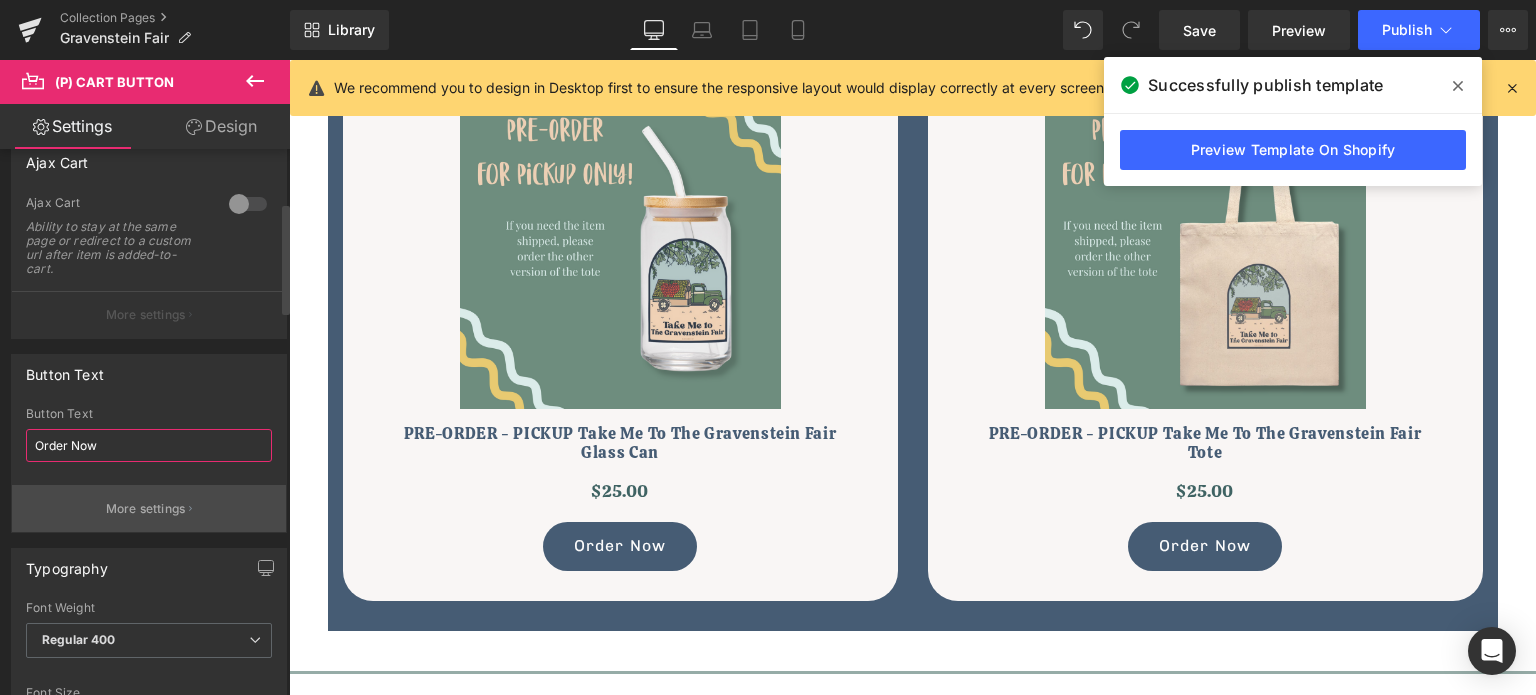 scroll, scrollTop: 300, scrollLeft: 0, axis: vertical 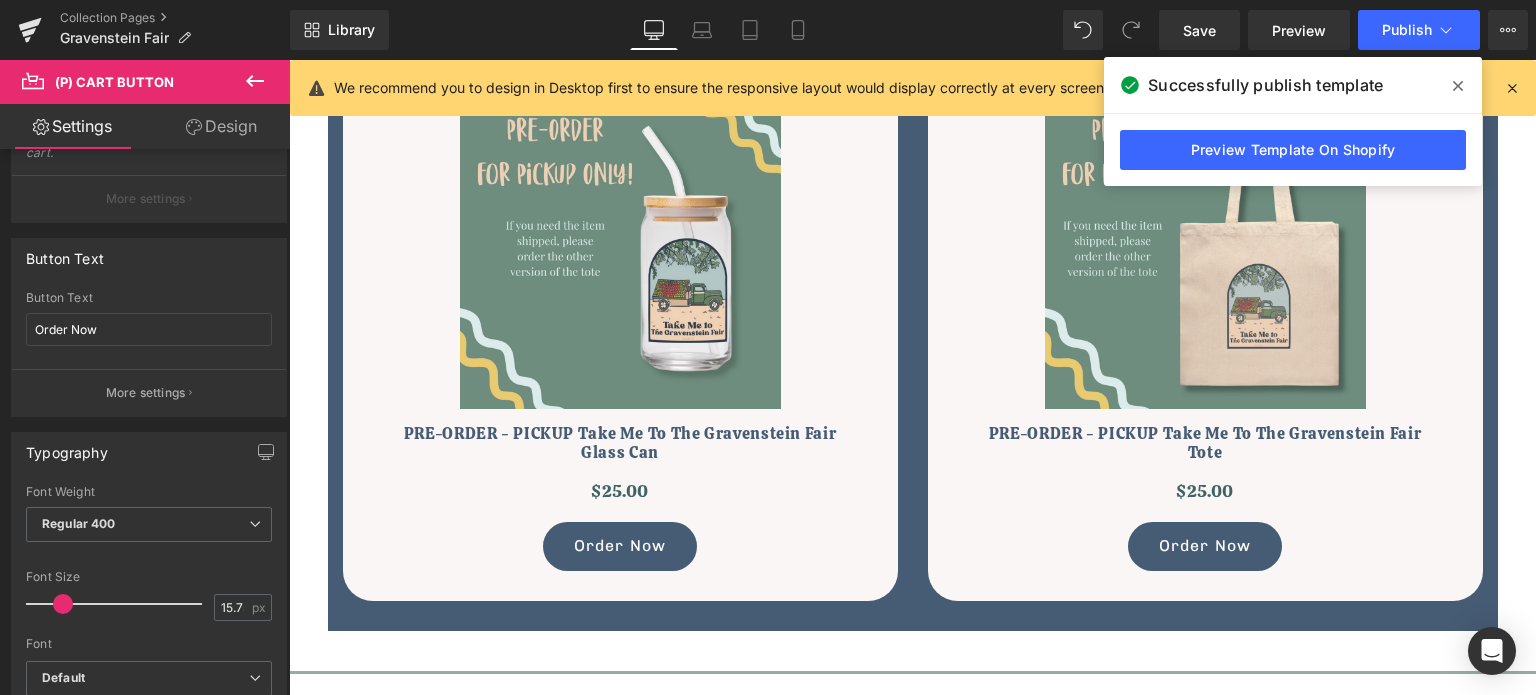 click 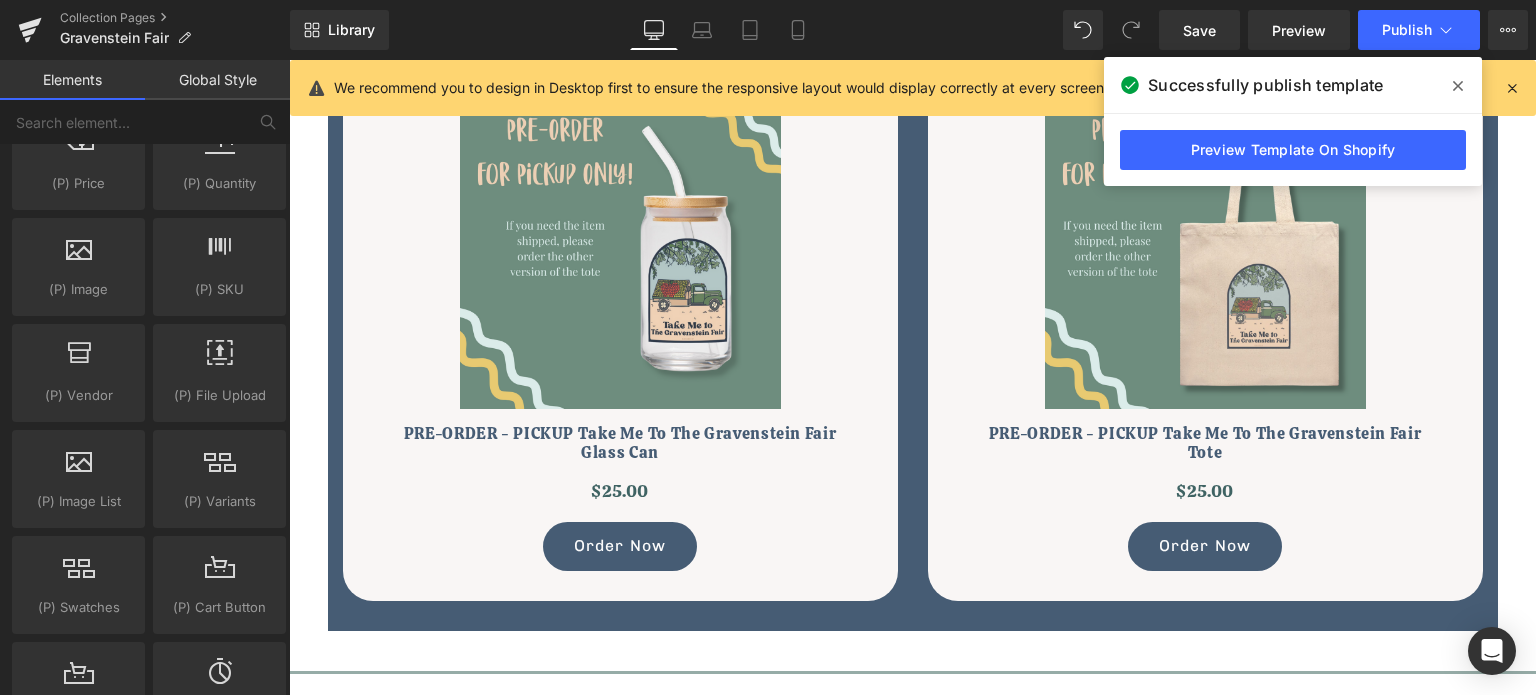 scroll, scrollTop: 2200, scrollLeft: 0, axis: vertical 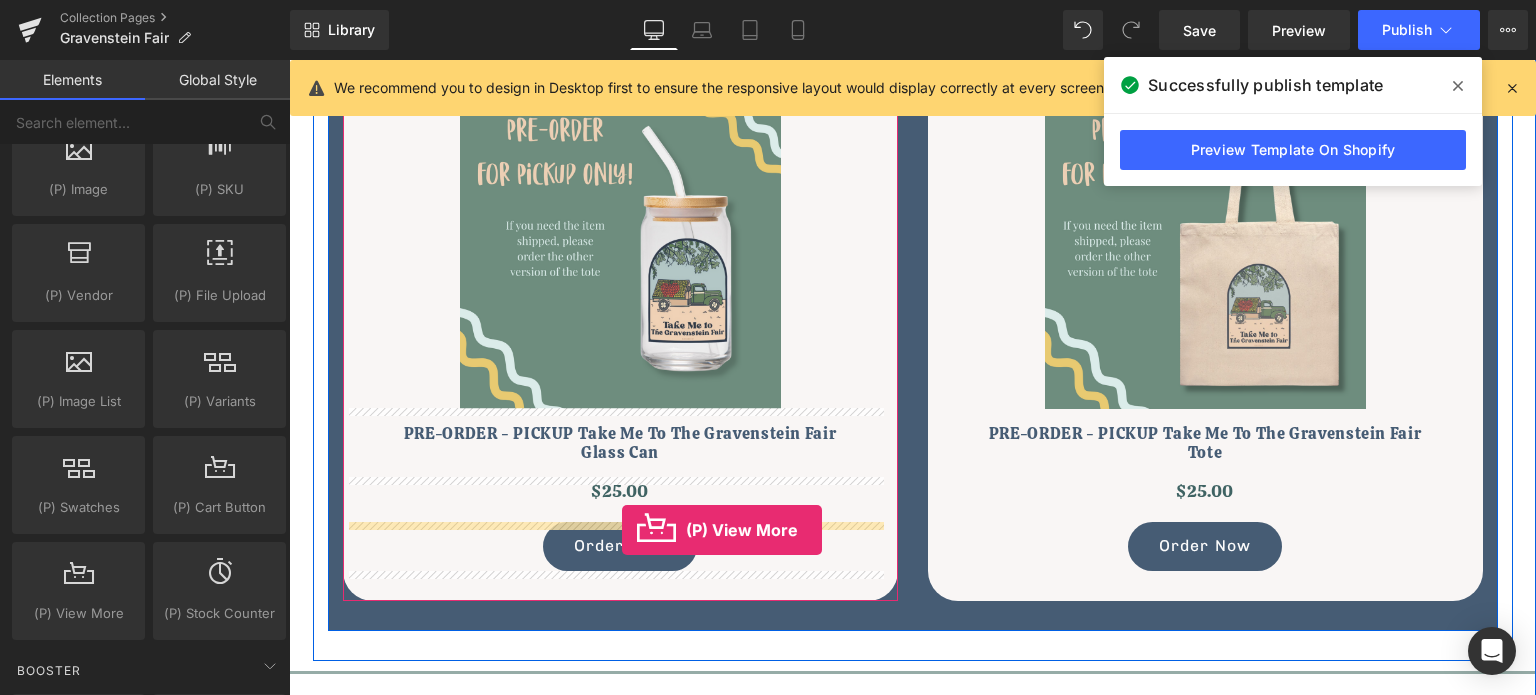 drag, startPoint x: 367, startPoint y: 635, endPoint x: 621, endPoint y: 530, distance: 274.84723 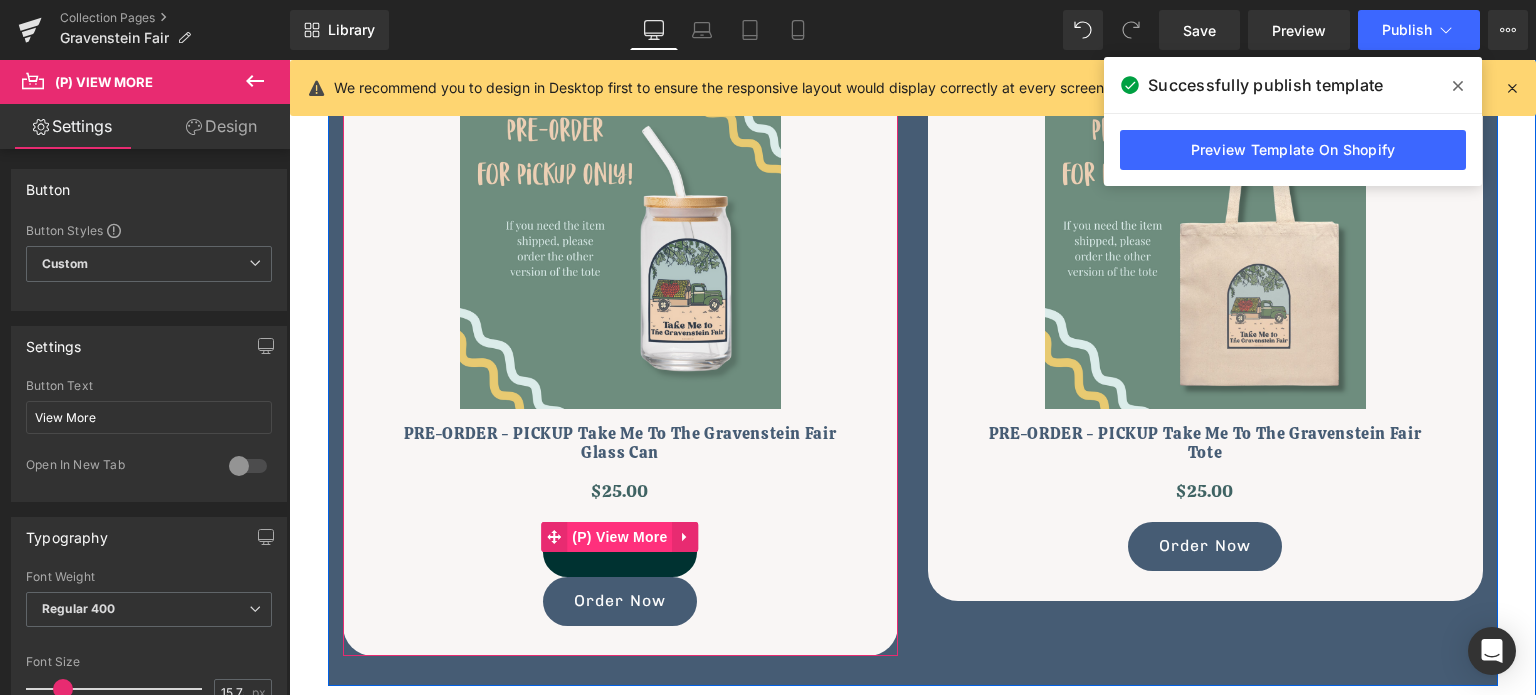click on "(P) View More" at bounding box center [619, 537] 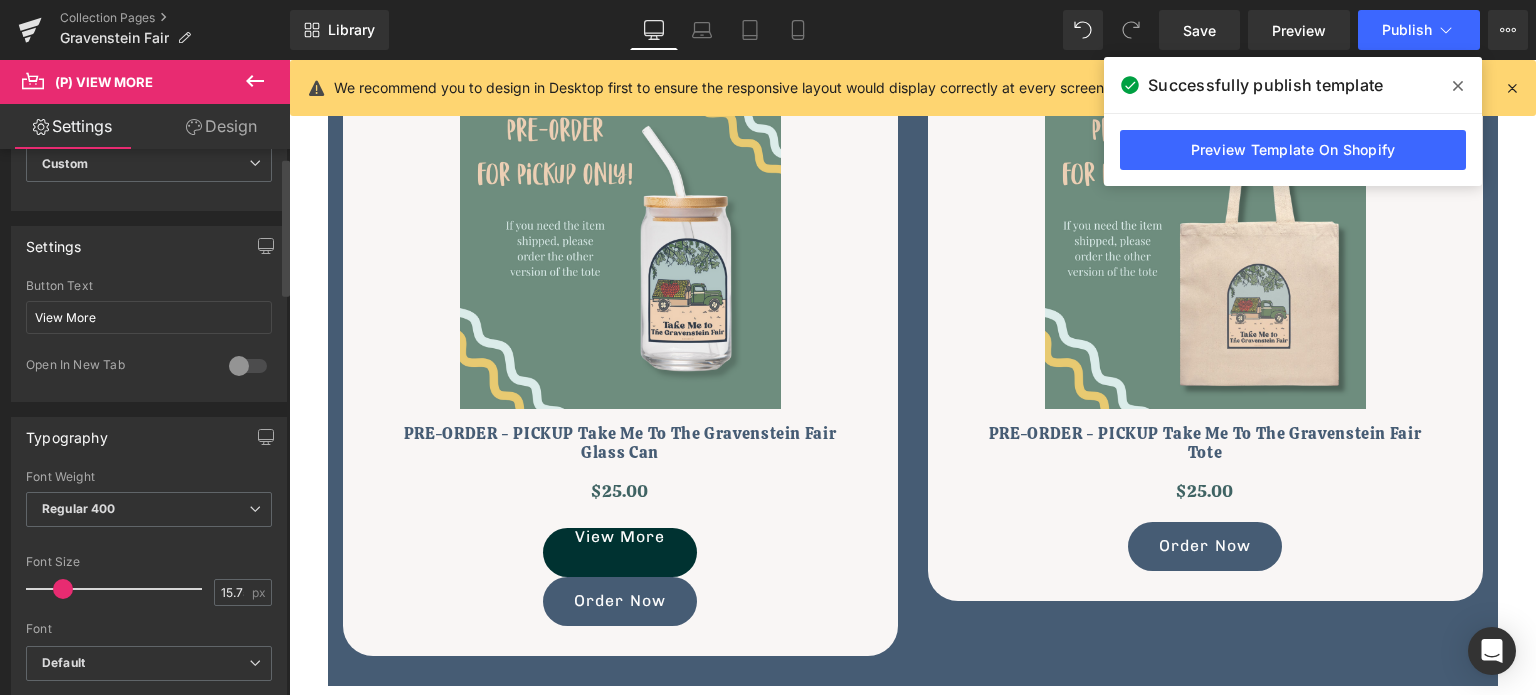 scroll, scrollTop: 0, scrollLeft: 0, axis: both 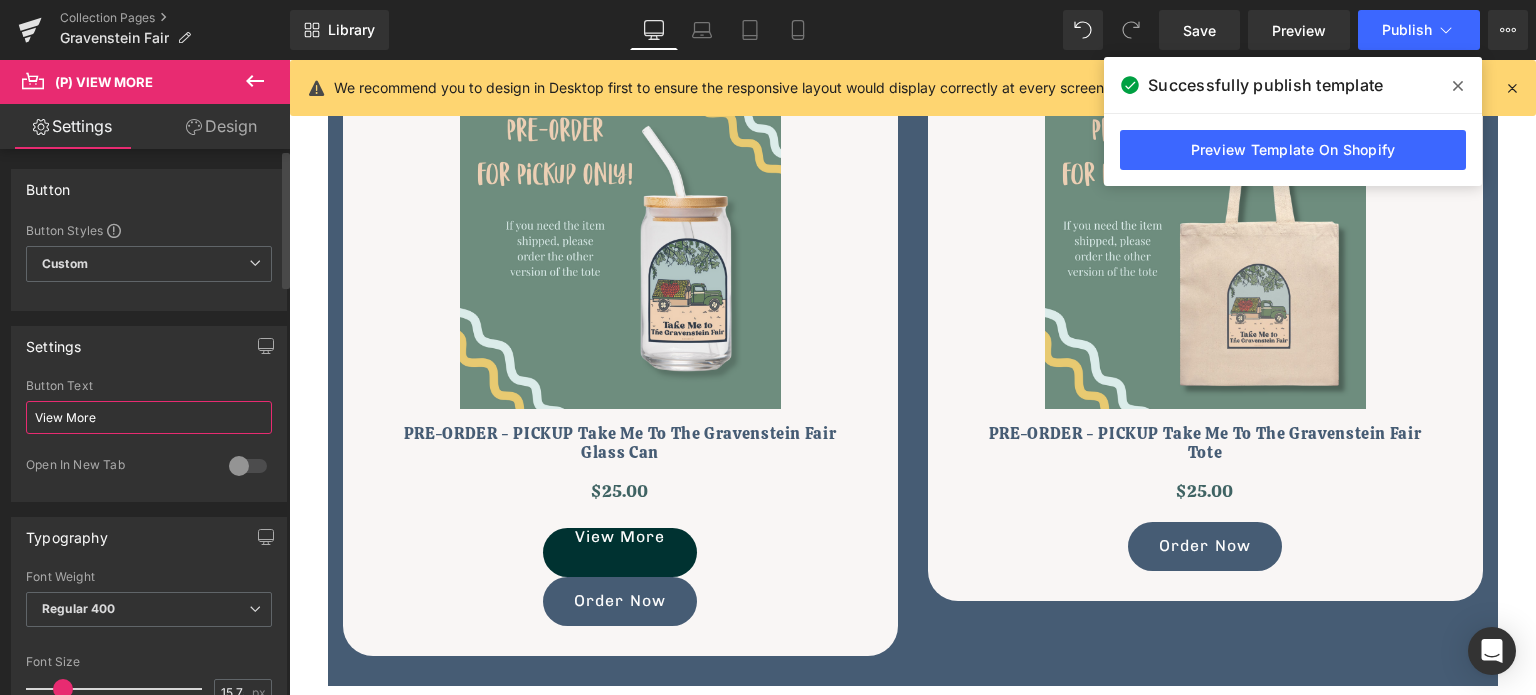 click on "View More" at bounding box center [149, 417] 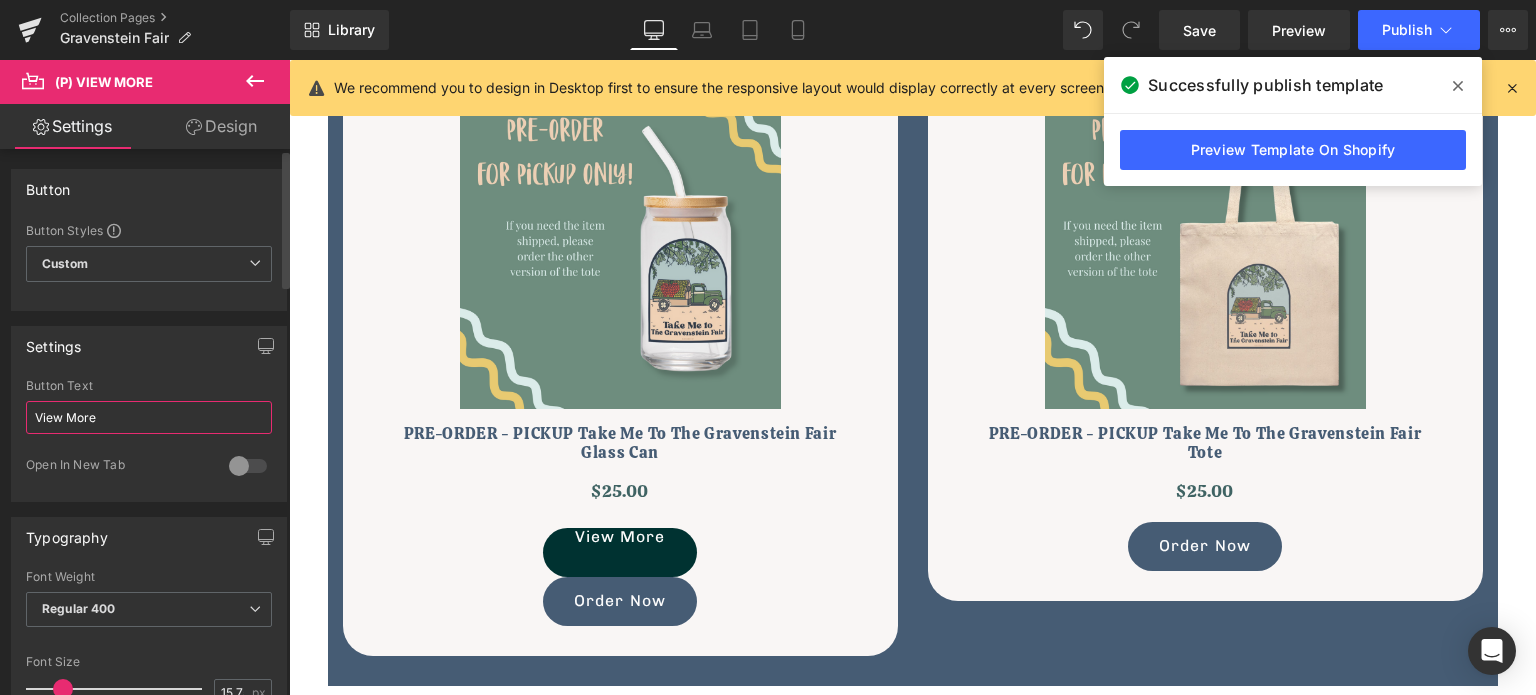 drag, startPoint x: 144, startPoint y: 418, endPoint x: 0, endPoint y: 407, distance: 144.41953 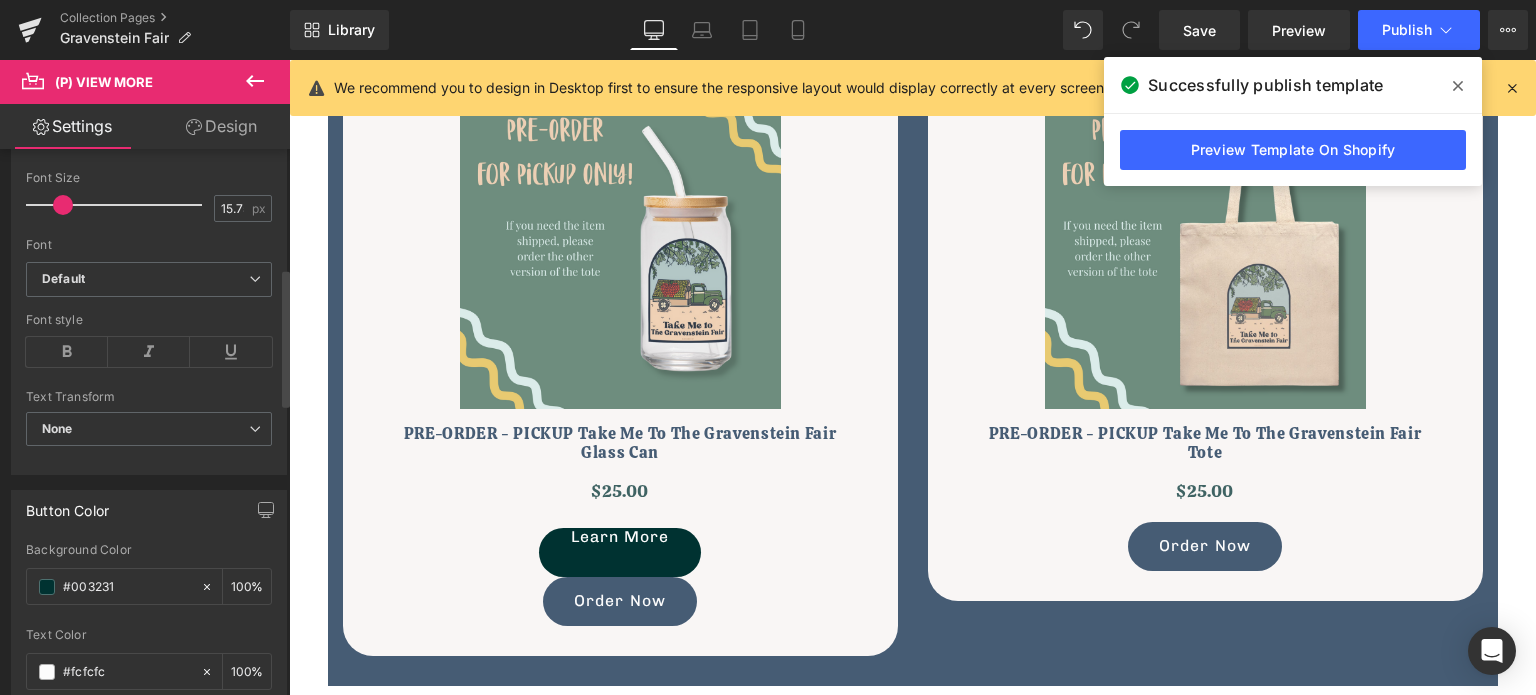 scroll, scrollTop: 500, scrollLeft: 0, axis: vertical 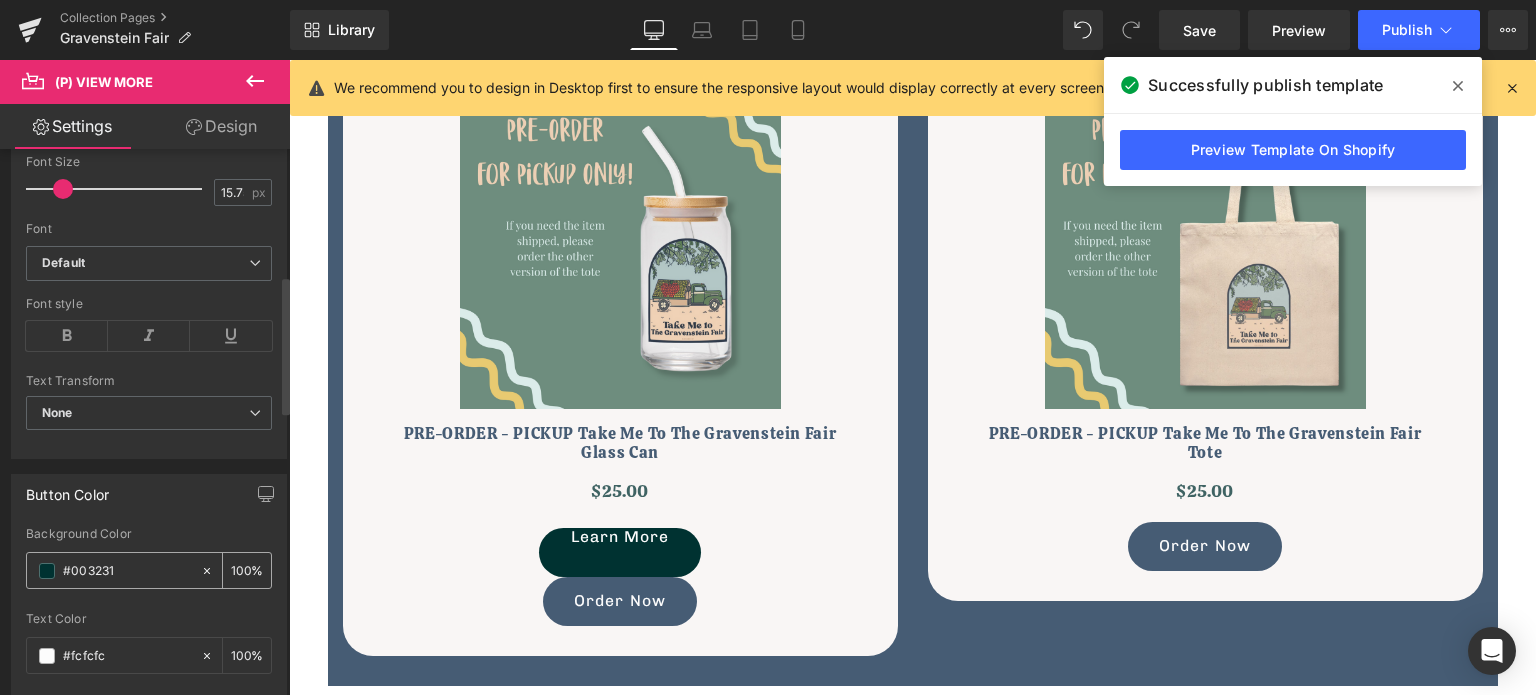 type on "Learn More" 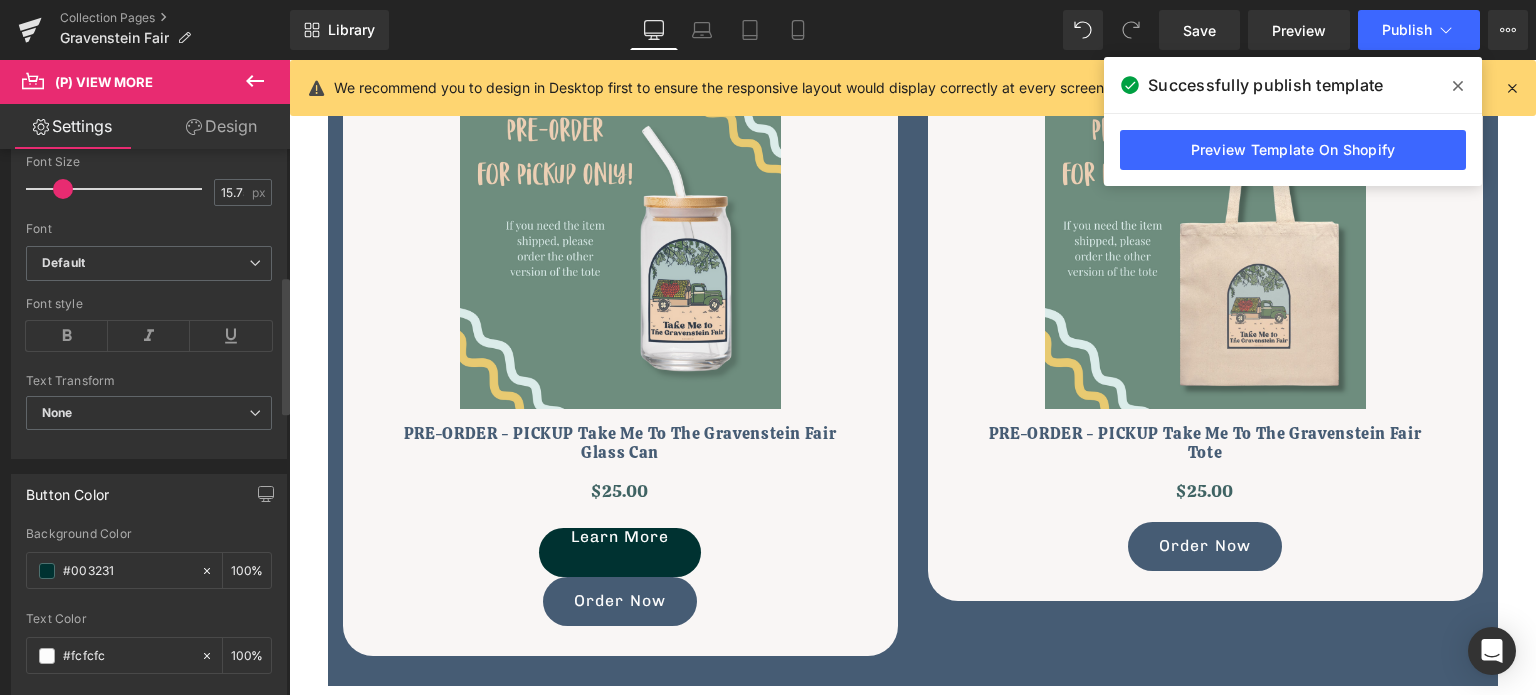 drag, startPoint x: 136, startPoint y: 564, endPoint x: 0, endPoint y: 548, distance: 136.93794 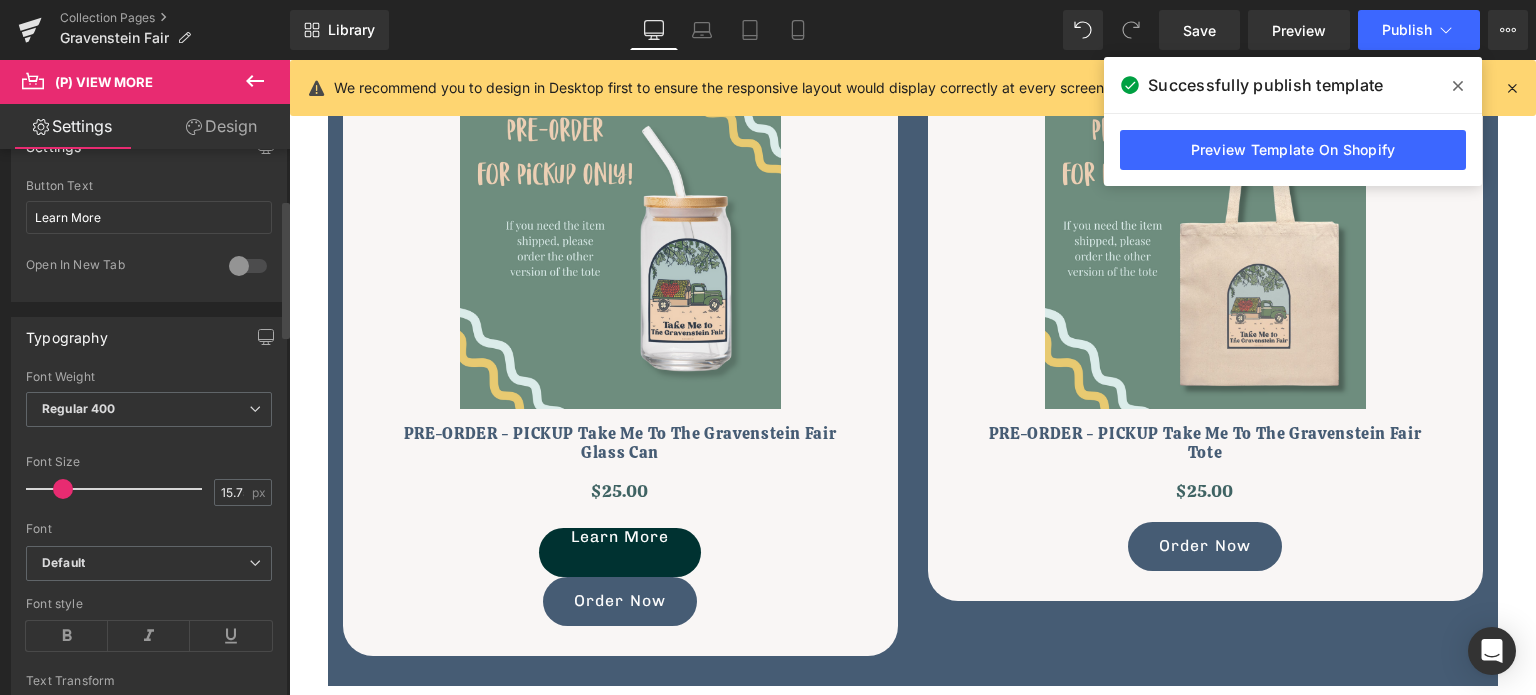 scroll, scrollTop: 0, scrollLeft: 0, axis: both 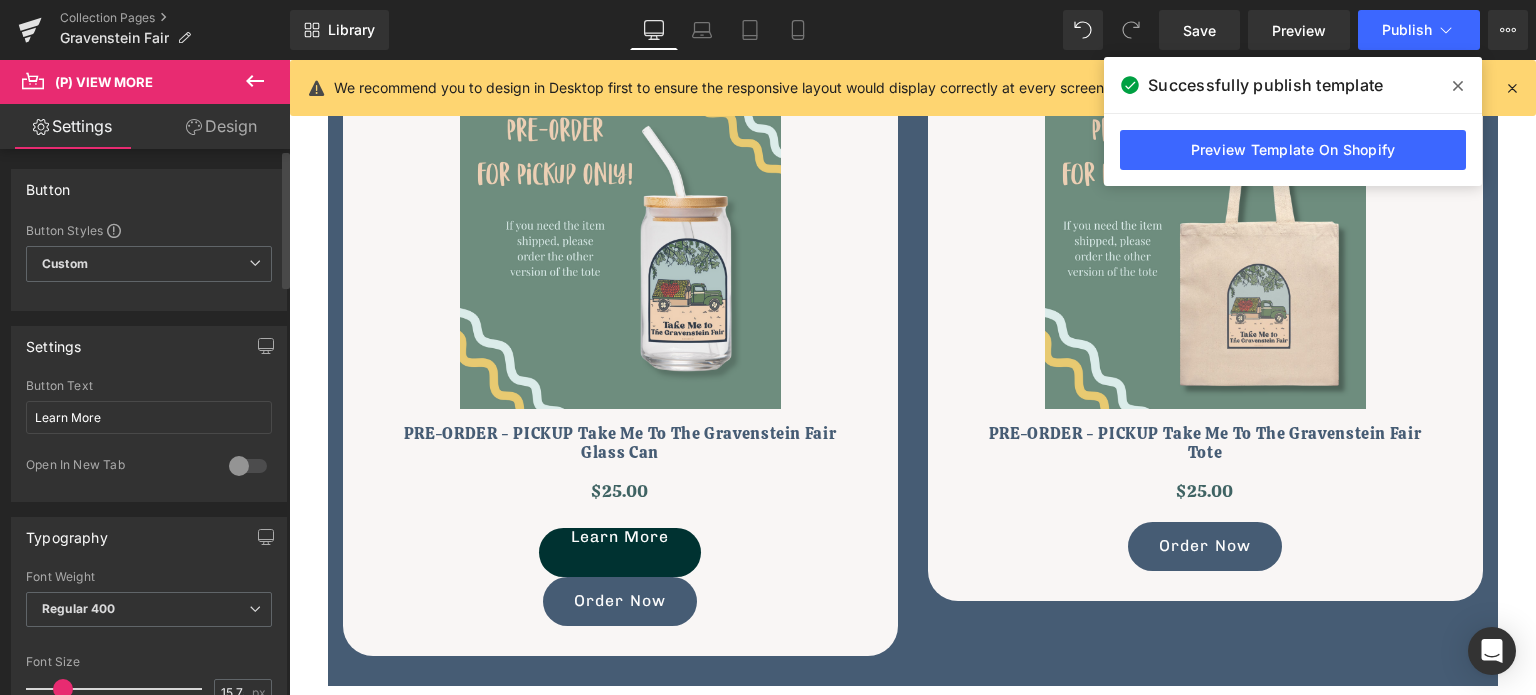 click at bounding box center (248, 466) 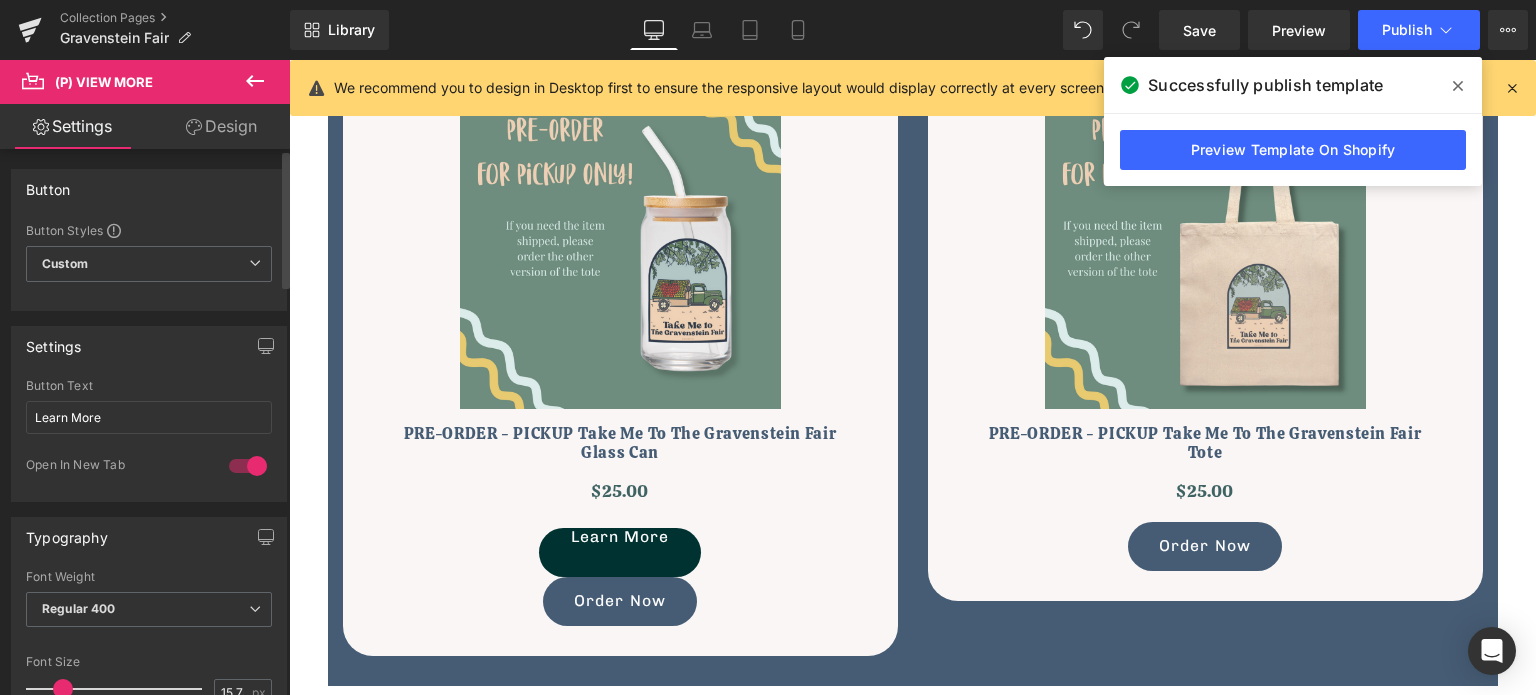 click at bounding box center (248, 466) 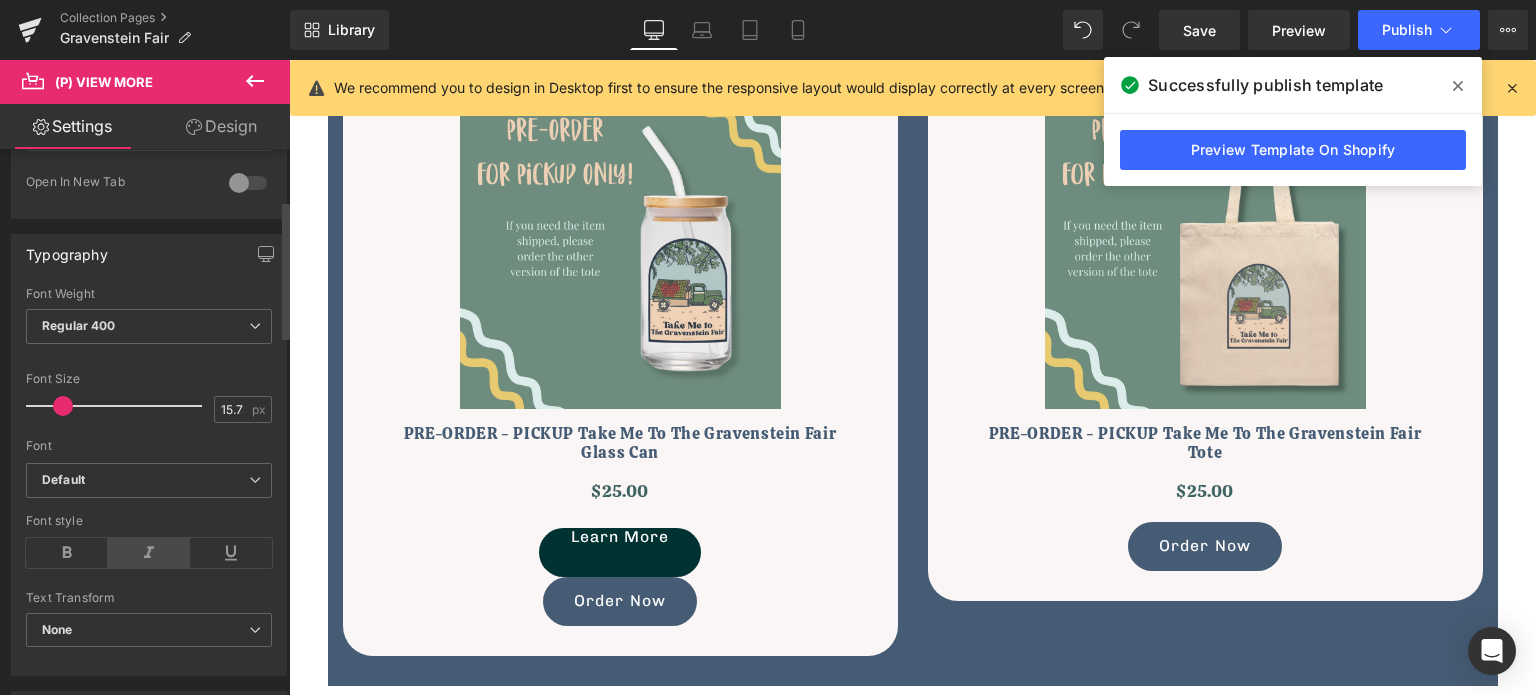 scroll, scrollTop: 300, scrollLeft: 0, axis: vertical 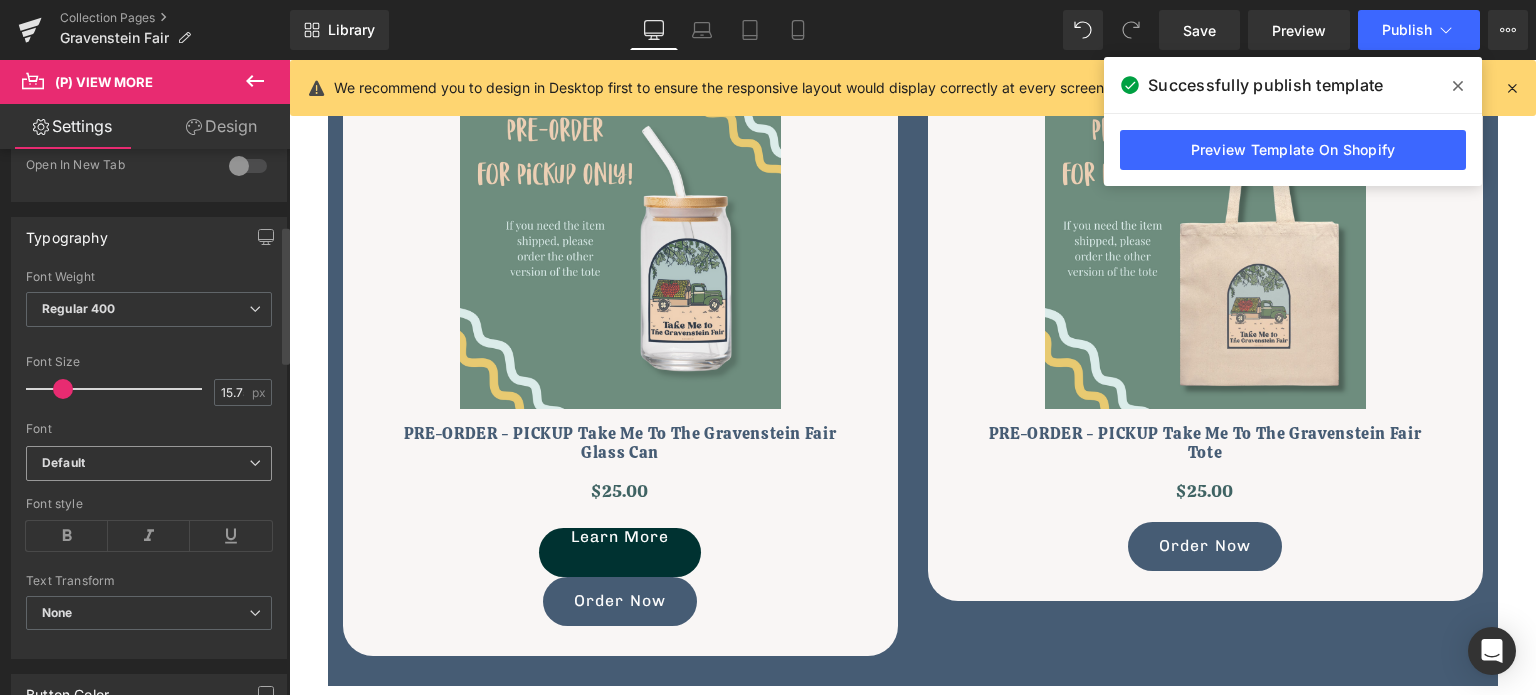 click on "Default" at bounding box center (149, 463) 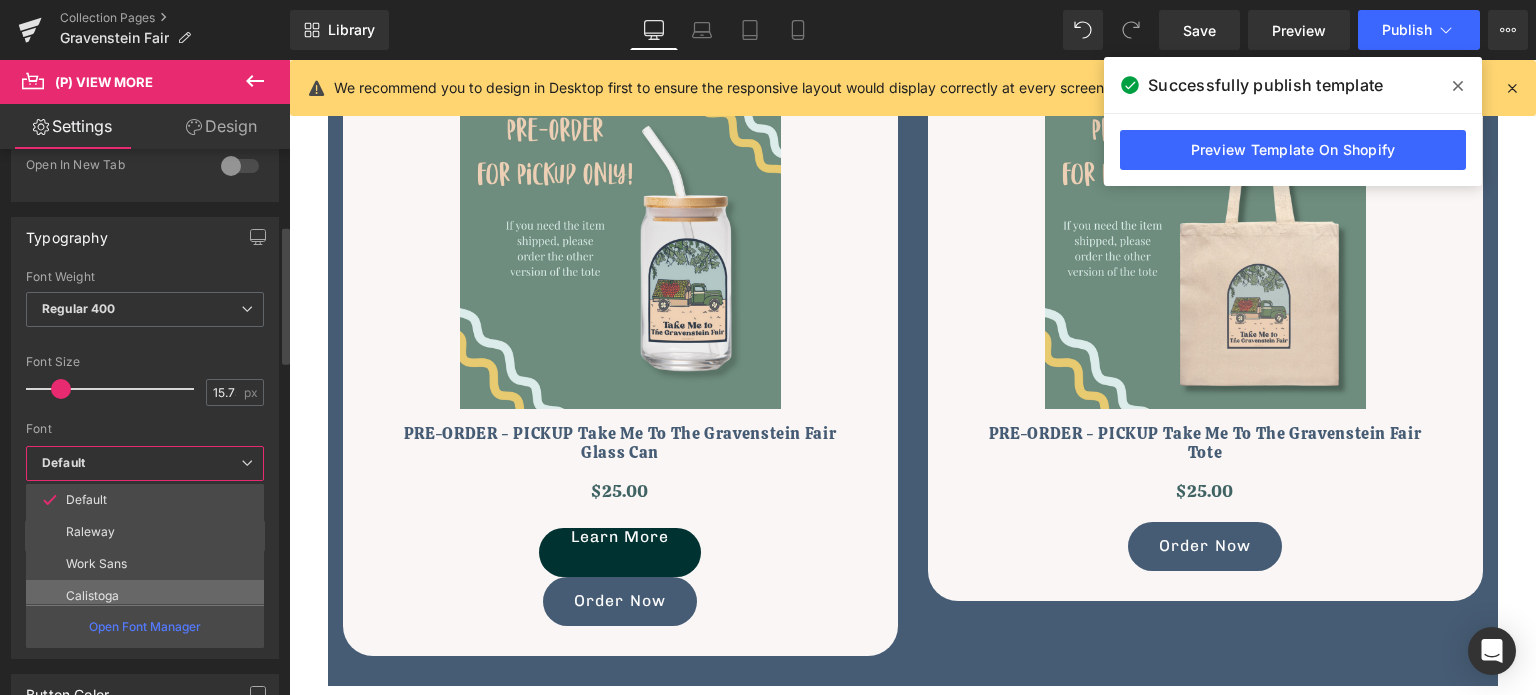 click on "Calistoga" at bounding box center [149, 596] 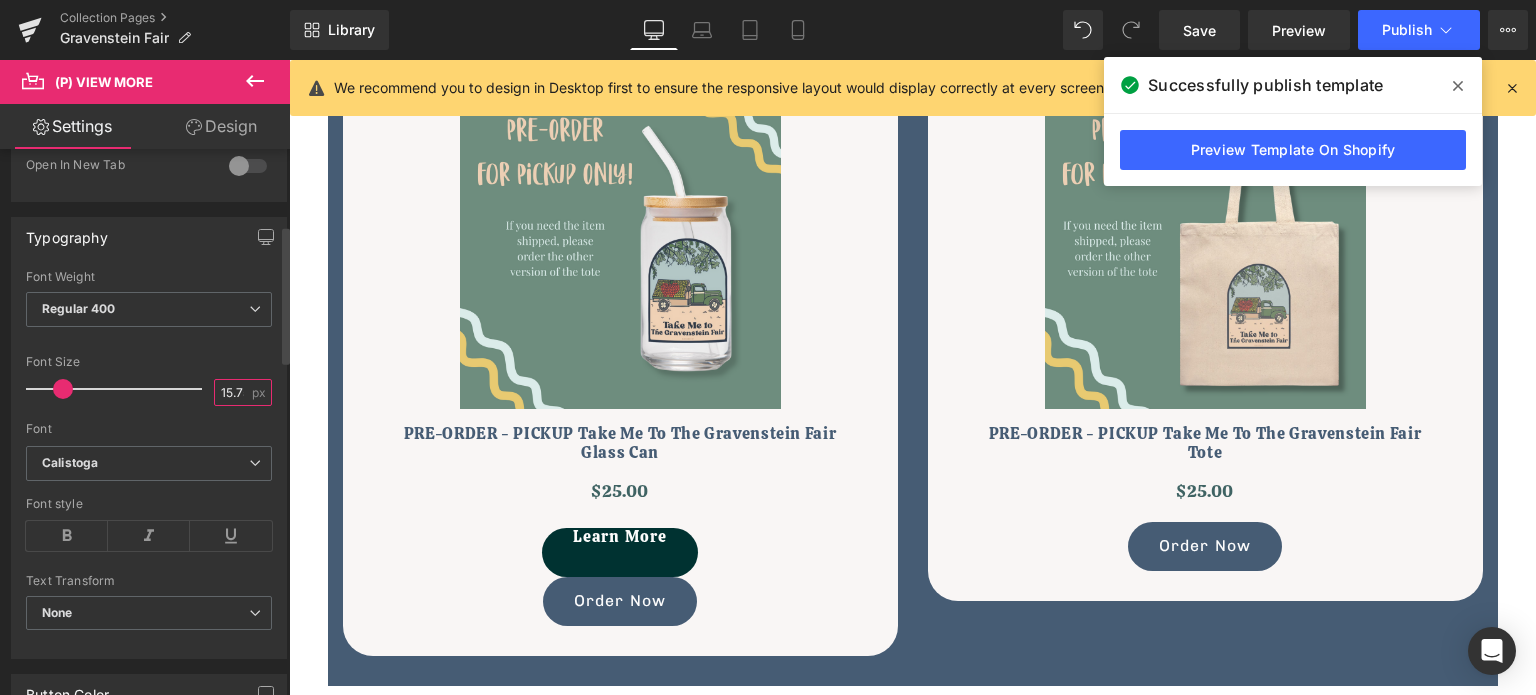 click on "15.75" at bounding box center [232, 392] 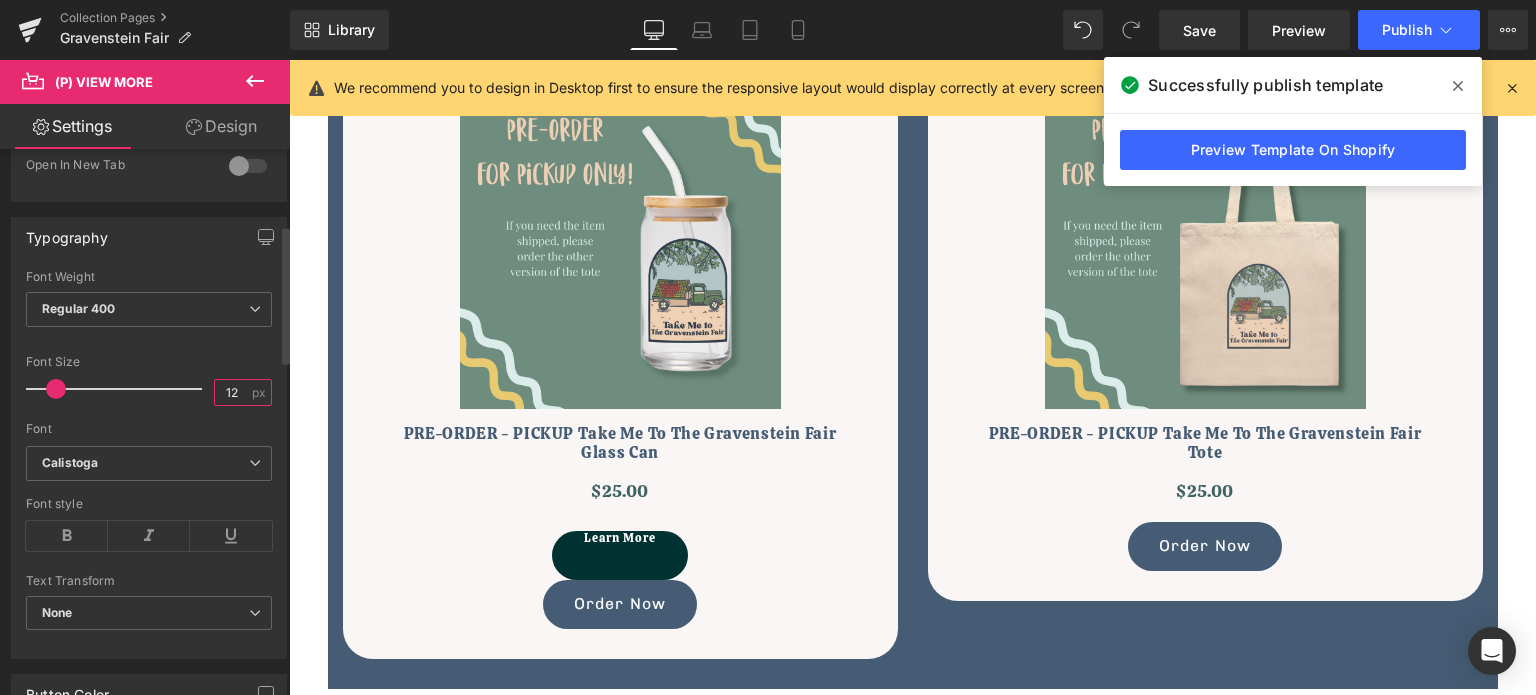 scroll, scrollTop: 0, scrollLeft: 0, axis: both 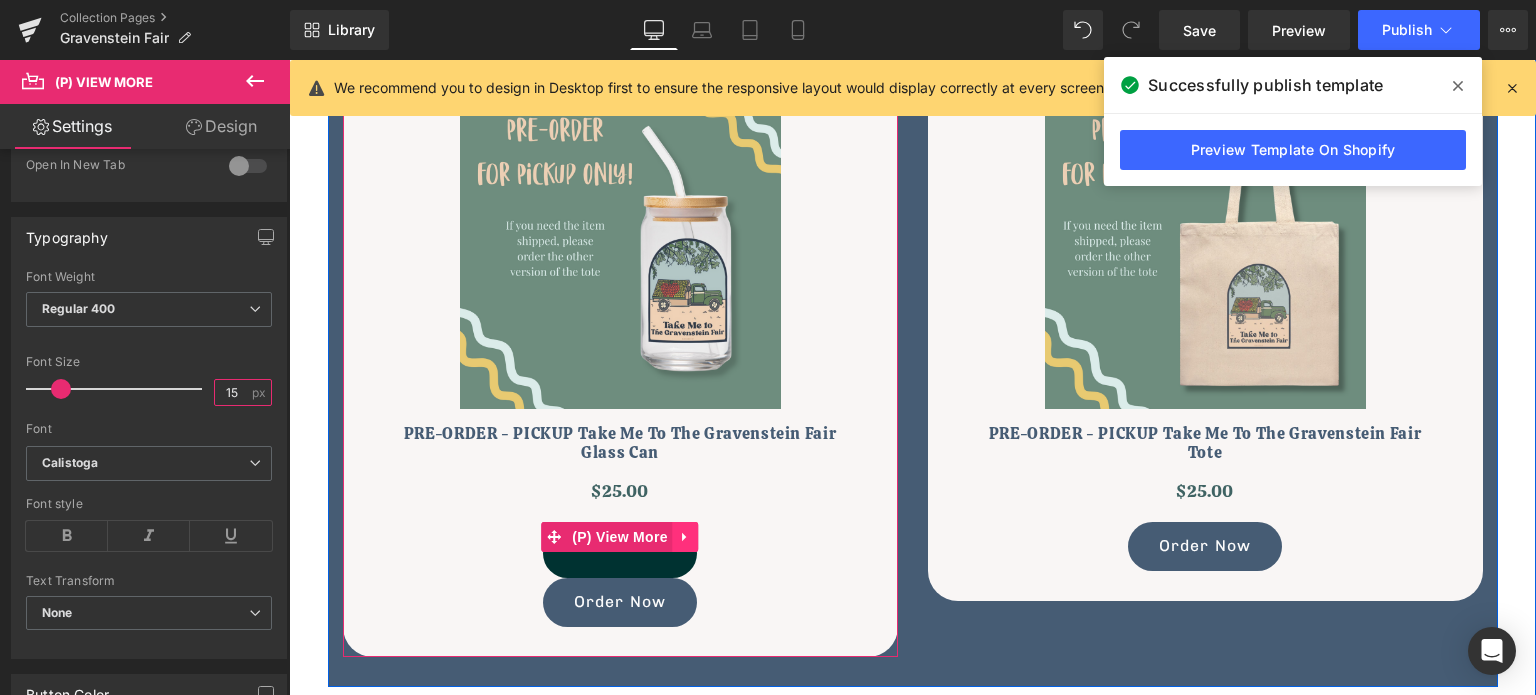 type on "15" 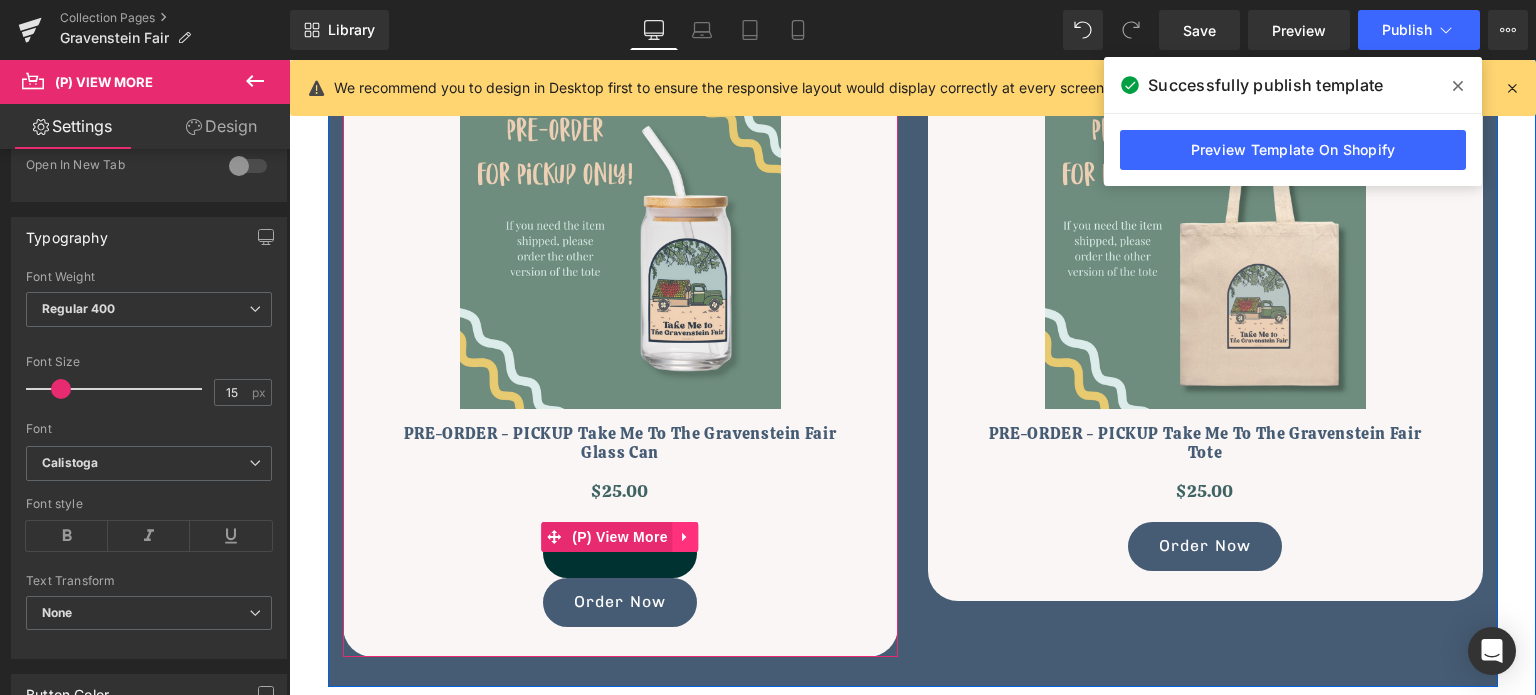 click 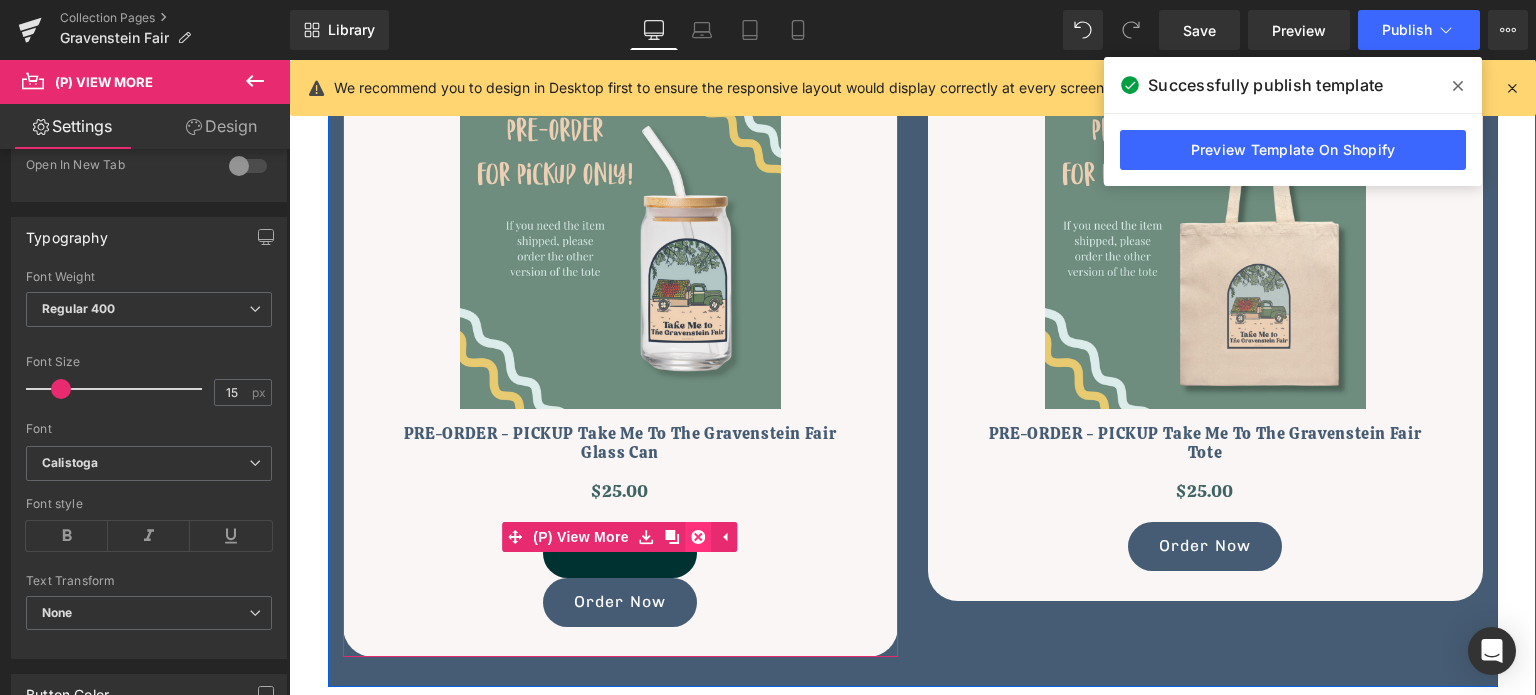 click 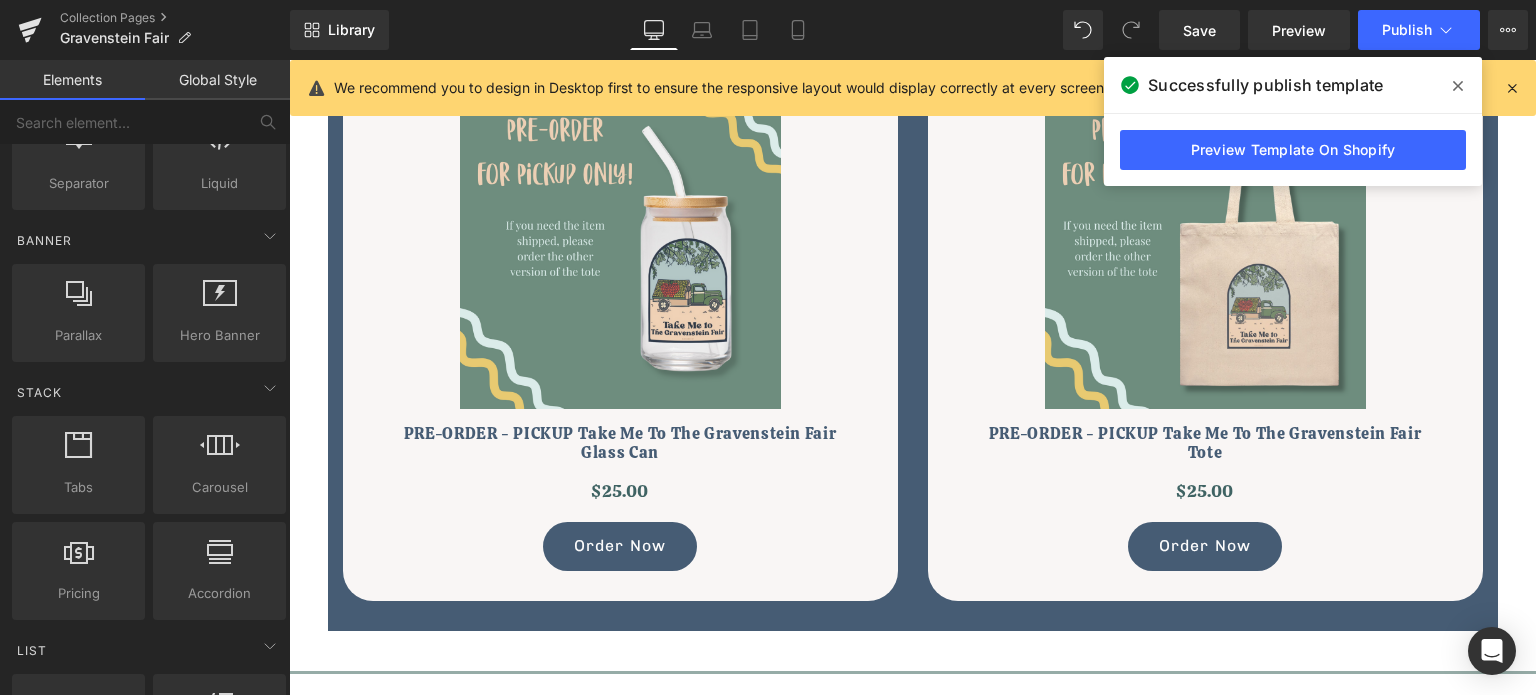scroll, scrollTop: 0, scrollLeft: 0, axis: both 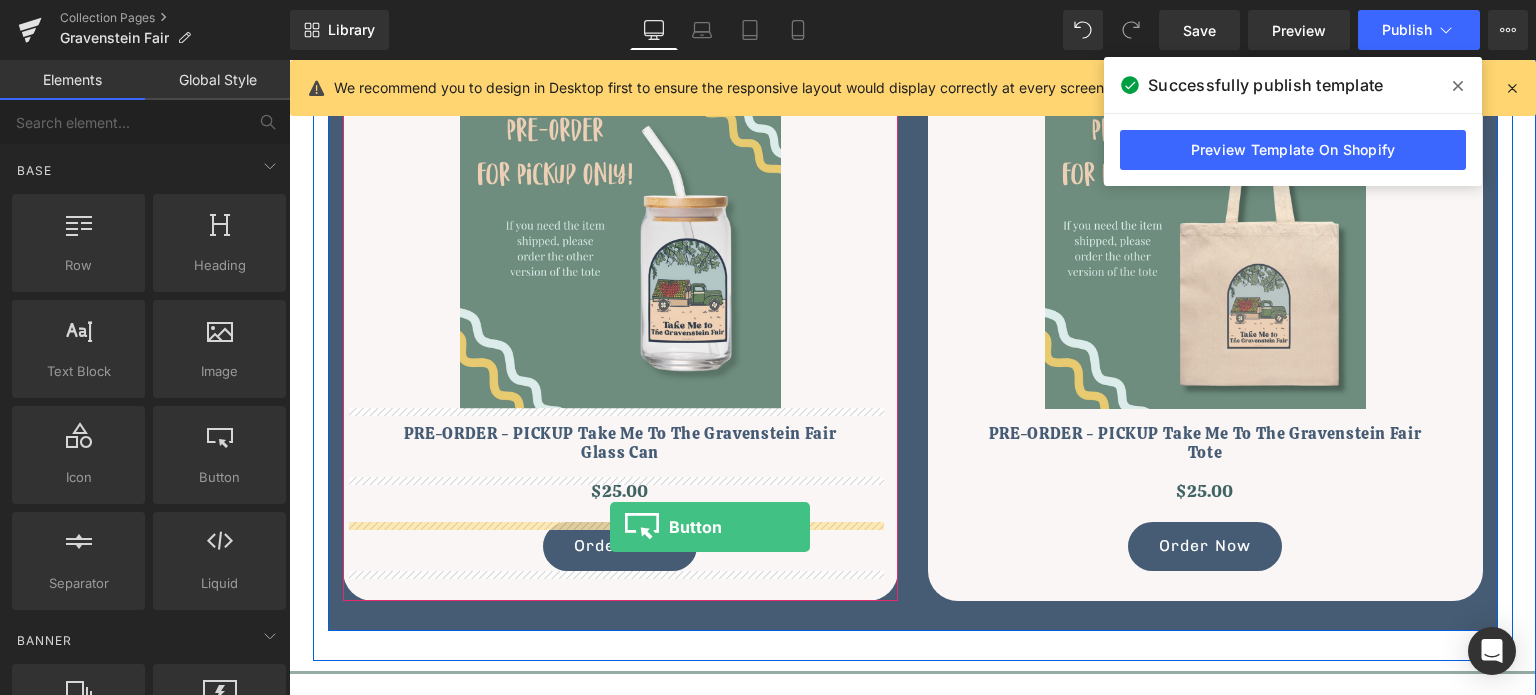 drag, startPoint x: 495, startPoint y: 503, endPoint x: 610, endPoint y: 527, distance: 117.47766 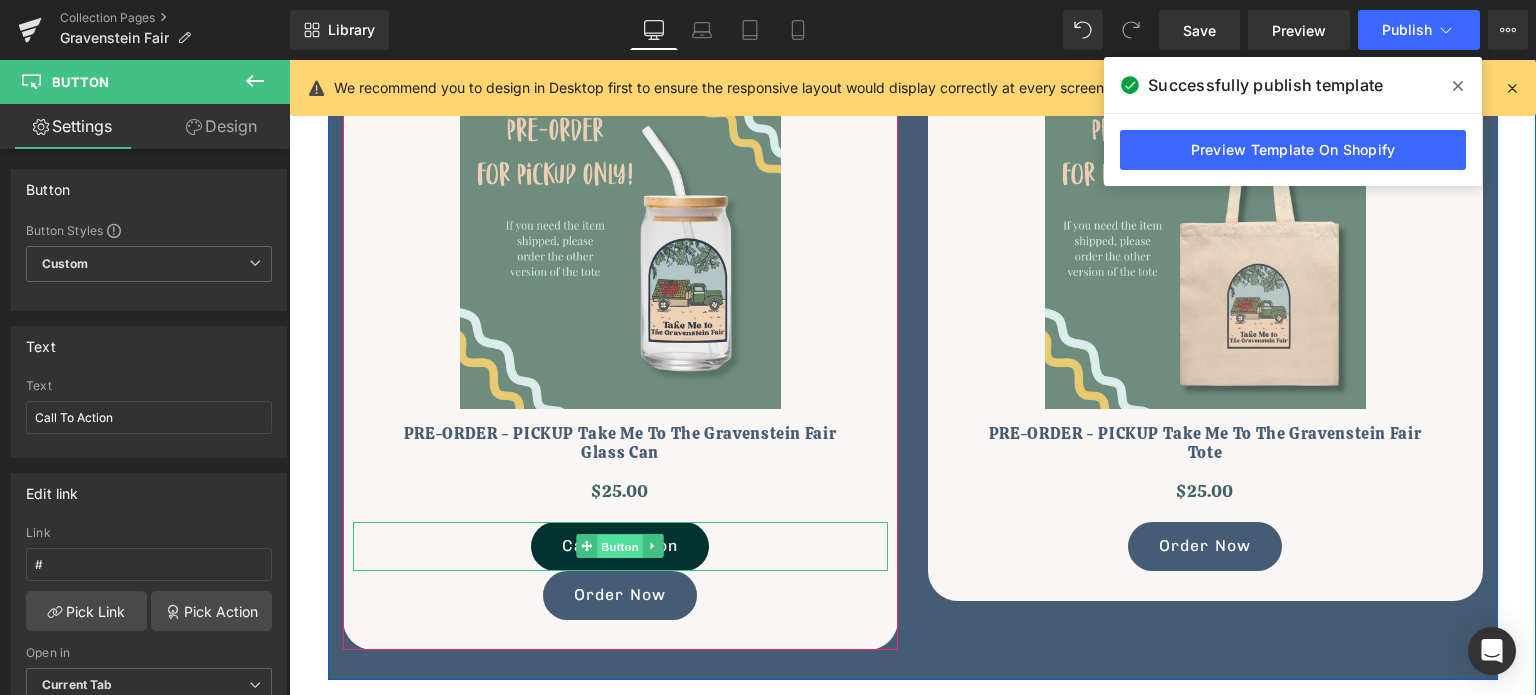 click on "Button" at bounding box center [620, 547] 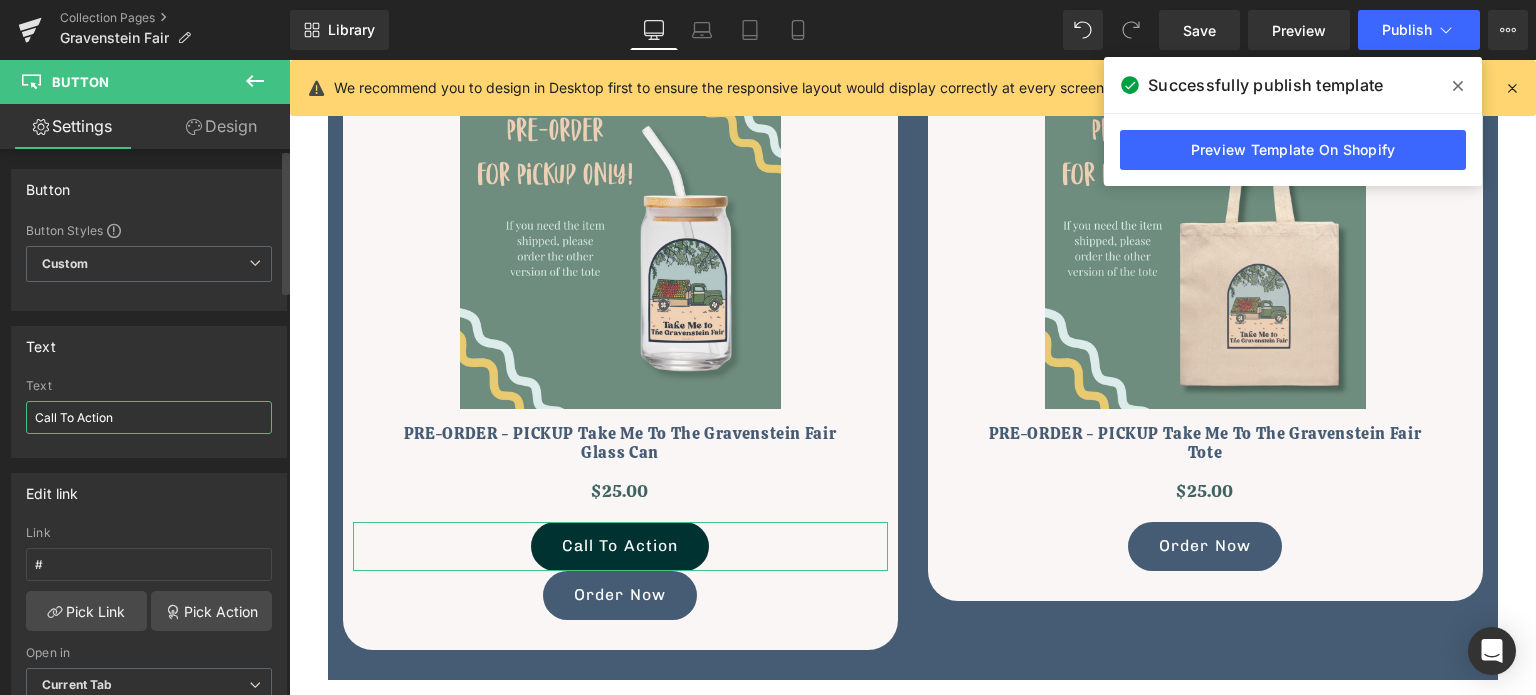 drag, startPoint x: 122, startPoint y: 417, endPoint x: 0, endPoint y: 425, distance: 122.26202 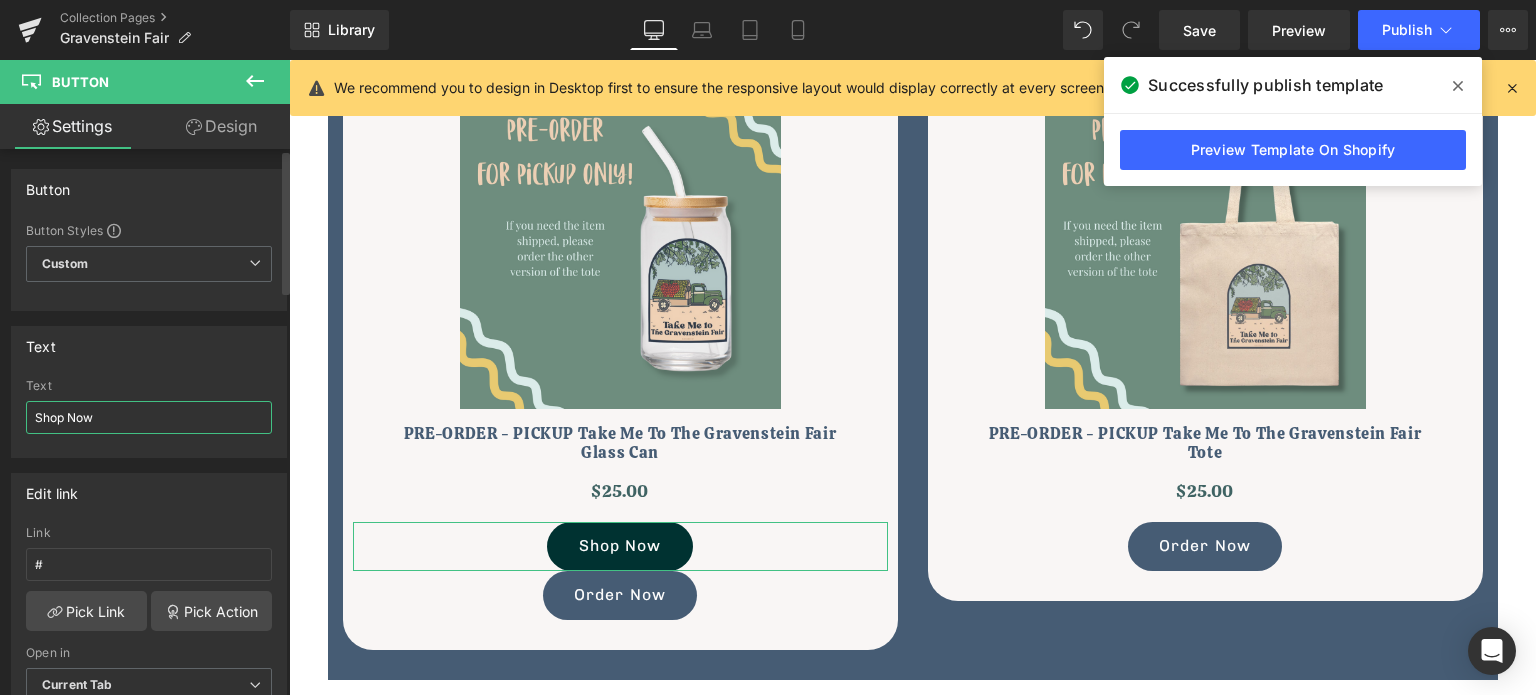 drag, startPoint x: 99, startPoint y: 415, endPoint x: 0, endPoint y: 417, distance: 99.0202 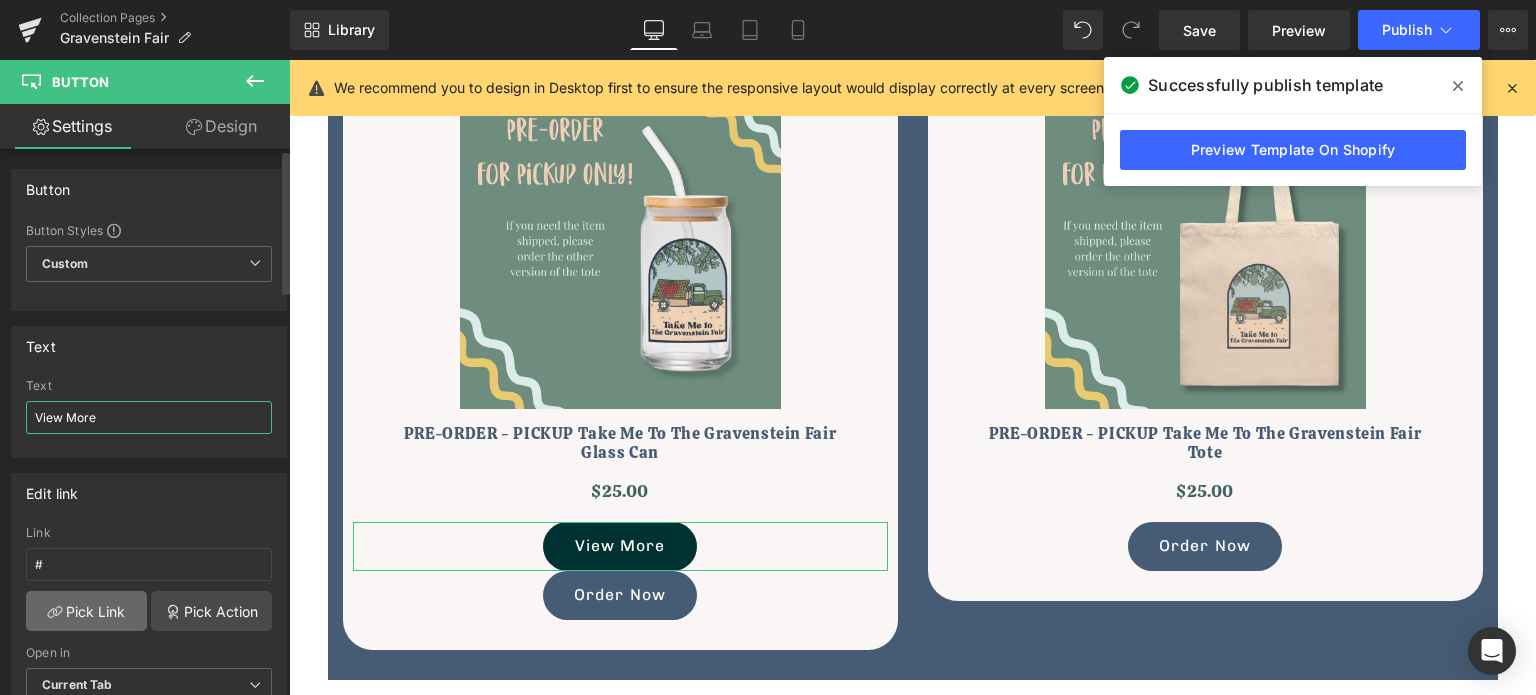 type on "View More" 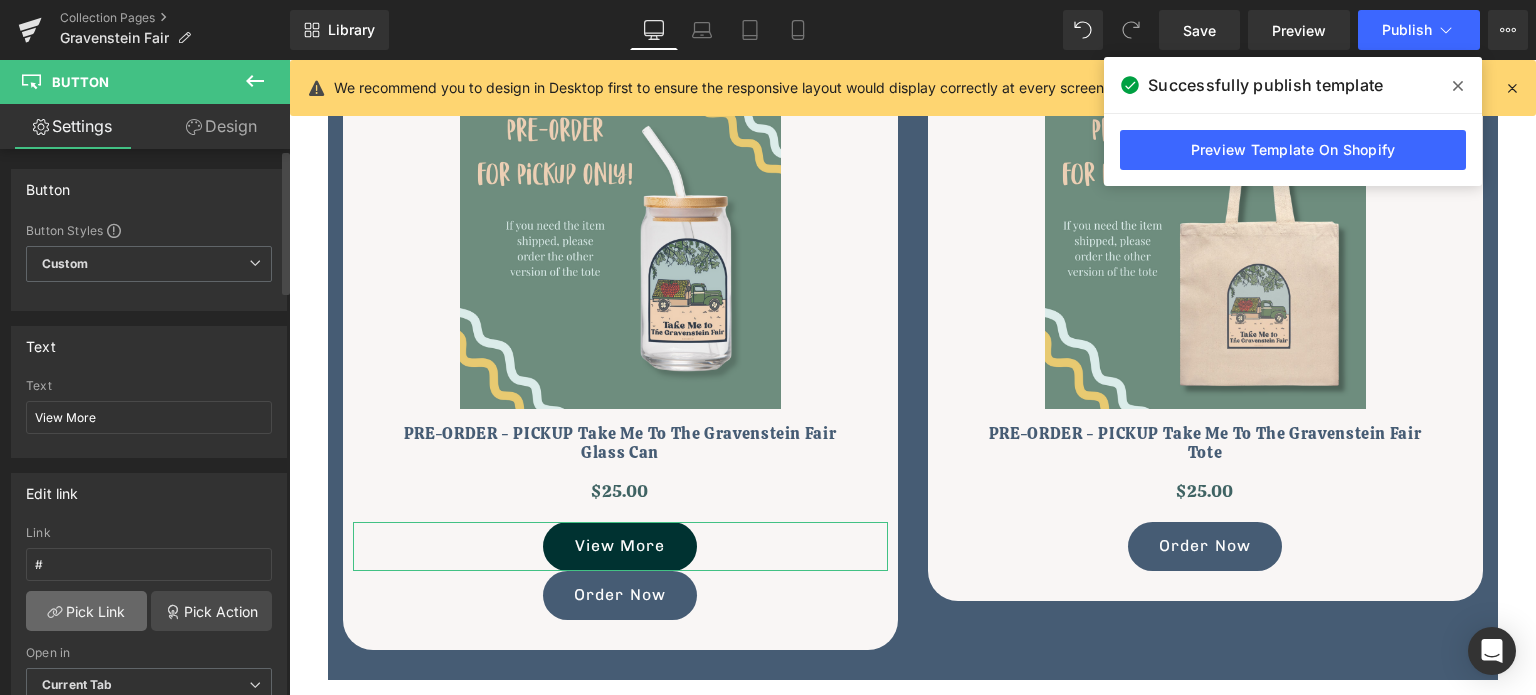 click on "Pick Link" at bounding box center [86, 611] 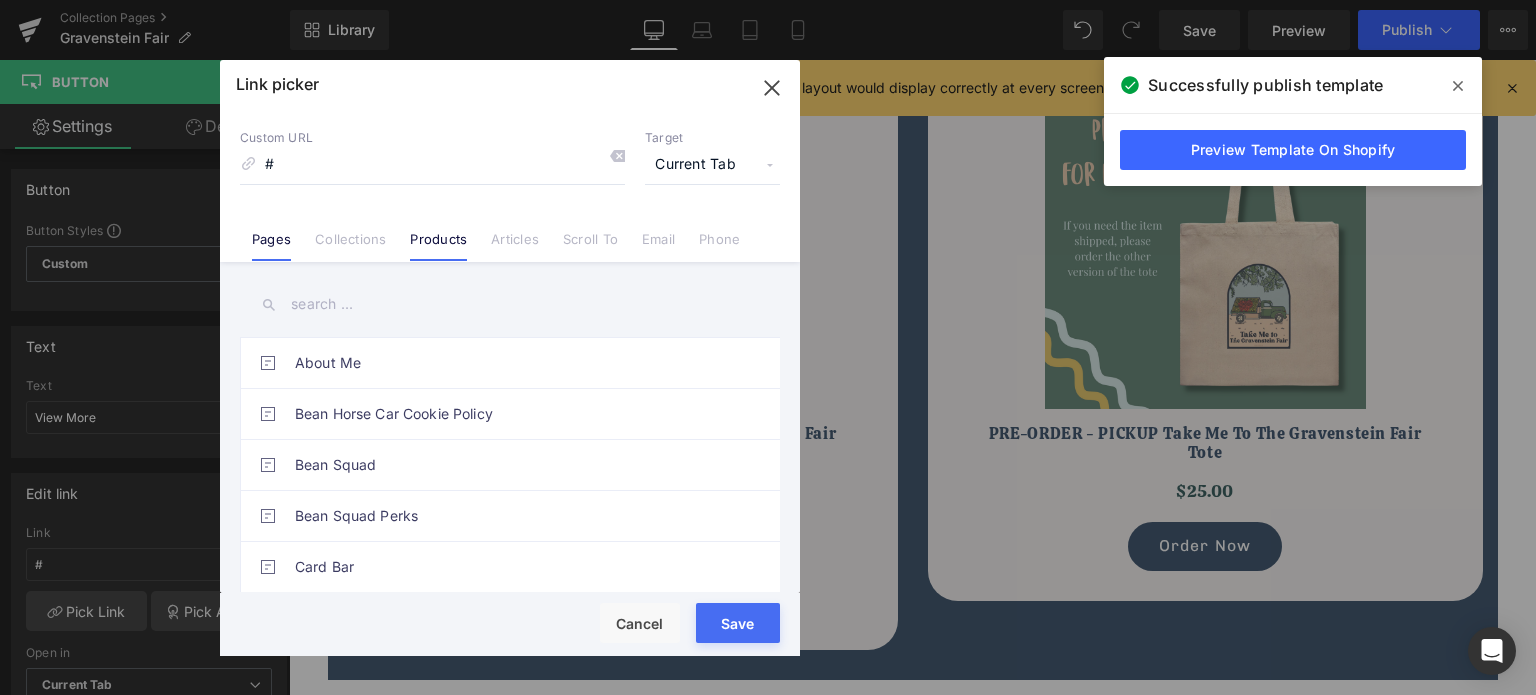 click on "Products" at bounding box center (438, 246) 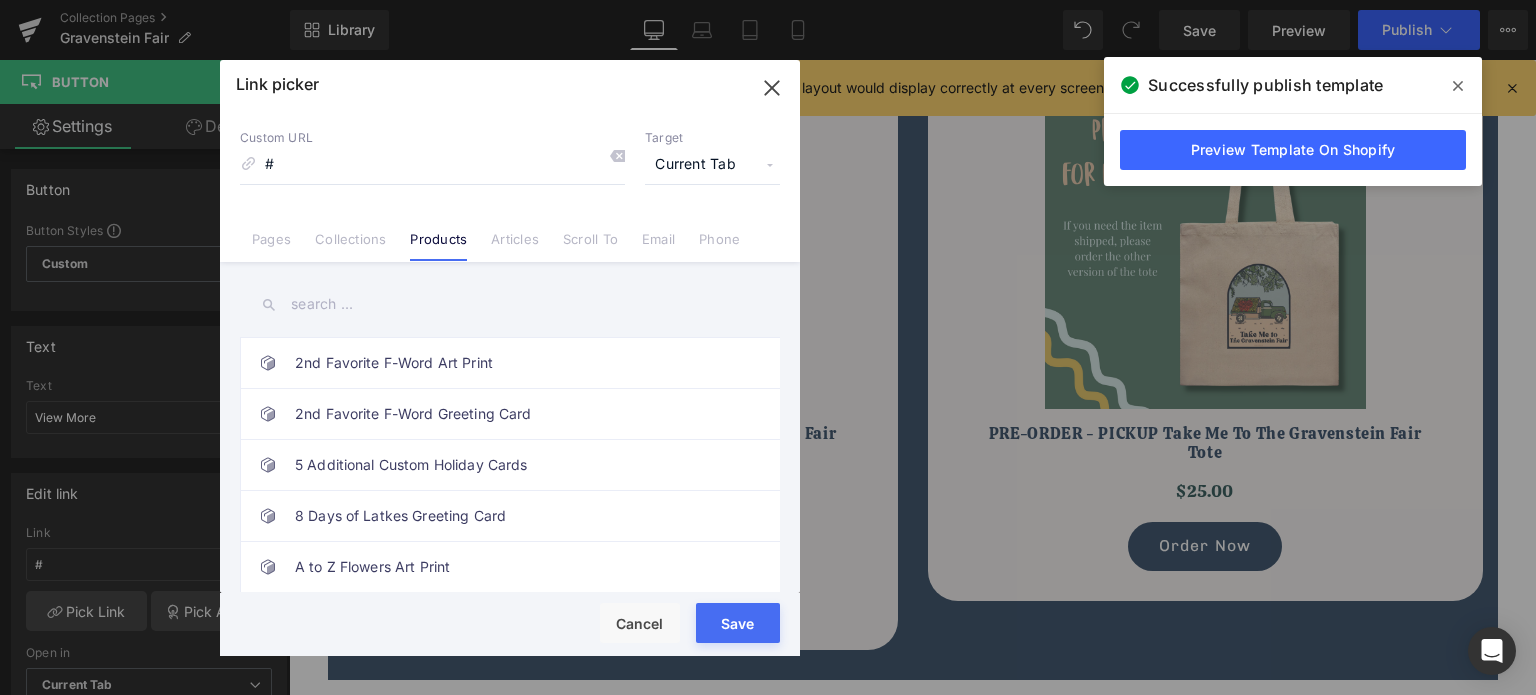click at bounding box center [510, 304] 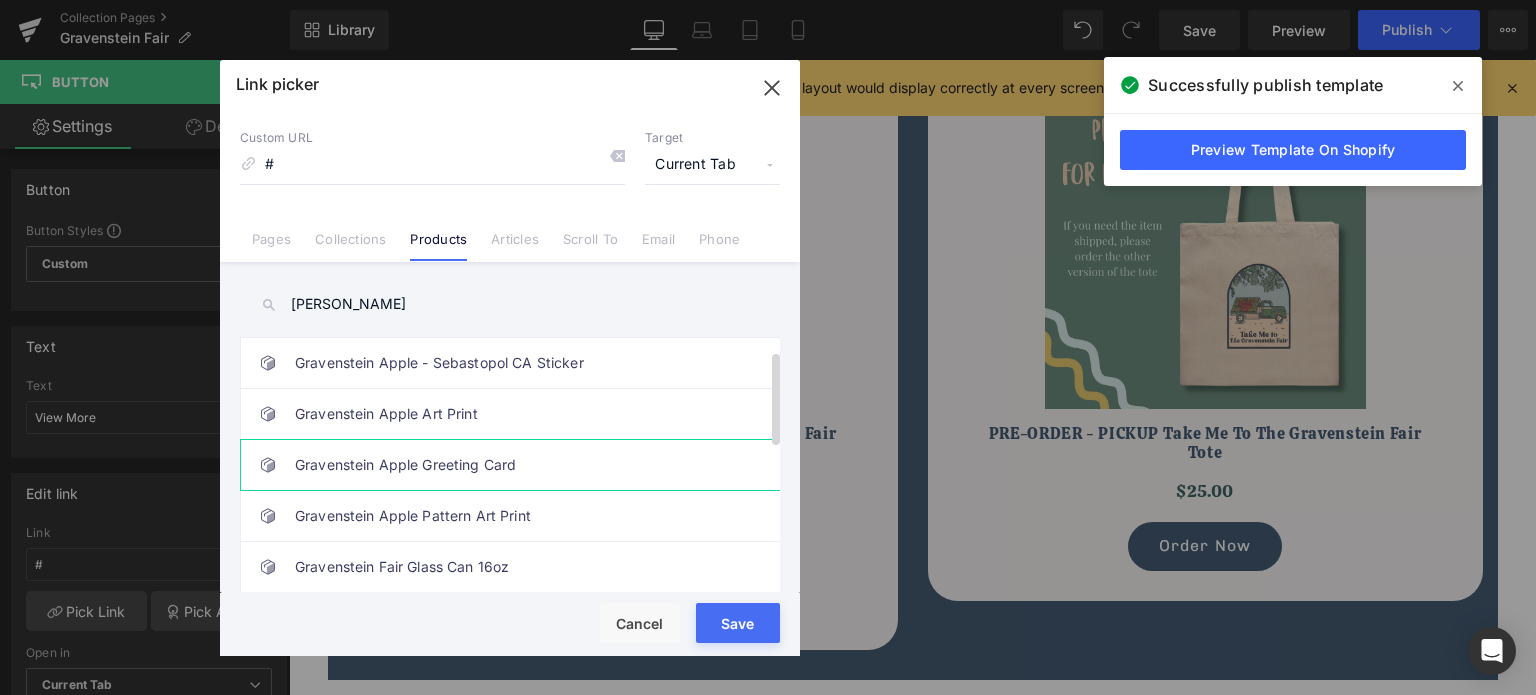 scroll, scrollTop: 100, scrollLeft: 0, axis: vertical 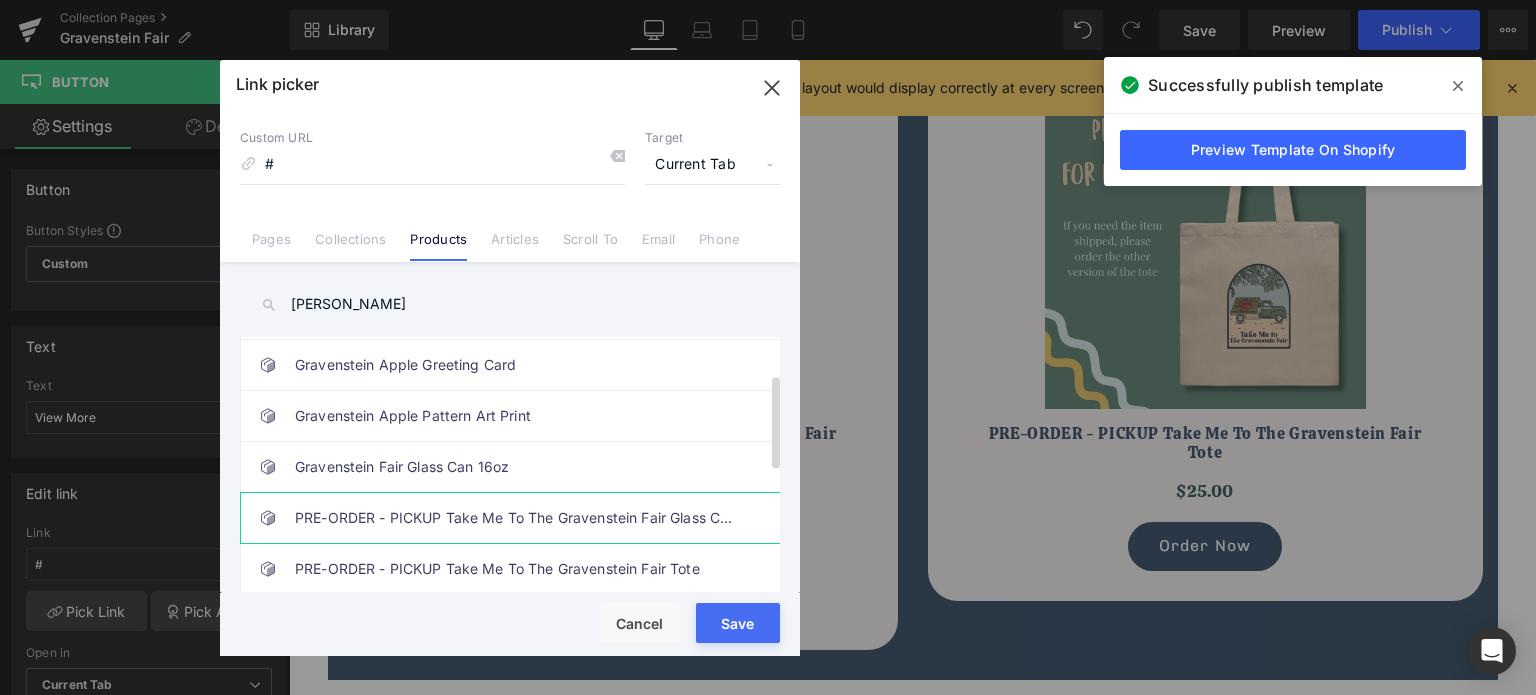 type on "[PERSON_NAME]" 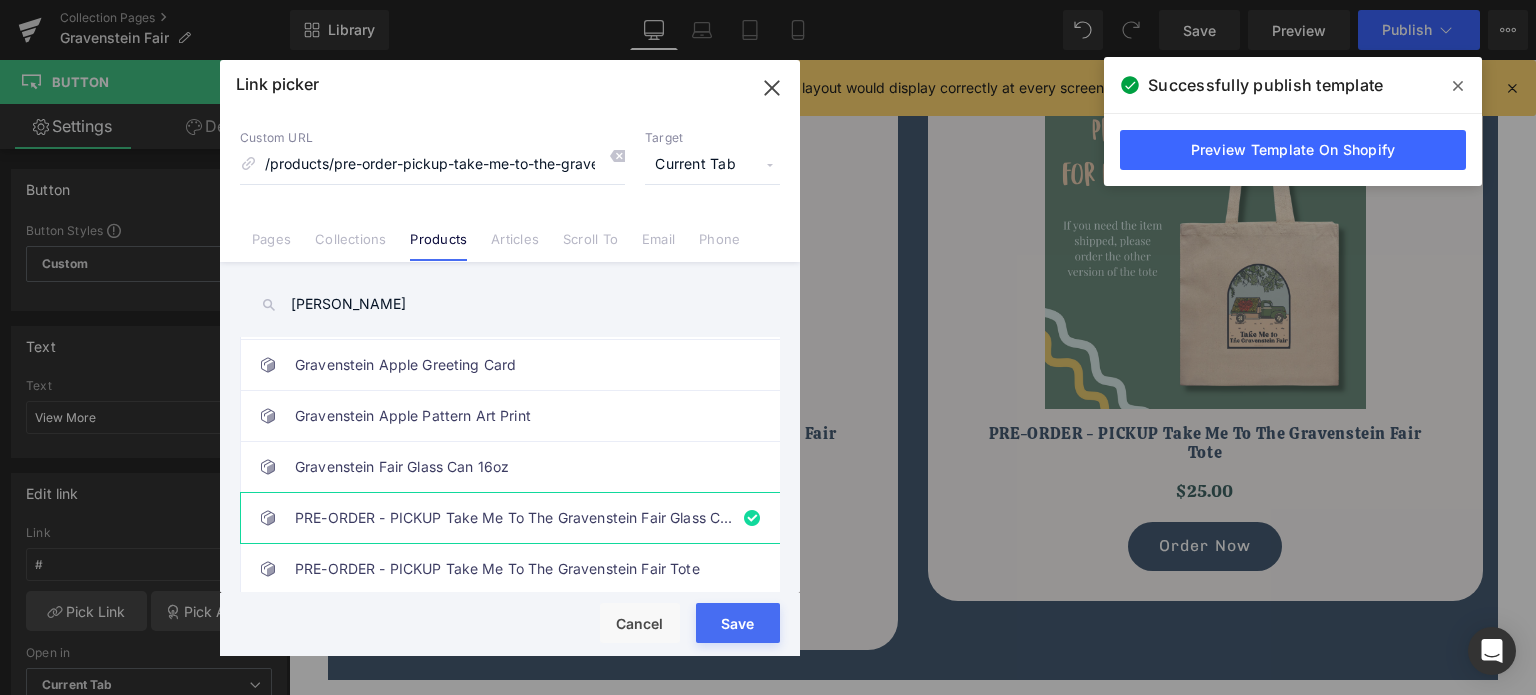 click on "Loading Product Data" at bounding box center [768, 616] 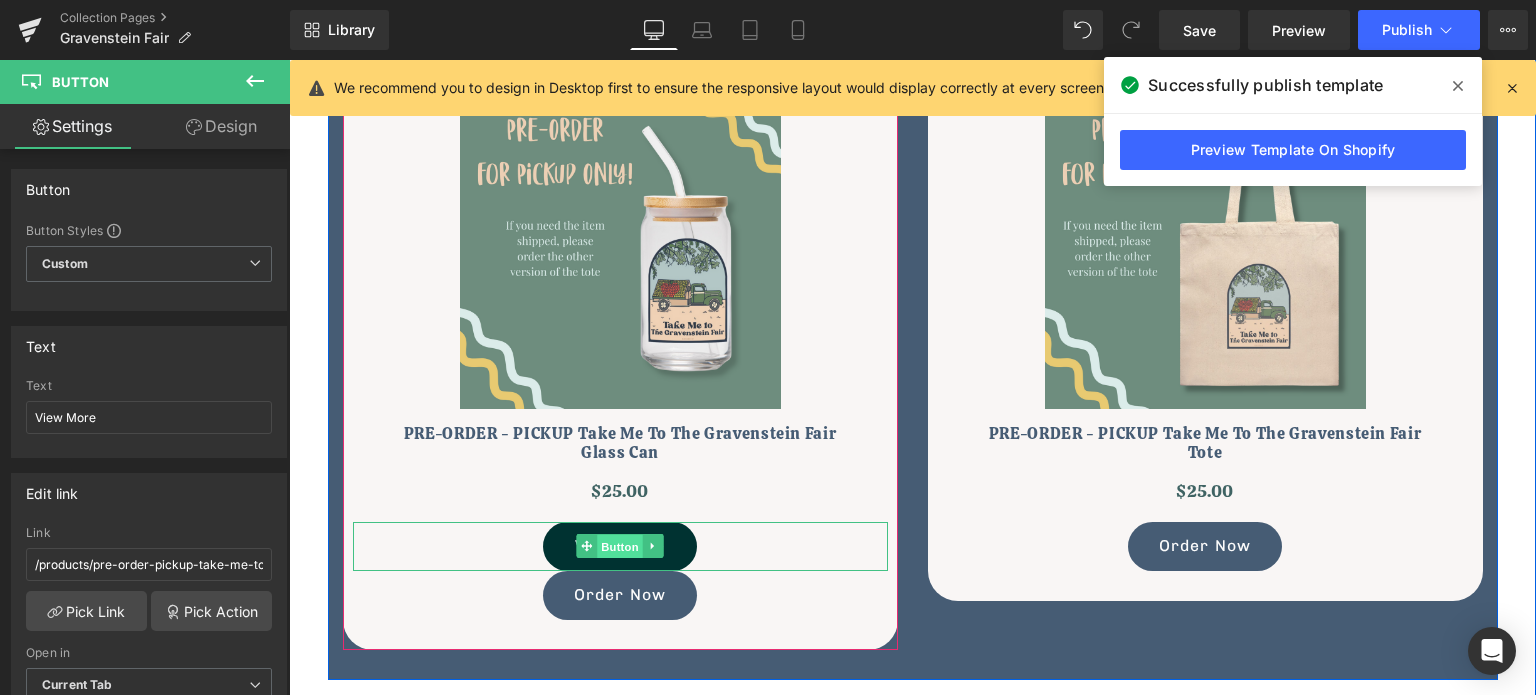 click on "Button" at bounding box center (620, 547) 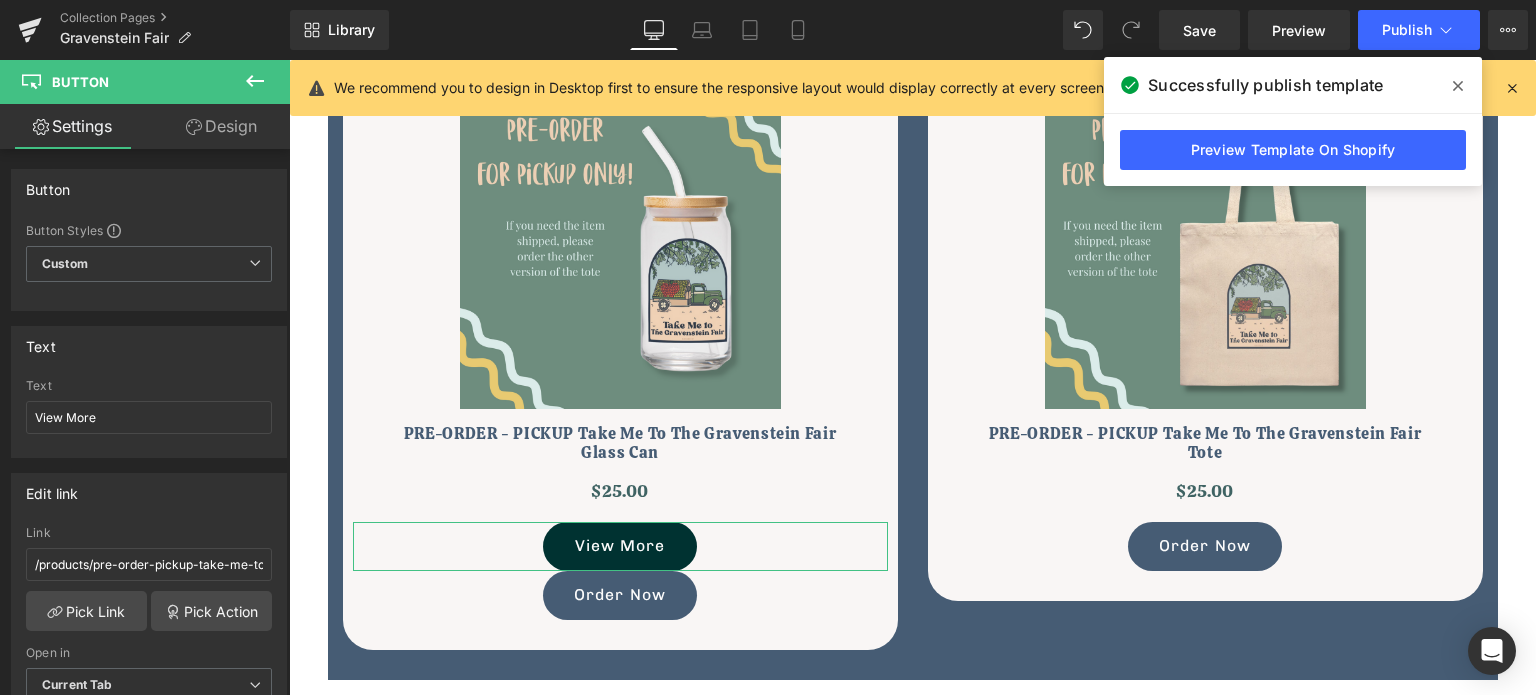 click on "Design" at bounding box center [221, 126] 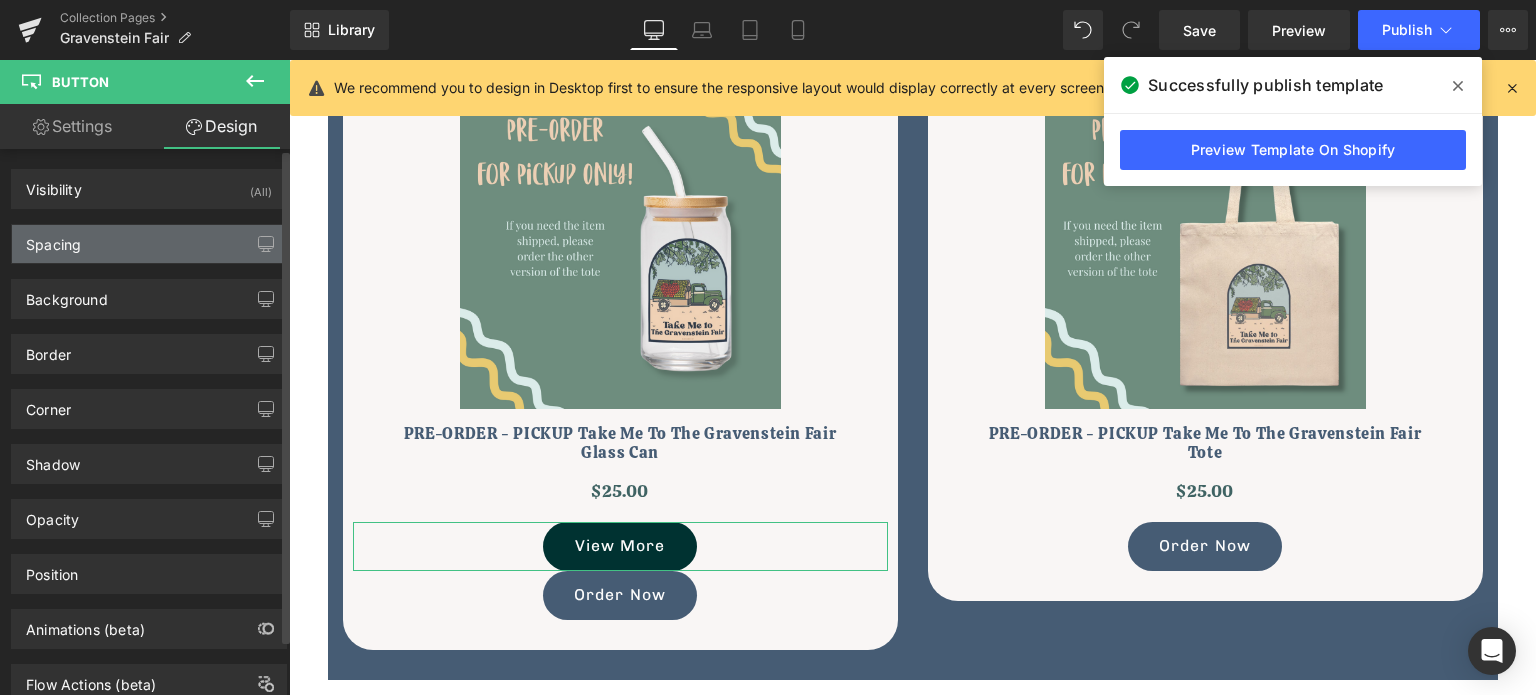click on "Spacing" at bounding box center (149, 244) 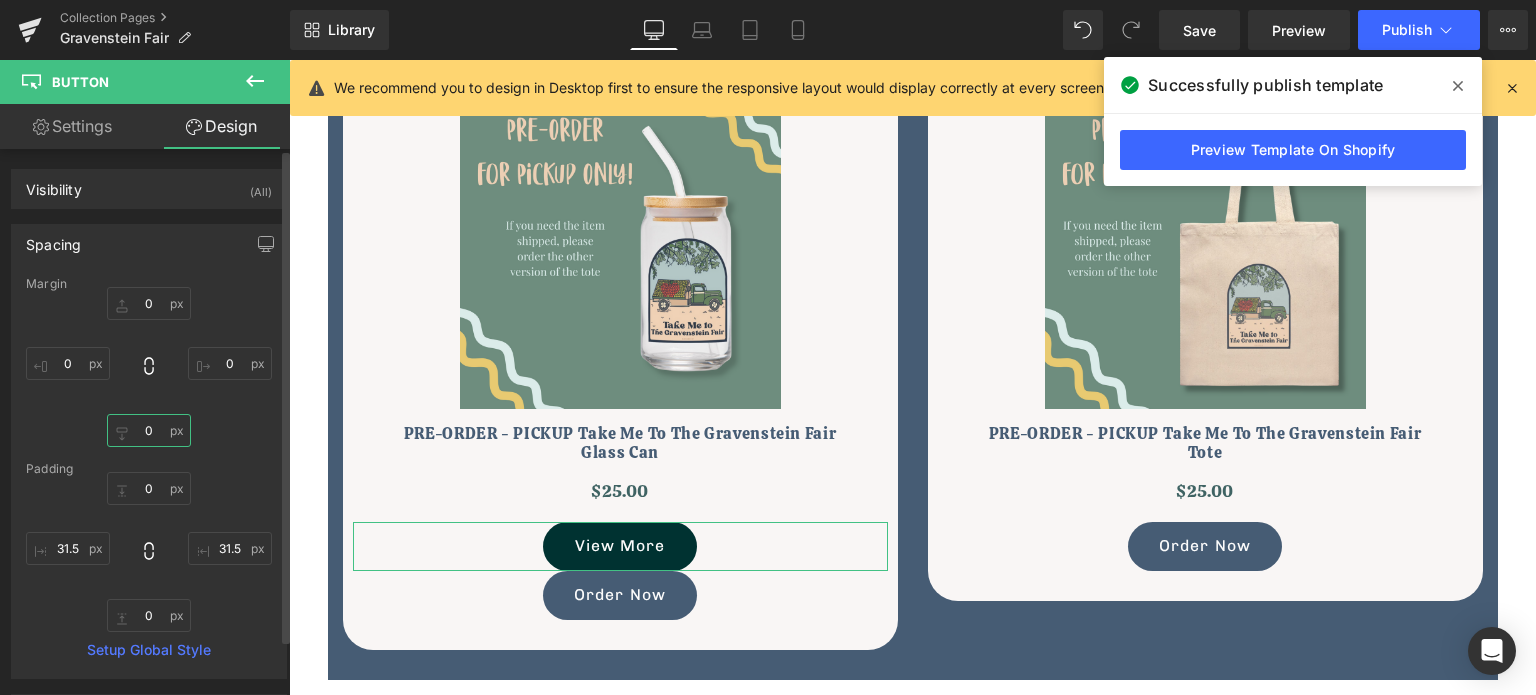 click on "0" at bounding box center [149, 430] 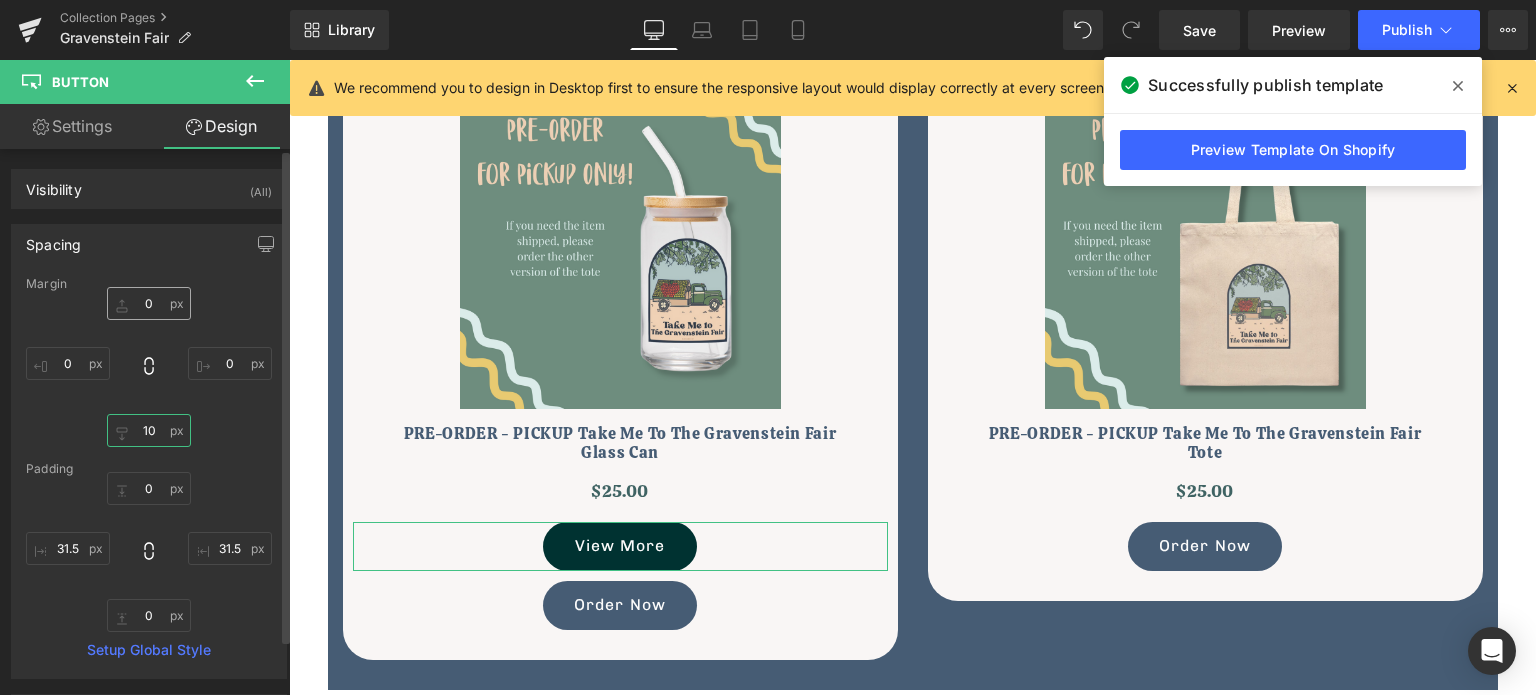 type on "10" 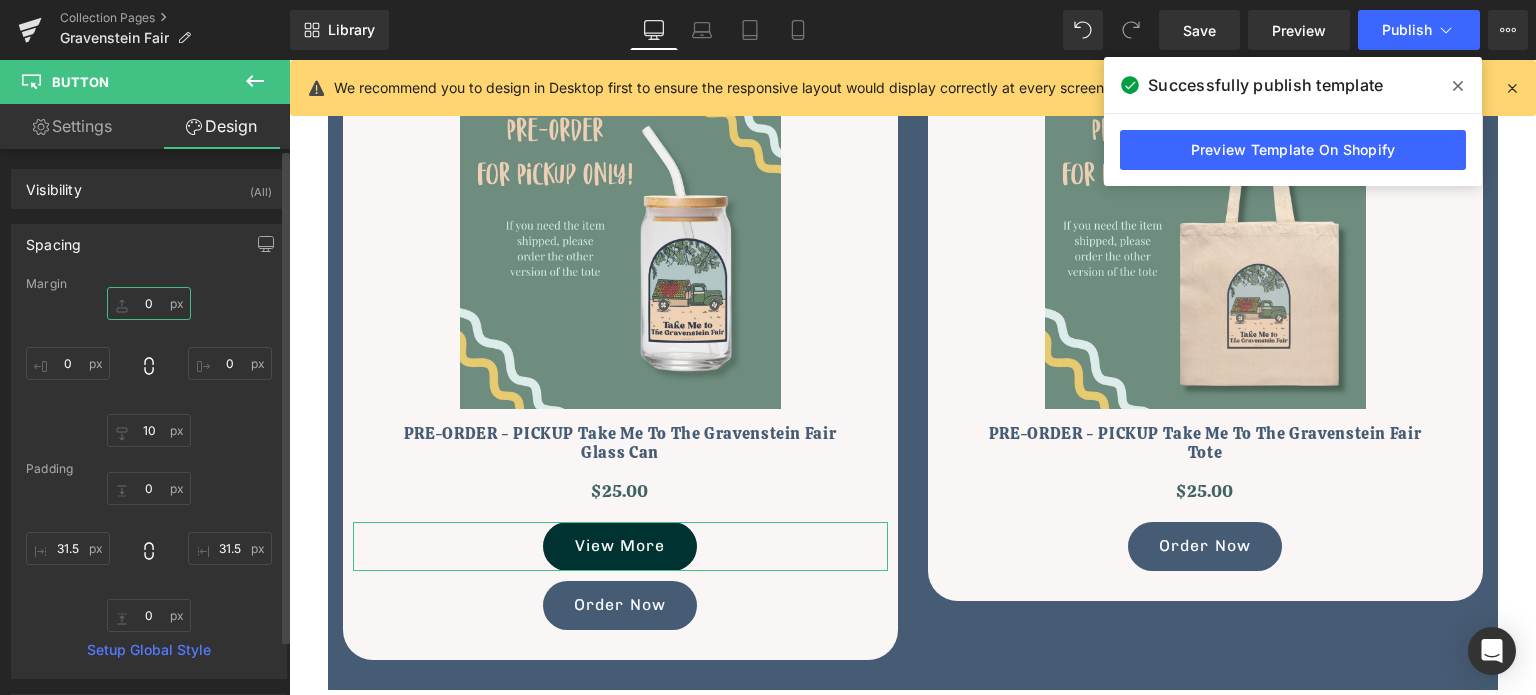 click on "0" at bounding box center [149, 303] 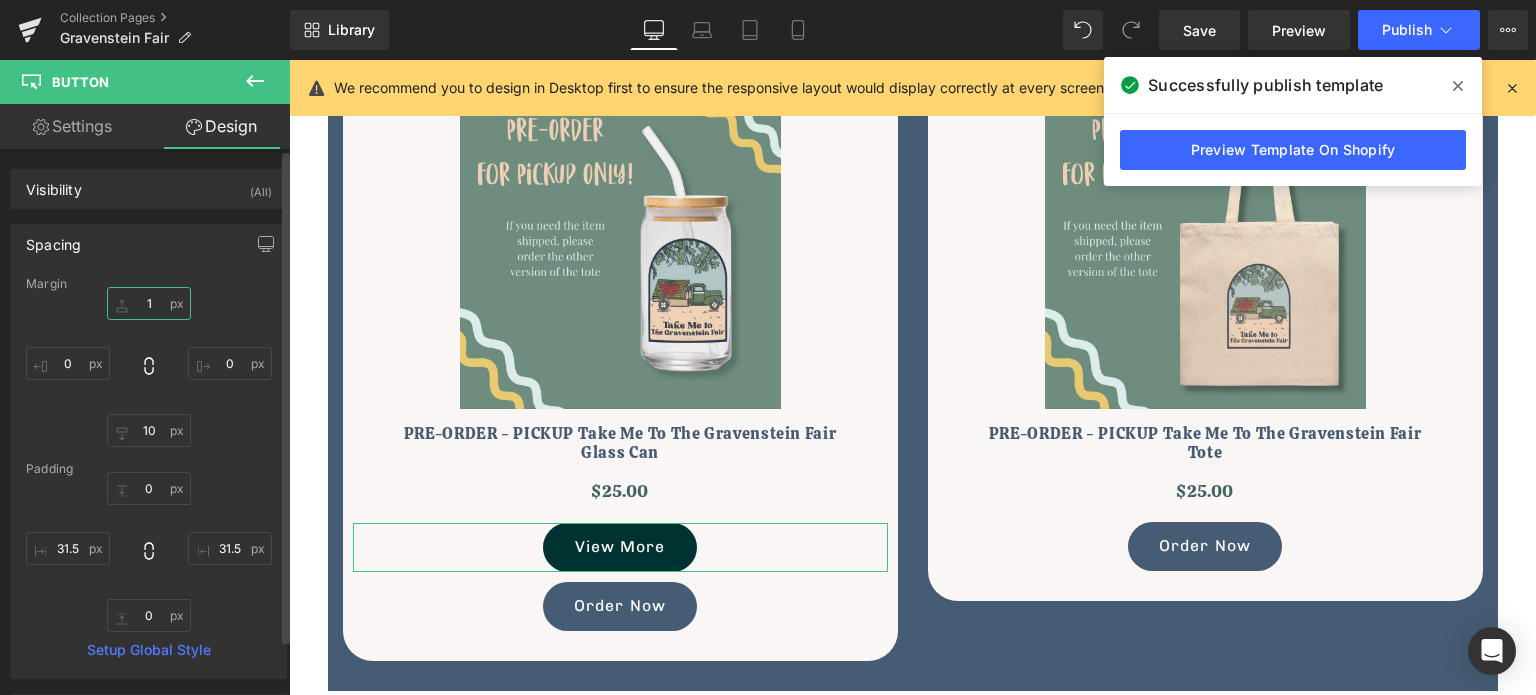 type on "10" 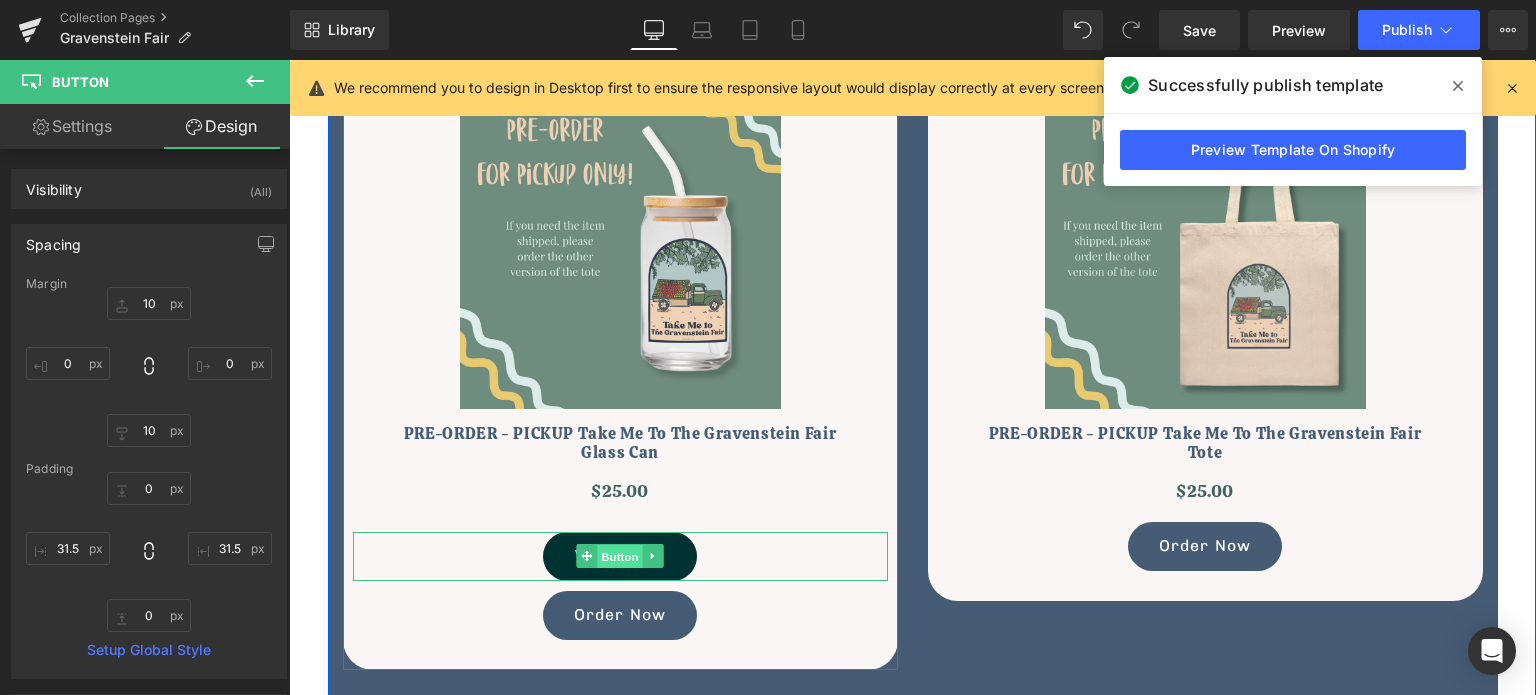 click on "Button" at bounding box center (620, 557) 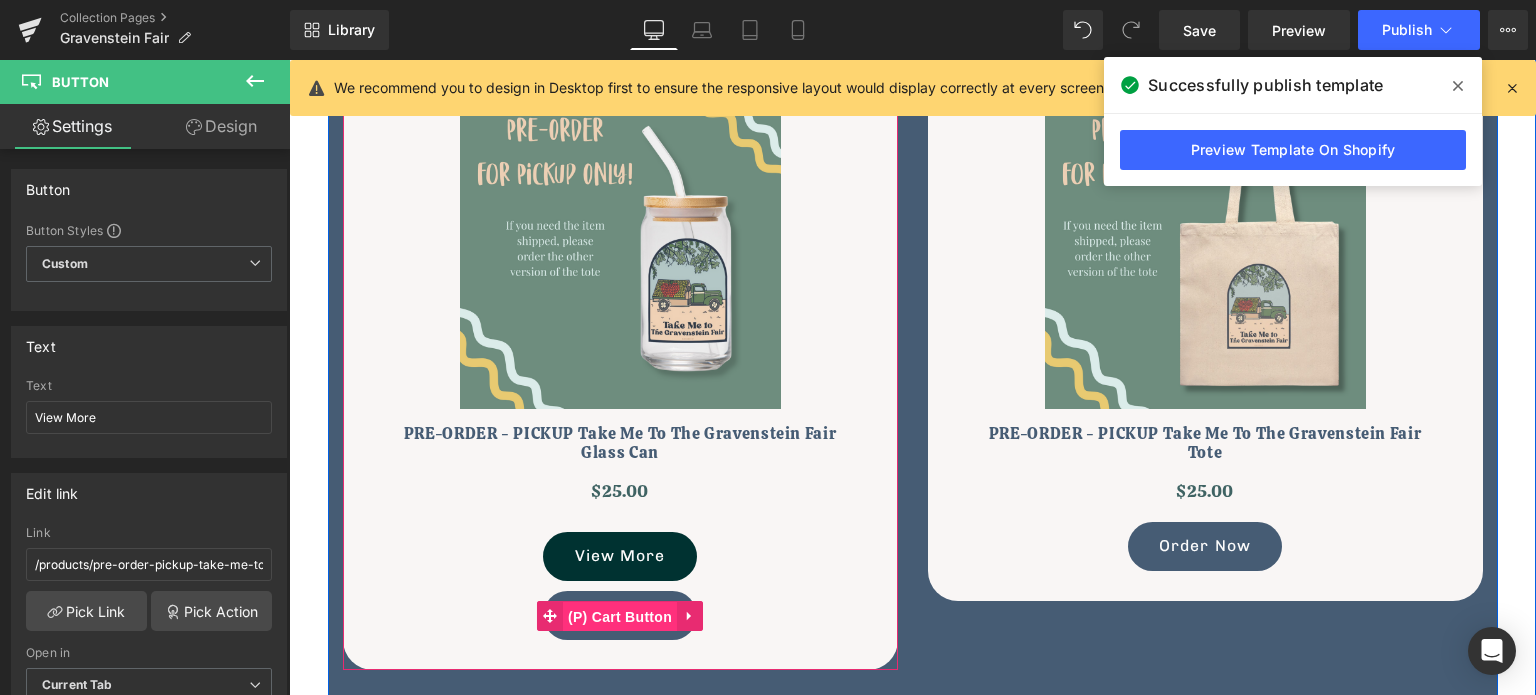 click on "(P) Cart Button" at bounding box center [620, 617] 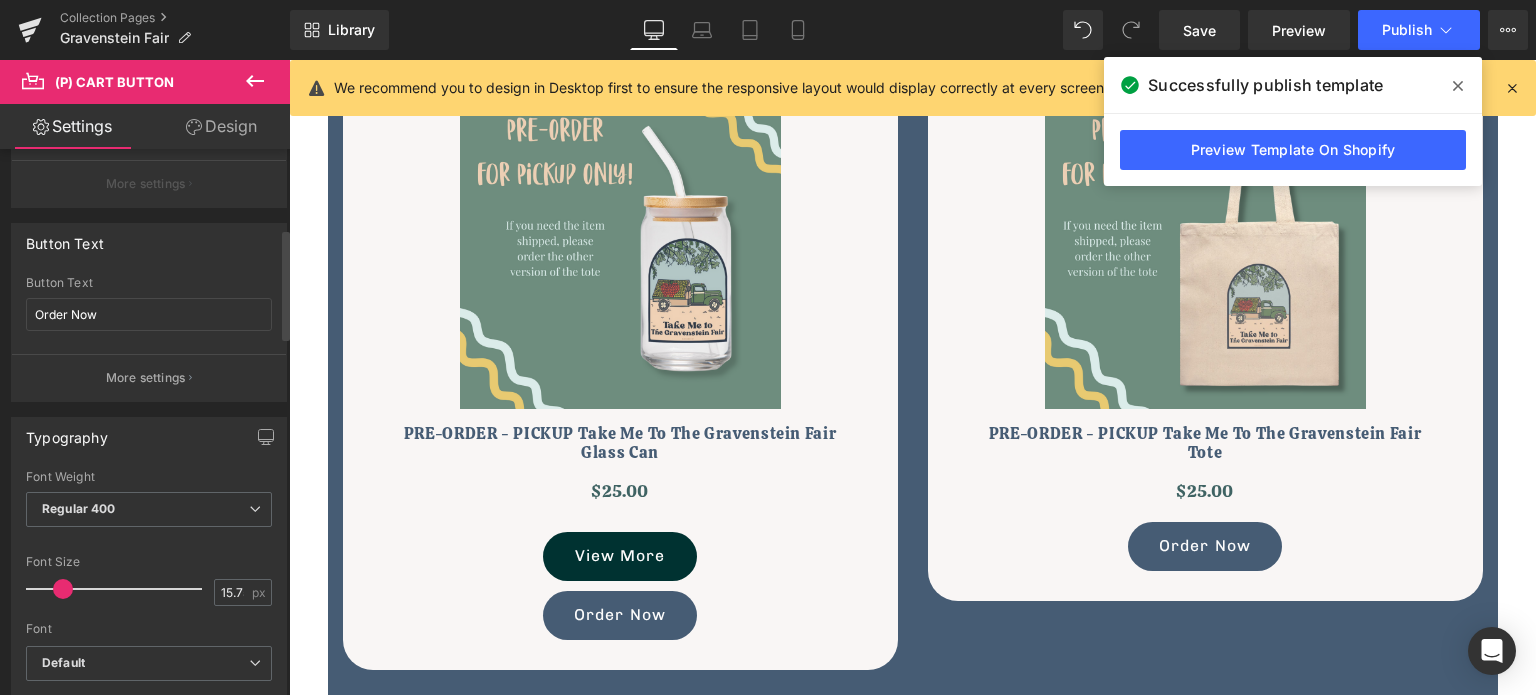 scroll, scrollTop: 400, scrollLeft: 0, axis: vertical 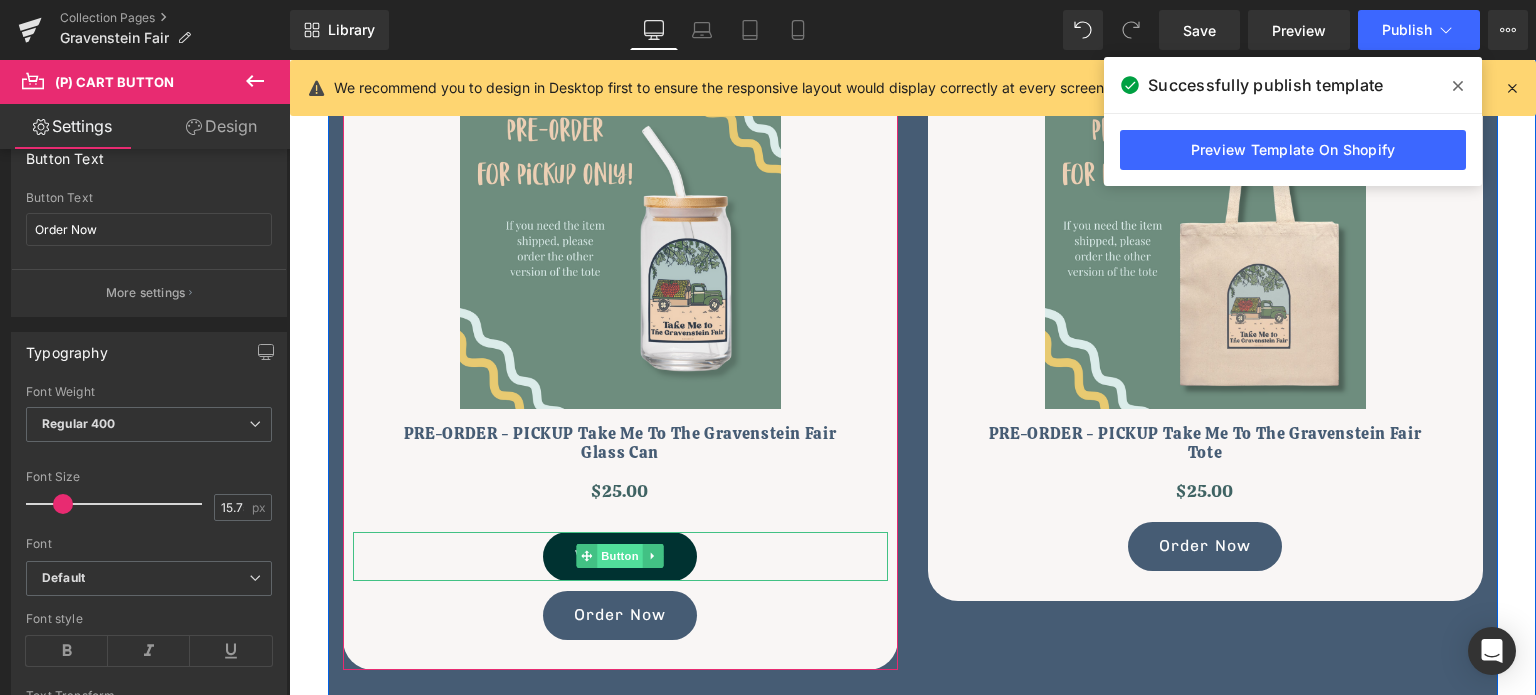 click on "Button" at bounding box center [620, 556] 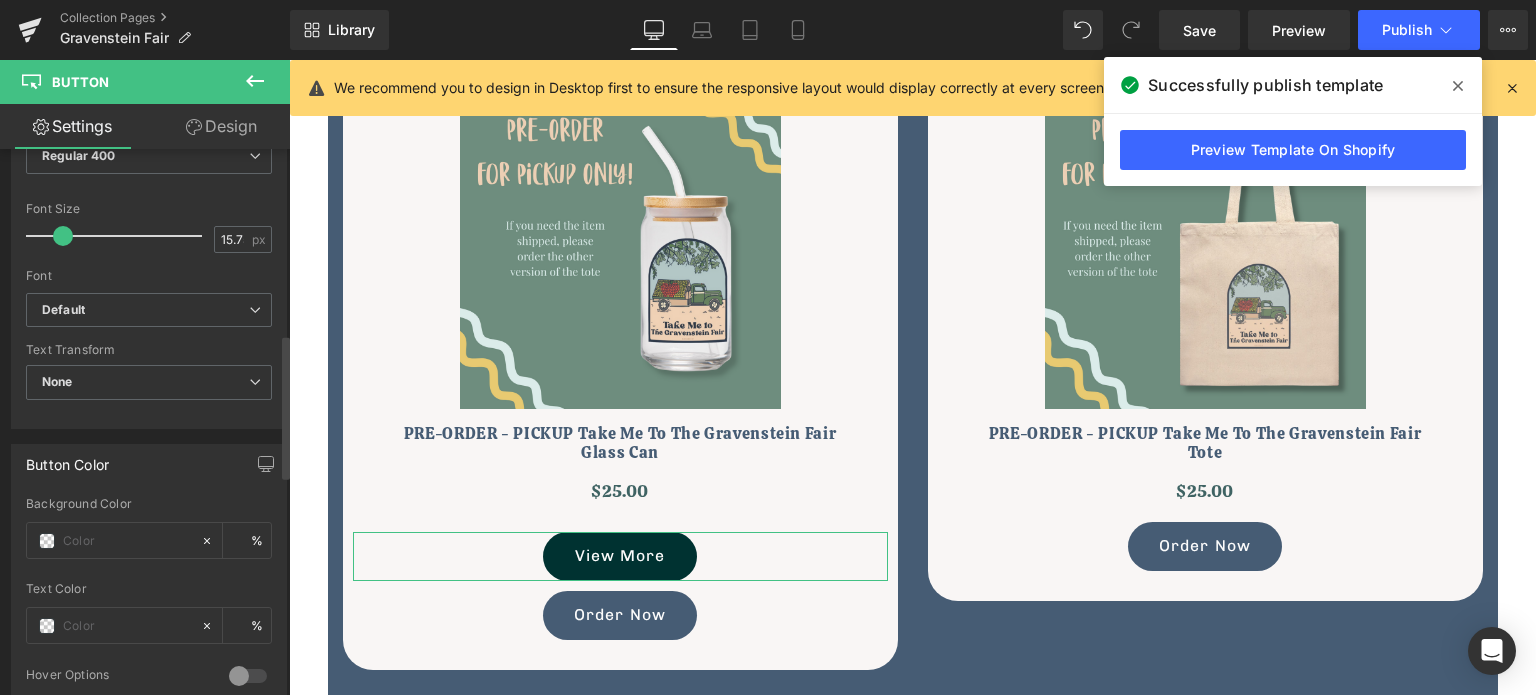 scroll, scrollTop: 700, scrollLeft: 0, axis: vertical 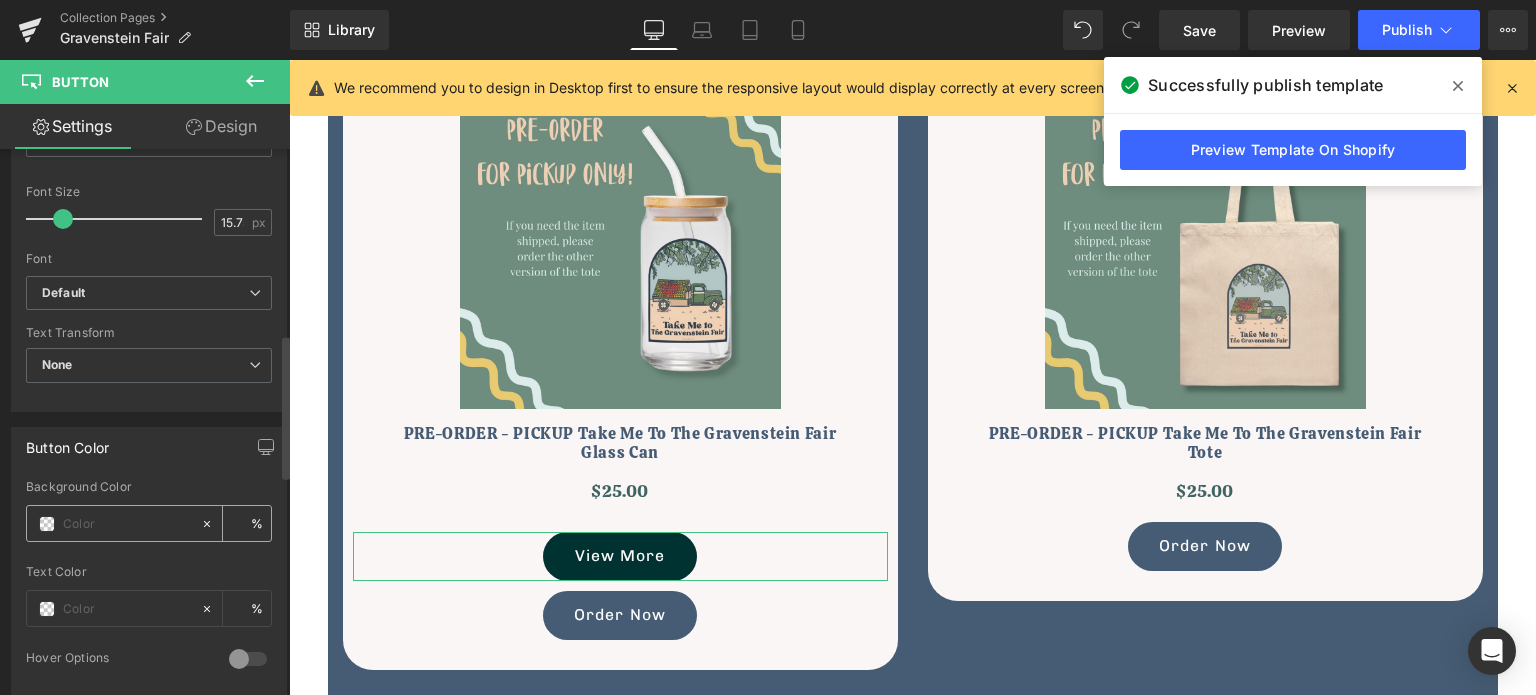 click at bounding box center (127, 524) 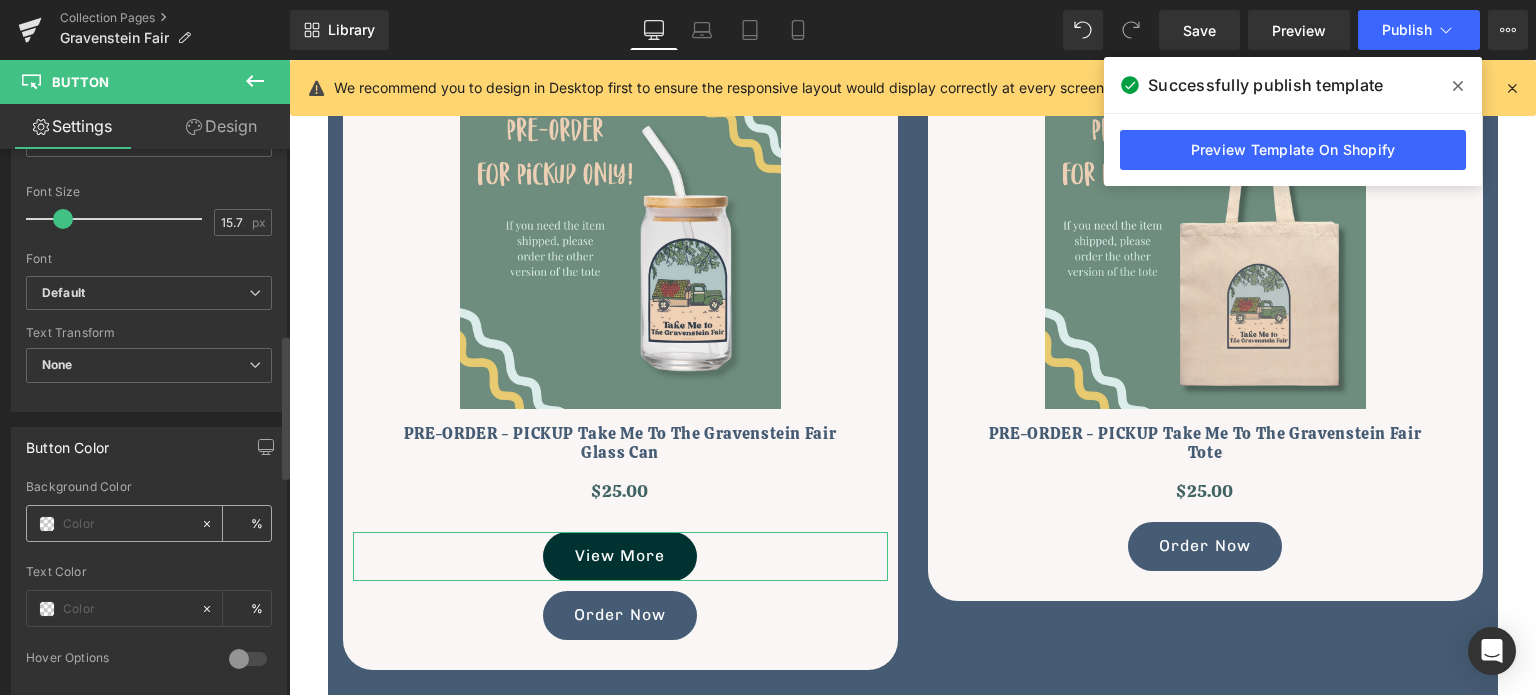 paste on "#6e8d7e" 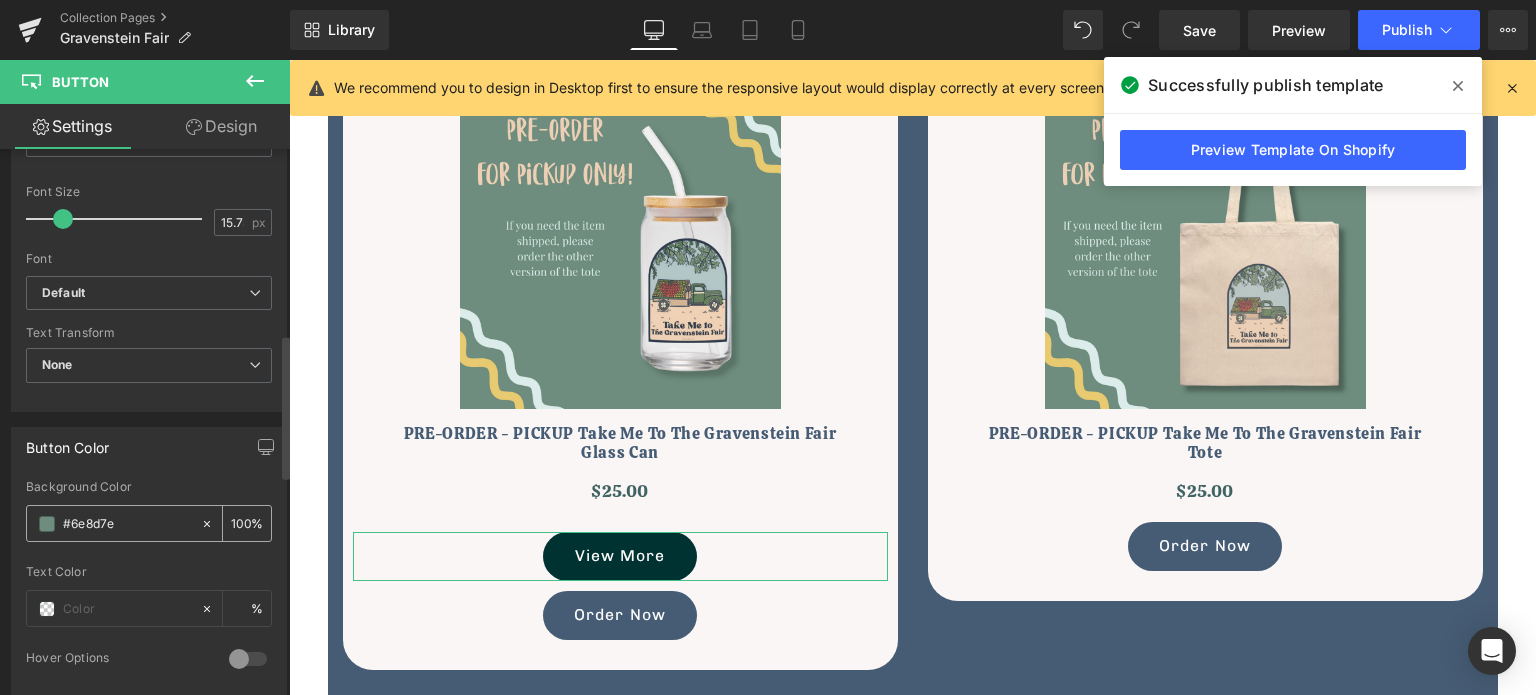 type on "100" 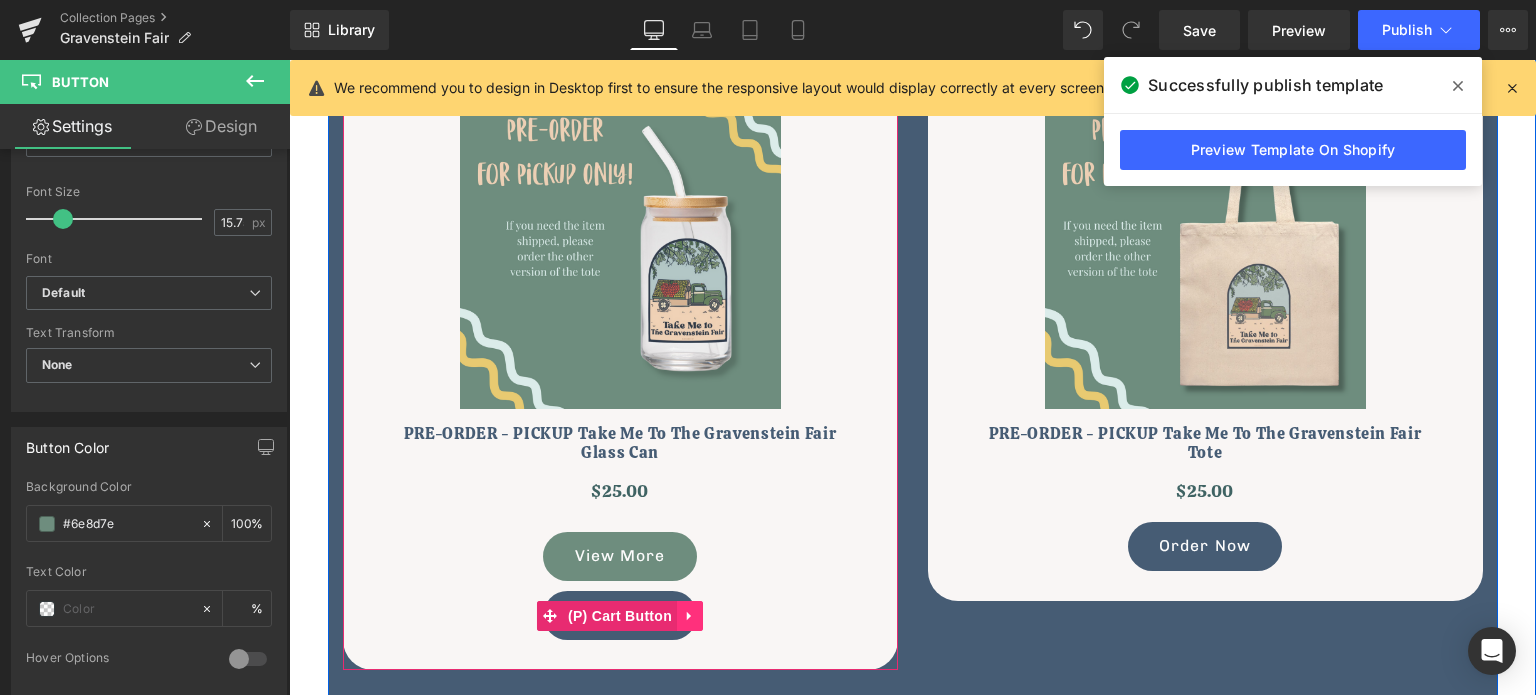type on "#6e8d7e" 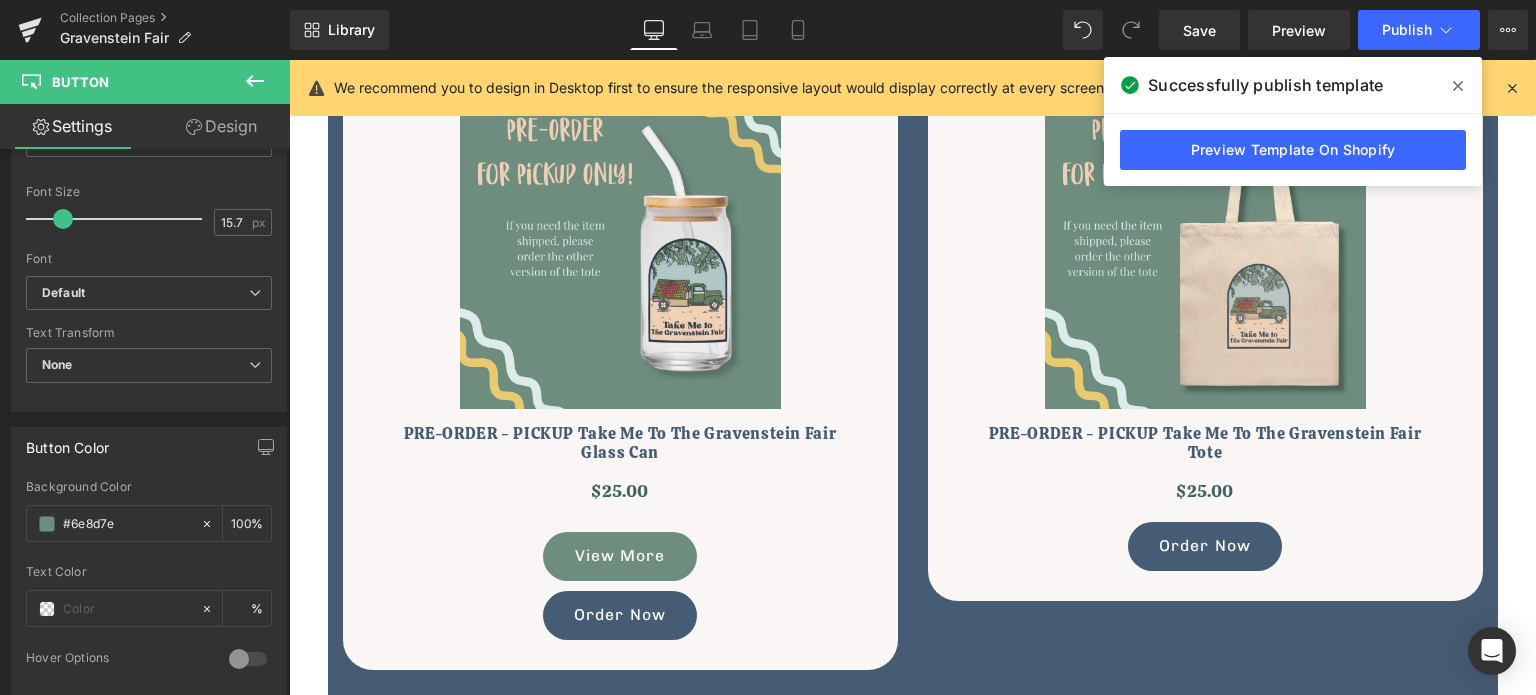click on "Loading Product Data" at bounding box center [768, 616] 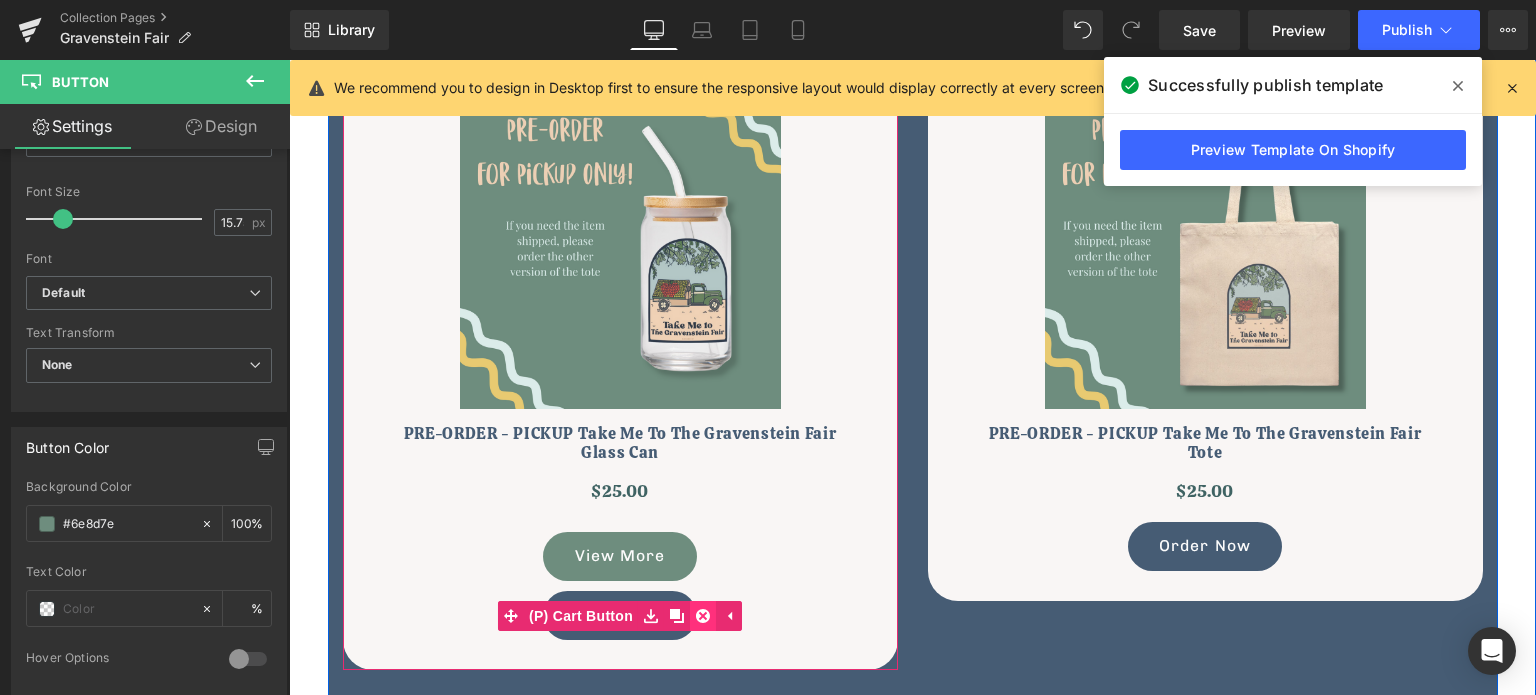 click 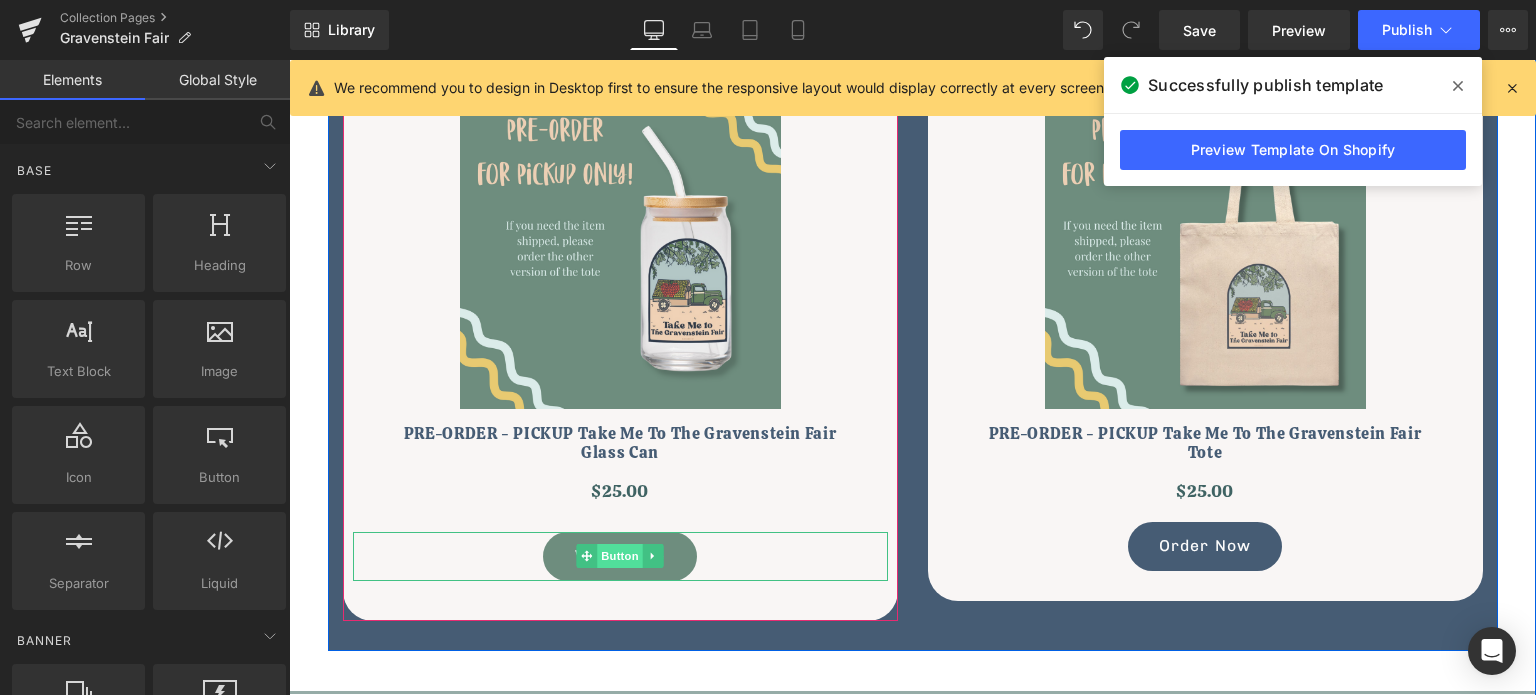 click on "Button" at bounding box center (620, 556) 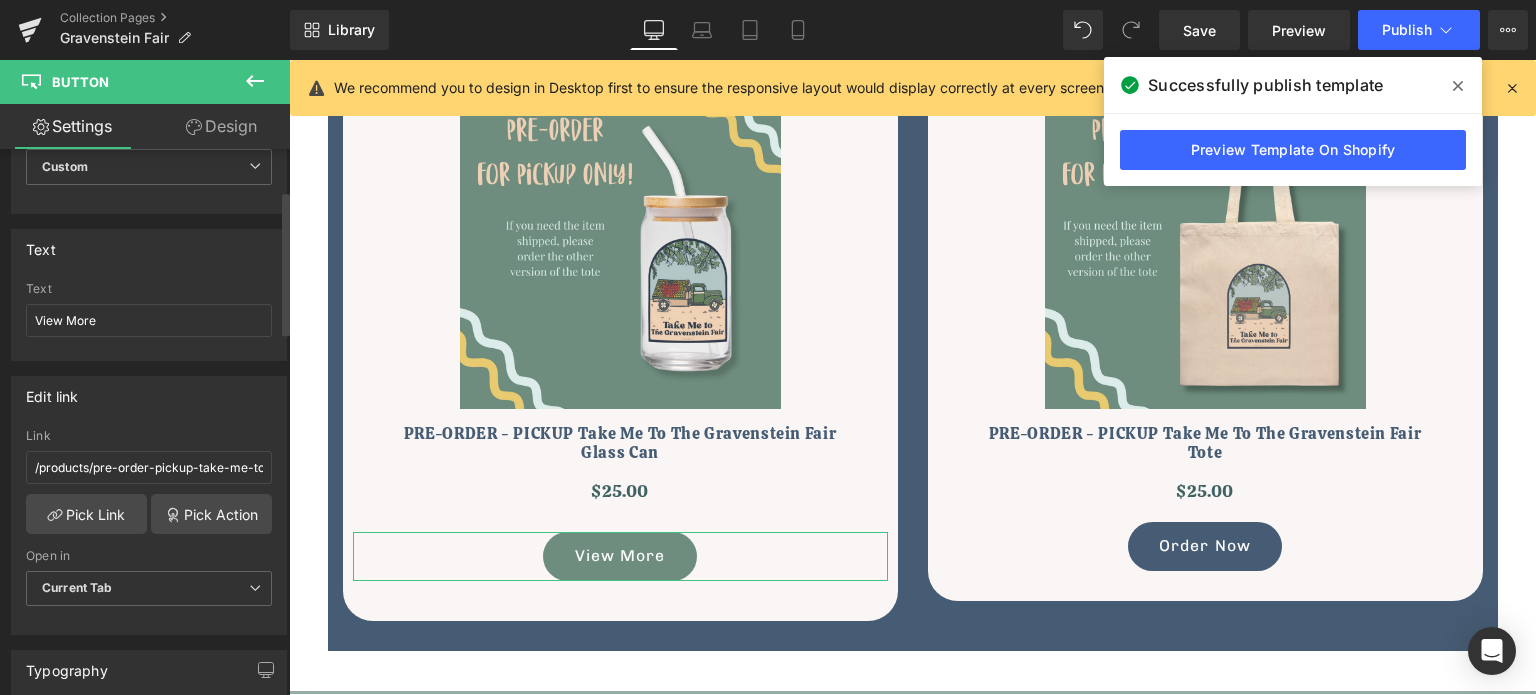 scroll, scrollTop: 0, scrollLeft: 0, axis: both 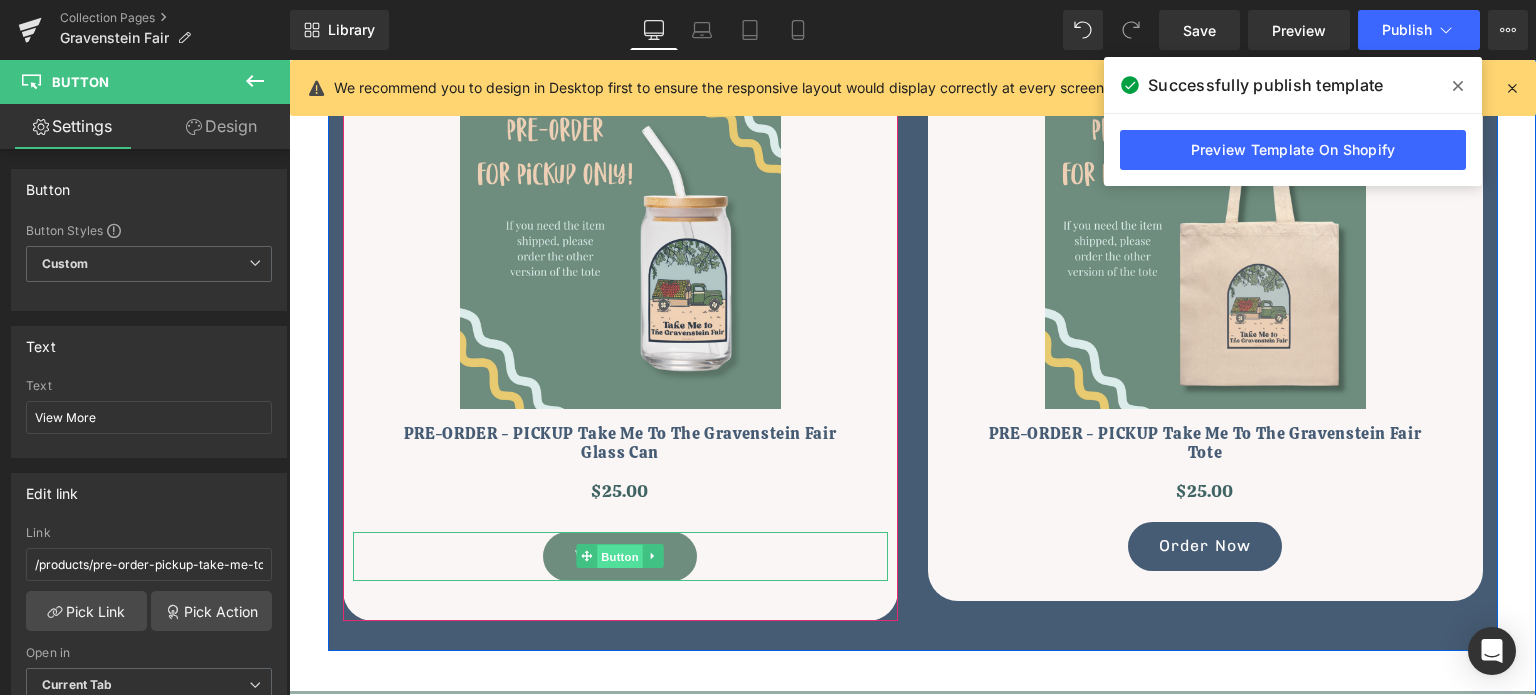 click on "Button" at bounding box center [620, 557] 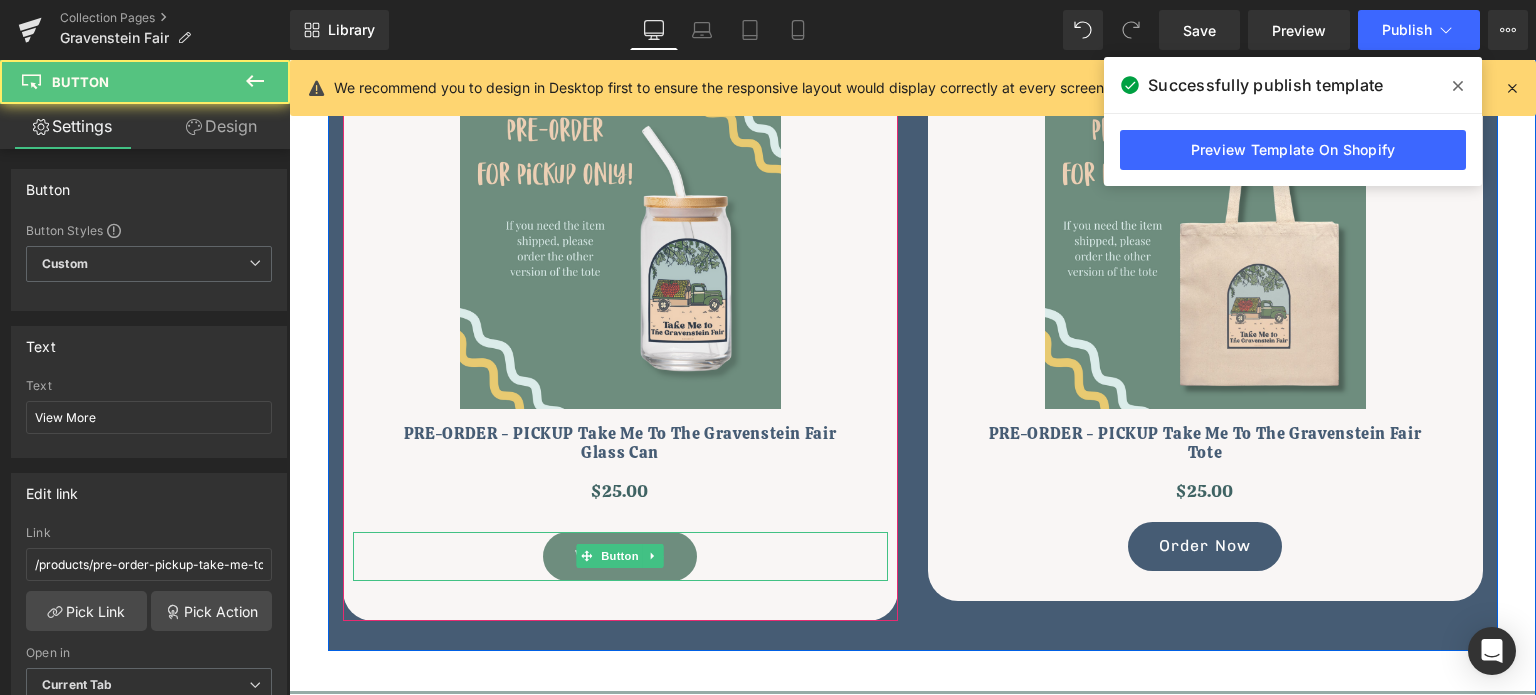 click on "View More" at bounding box center [620, 556] 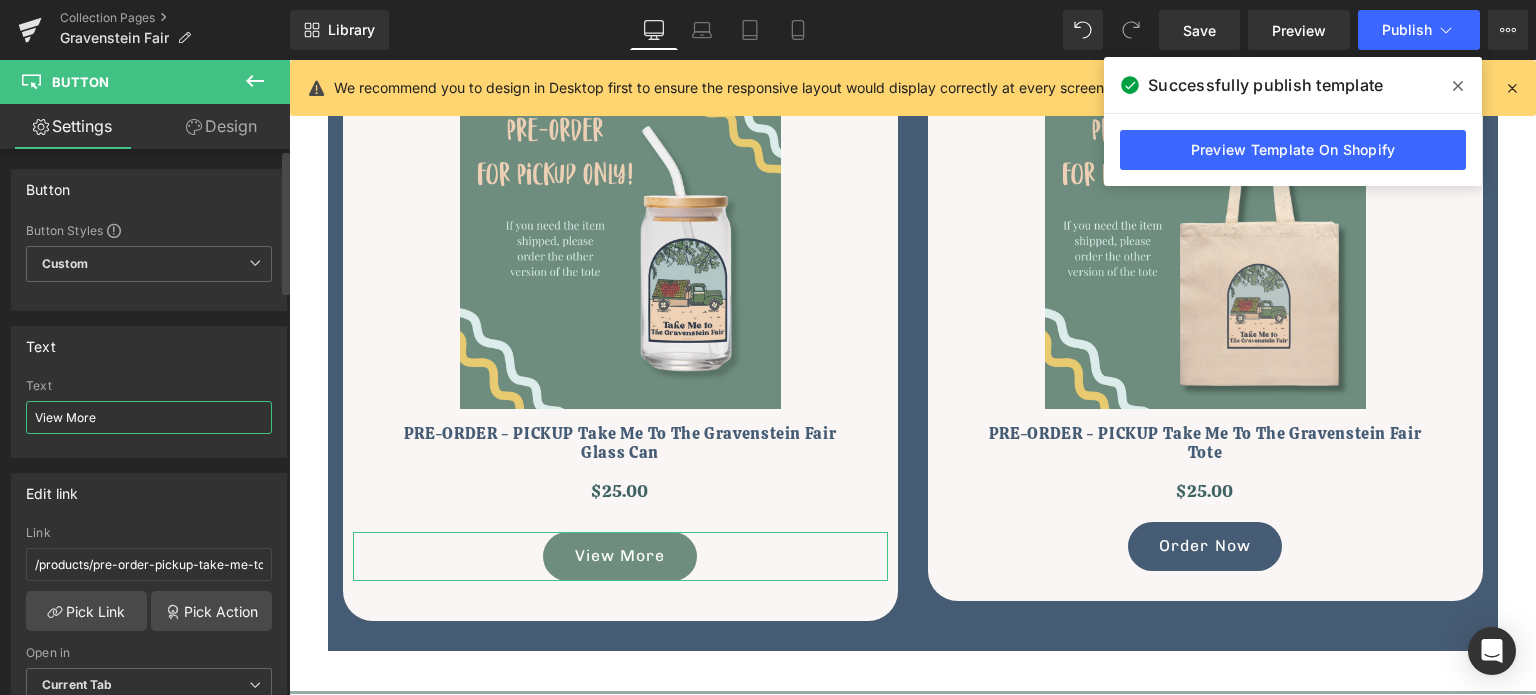 drag, startPoint x: 148, startPoint y: 428, endPoint x: 0, endPoint y: 407, distance: 149.48244 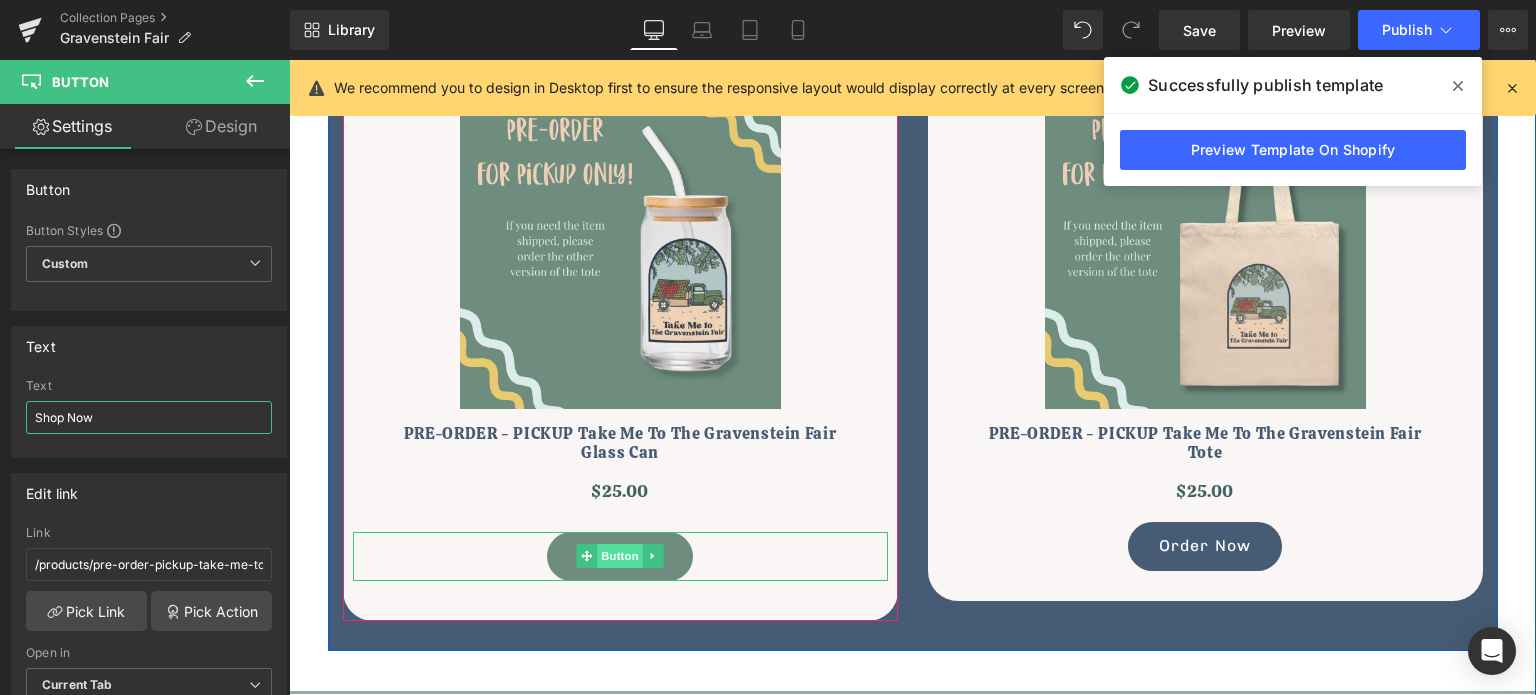 click on "Button" at bounding box center (620, 556) 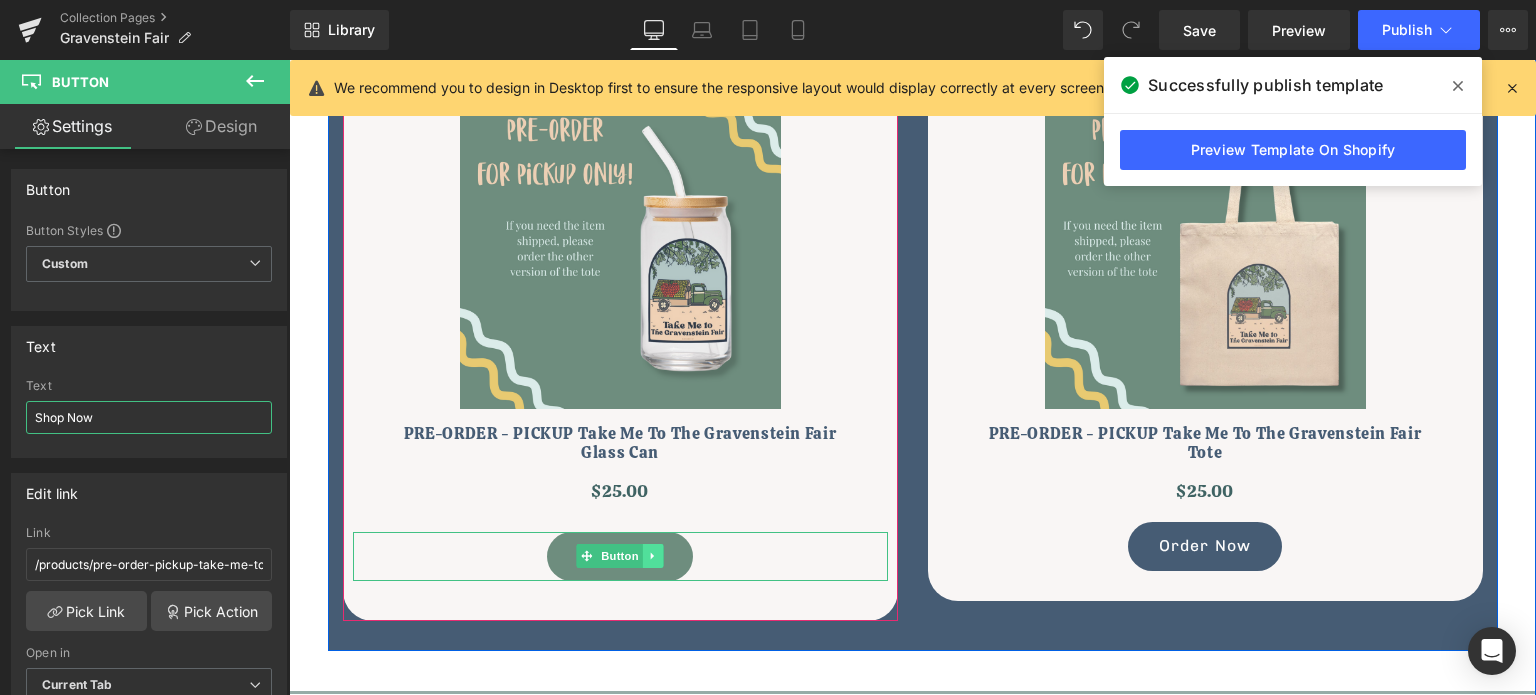 type on "Shop Now" 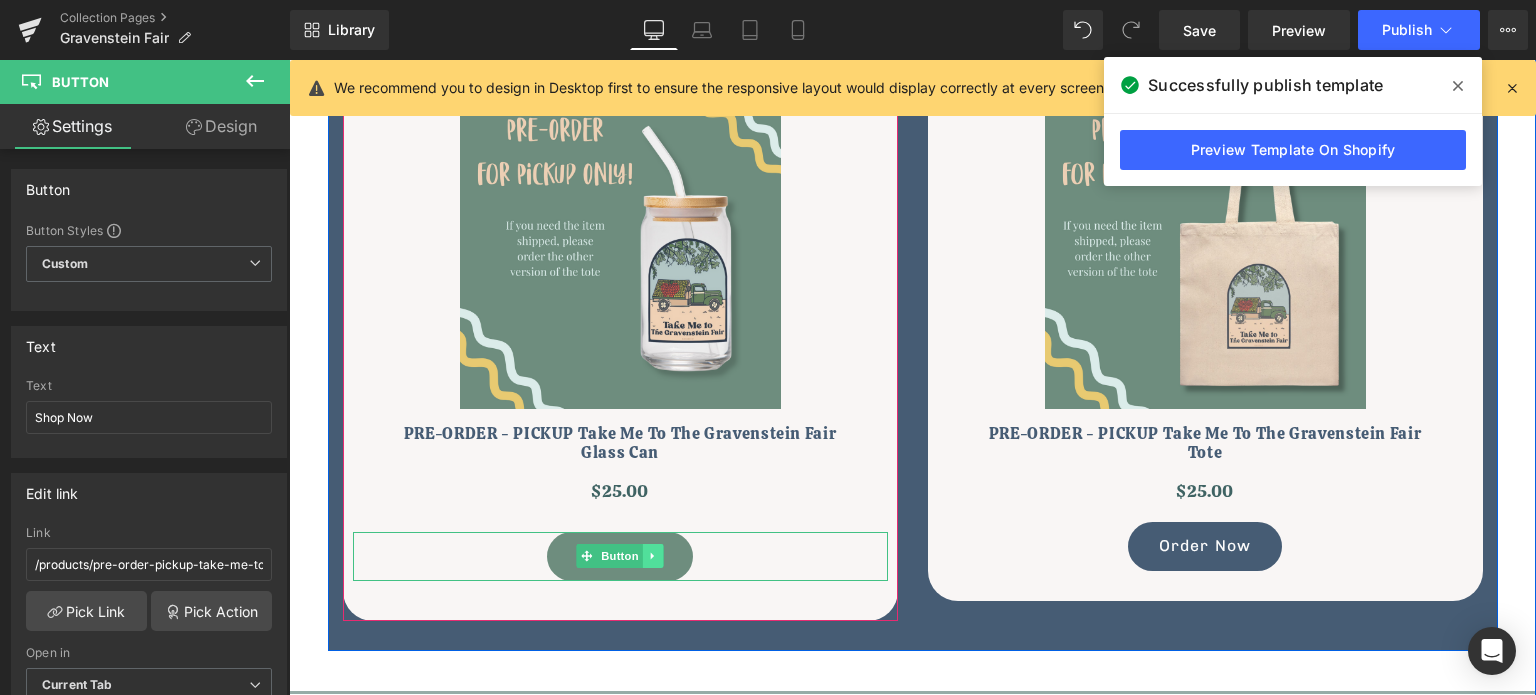 click at bounding box center [653, 556] 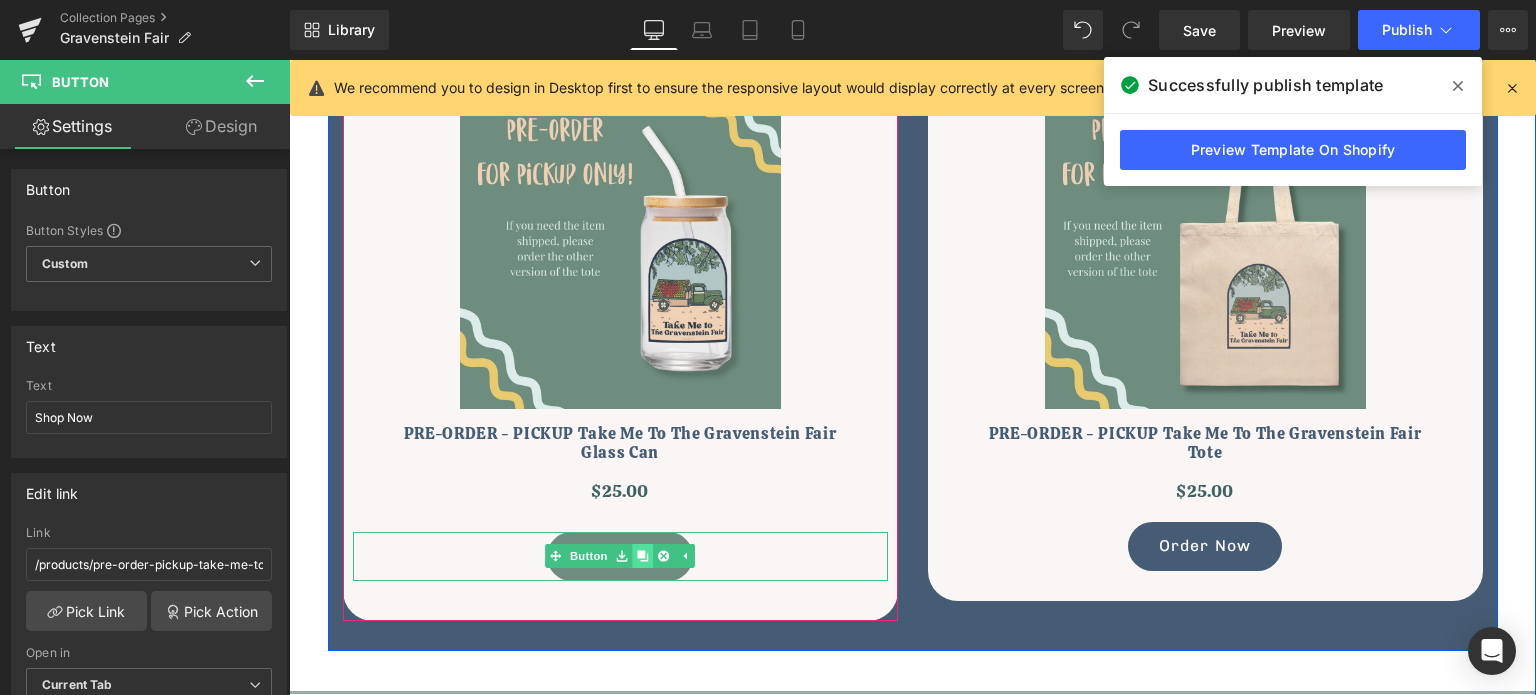 click 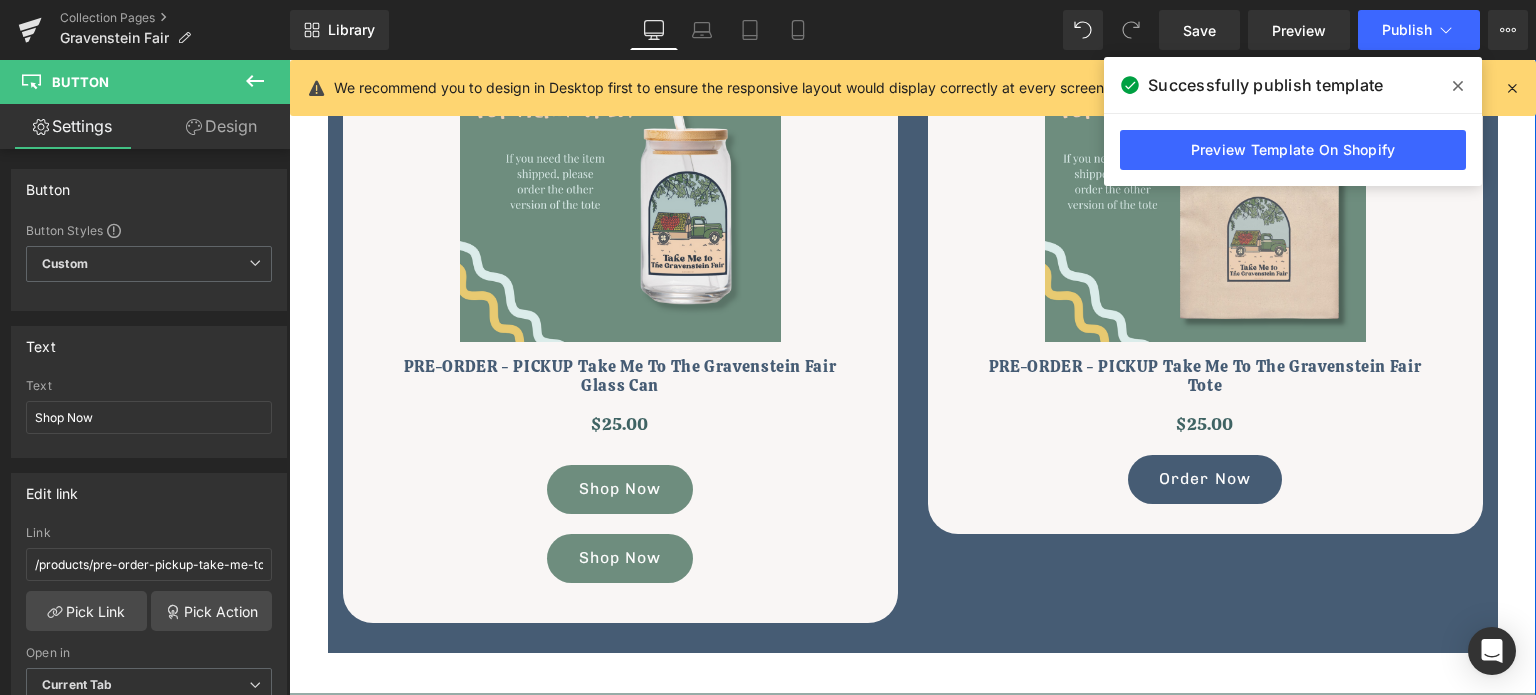 scroll, scrollTop: 762, scrollLeft: 0, axis: vertical 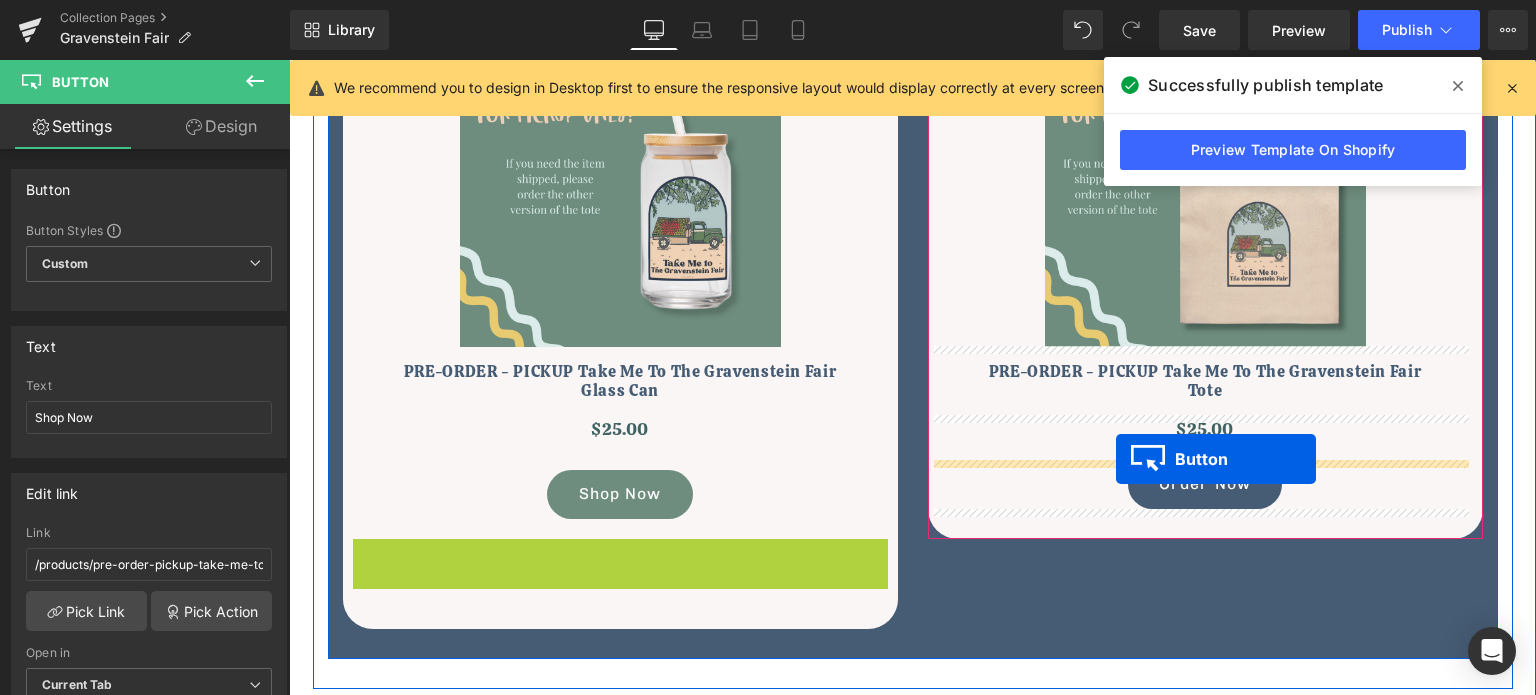 drag, startPoint x: 610, startPoint y: 559, endPoint x: 1116, endPoint y: 459, distance: 515.7868 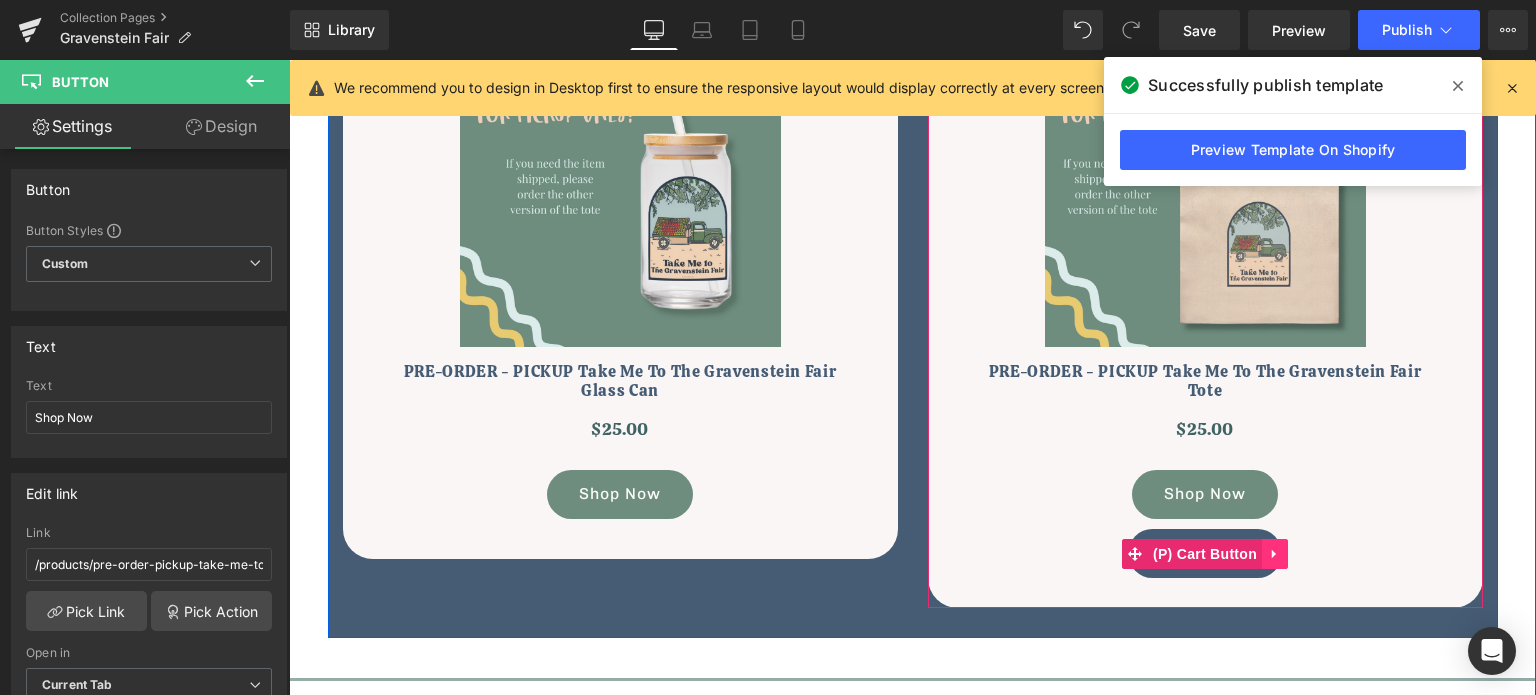 click 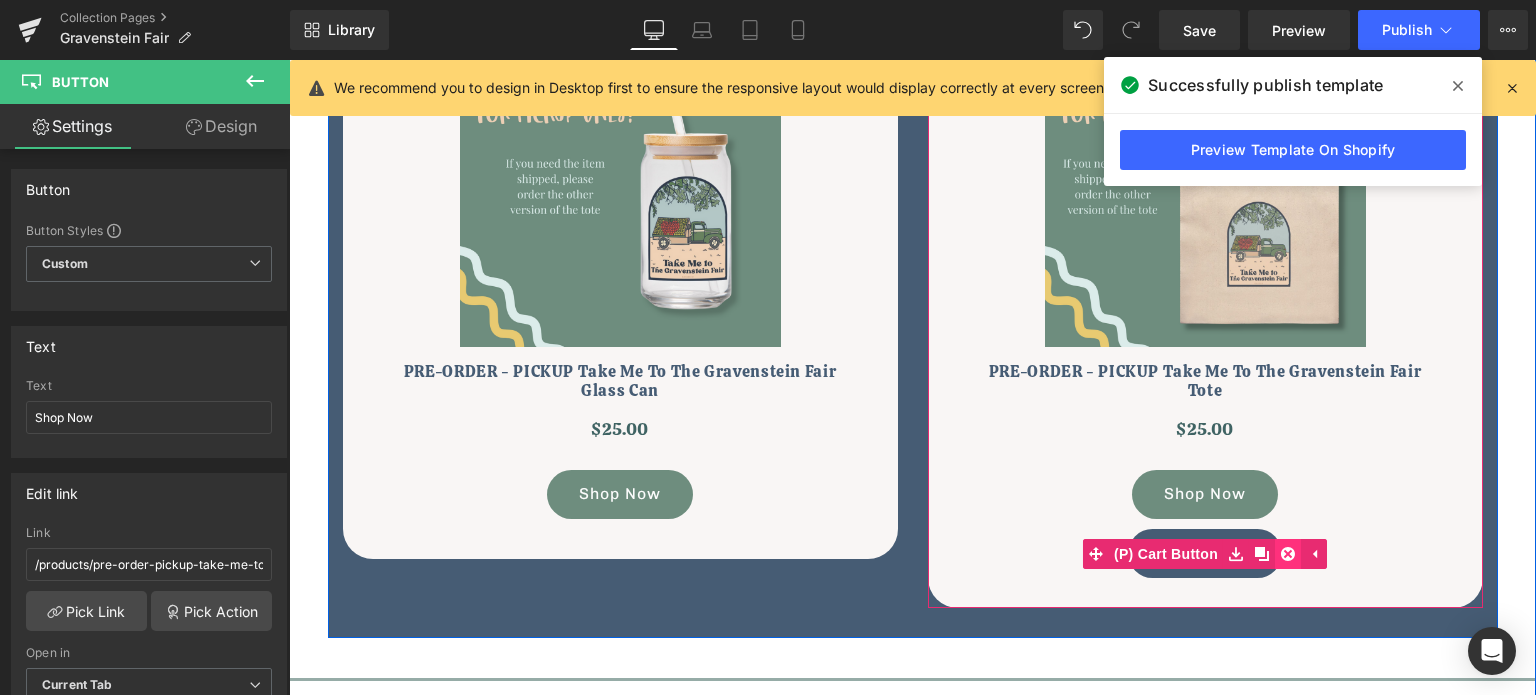 click at bounding box center (1288, 554) 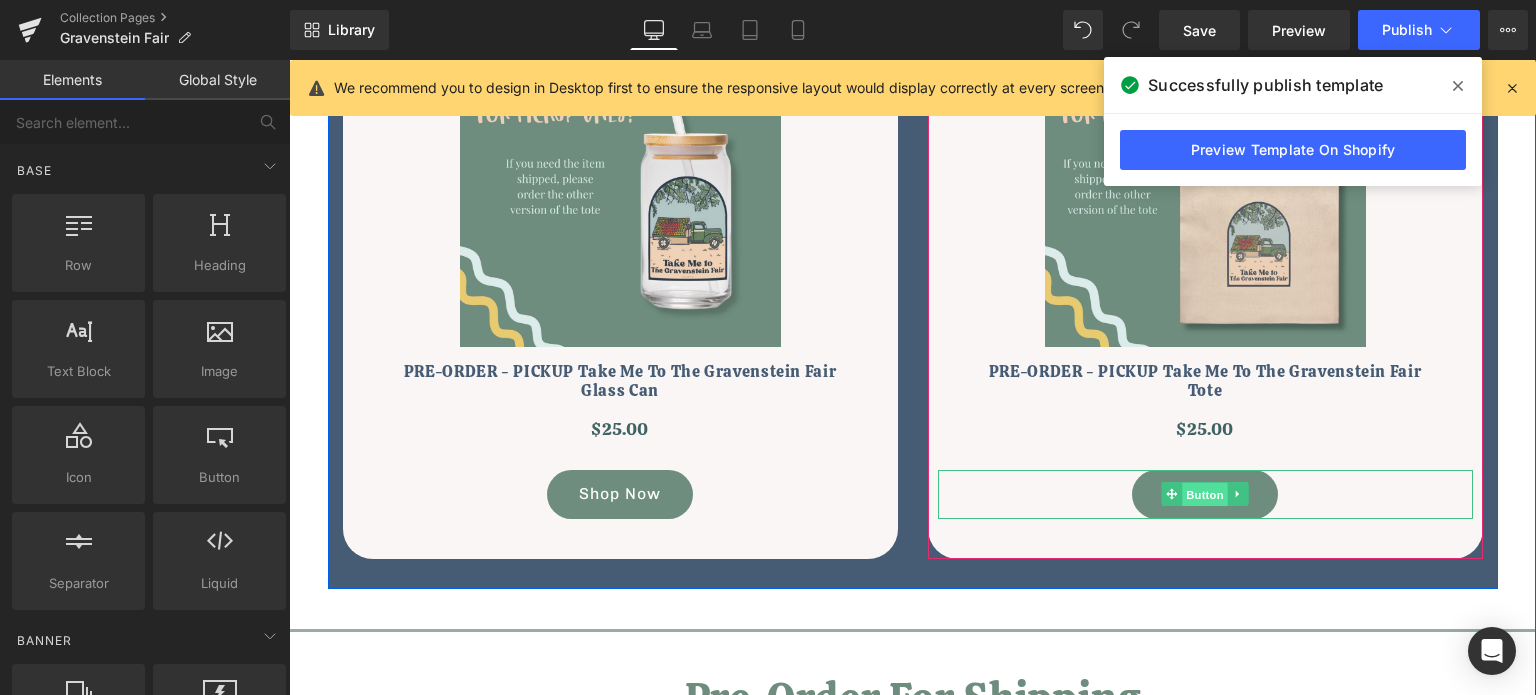 click on "Button" at bounding box center [1205, 495] 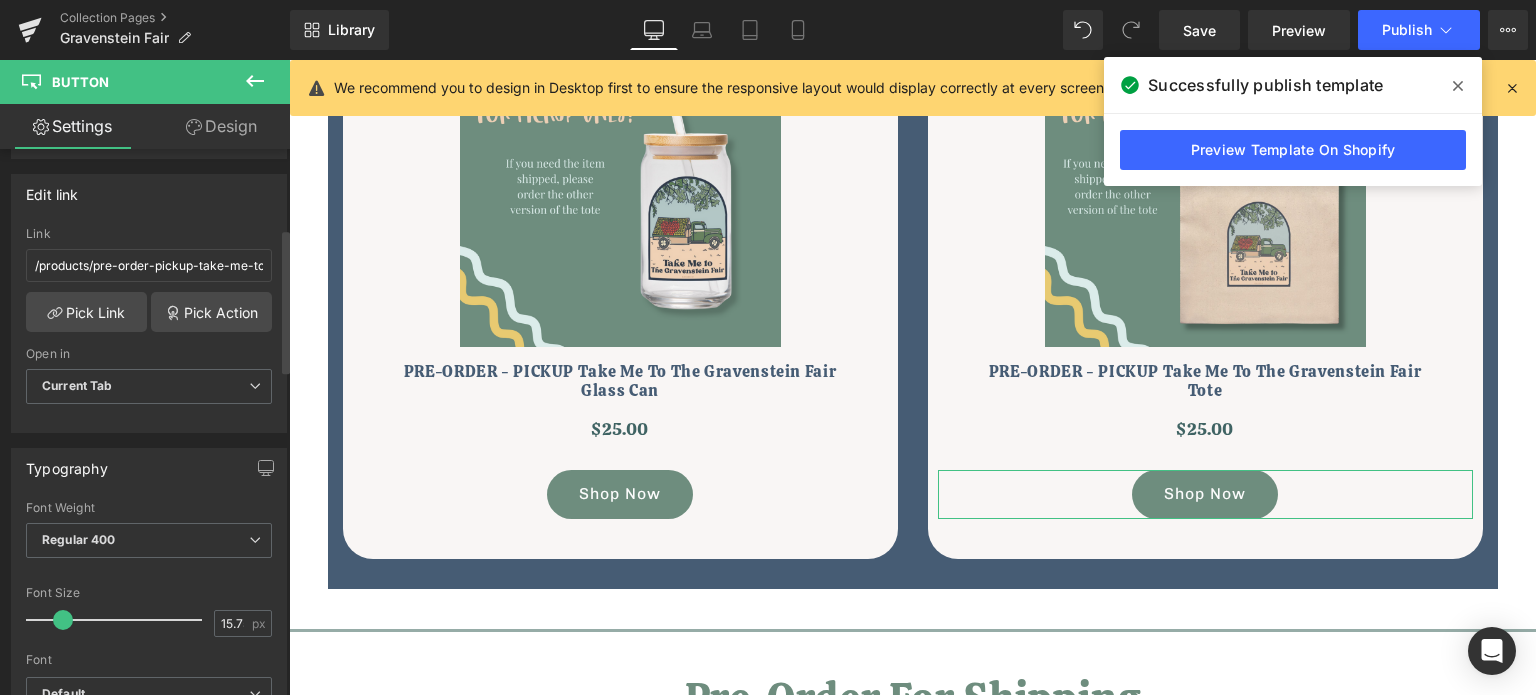 scroll, scrollTop: 300, scrollLeft: 0, axis: vertical 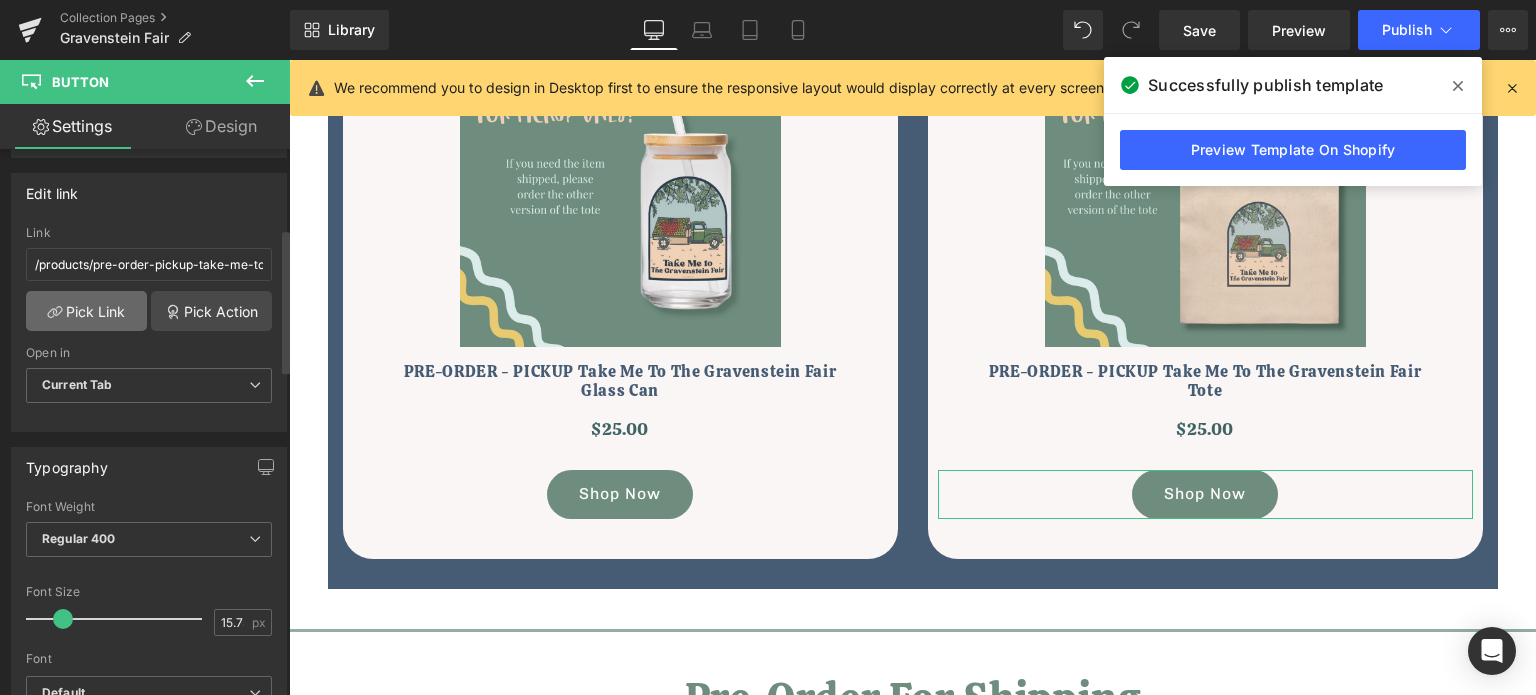 click on "Pick Link" at bounding box center (86, 311) 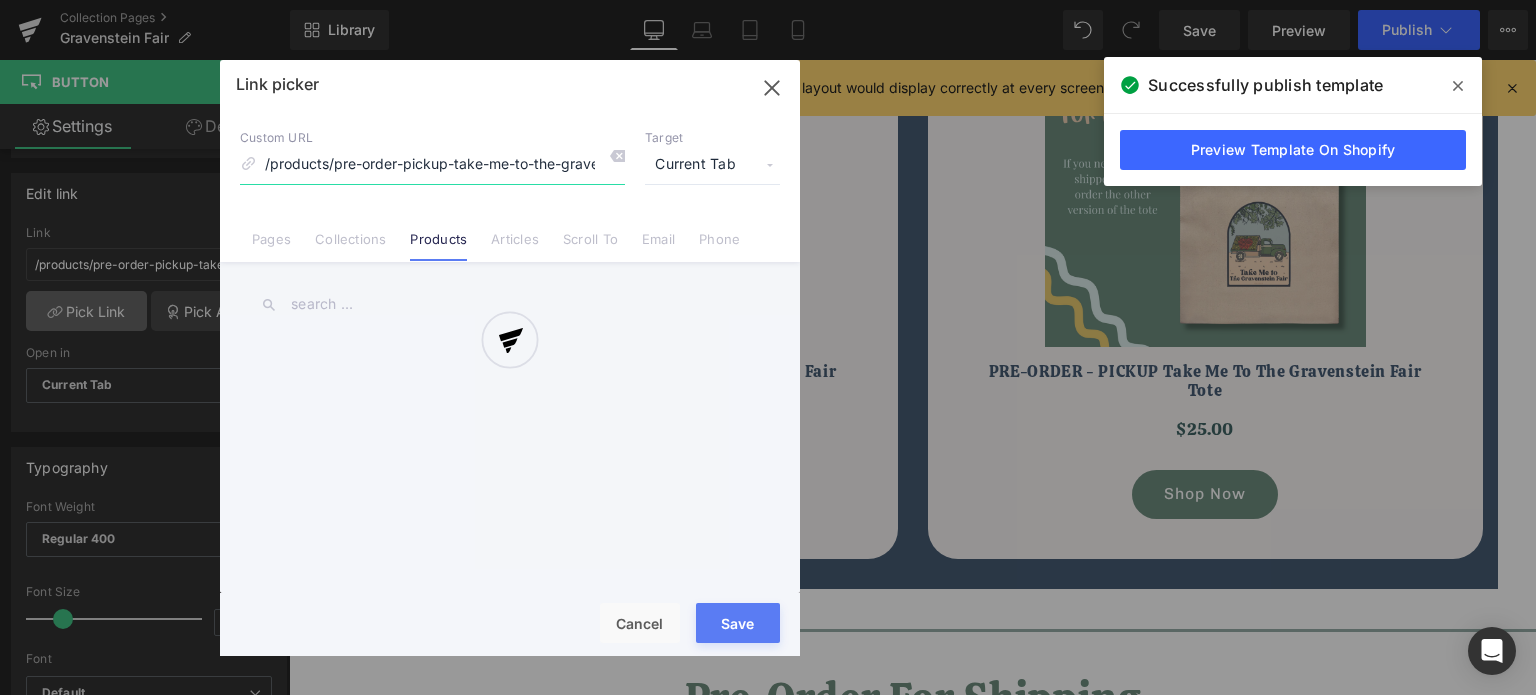 scroll, scrollTop: 0, scrollLeft: 125, axis: horizontal 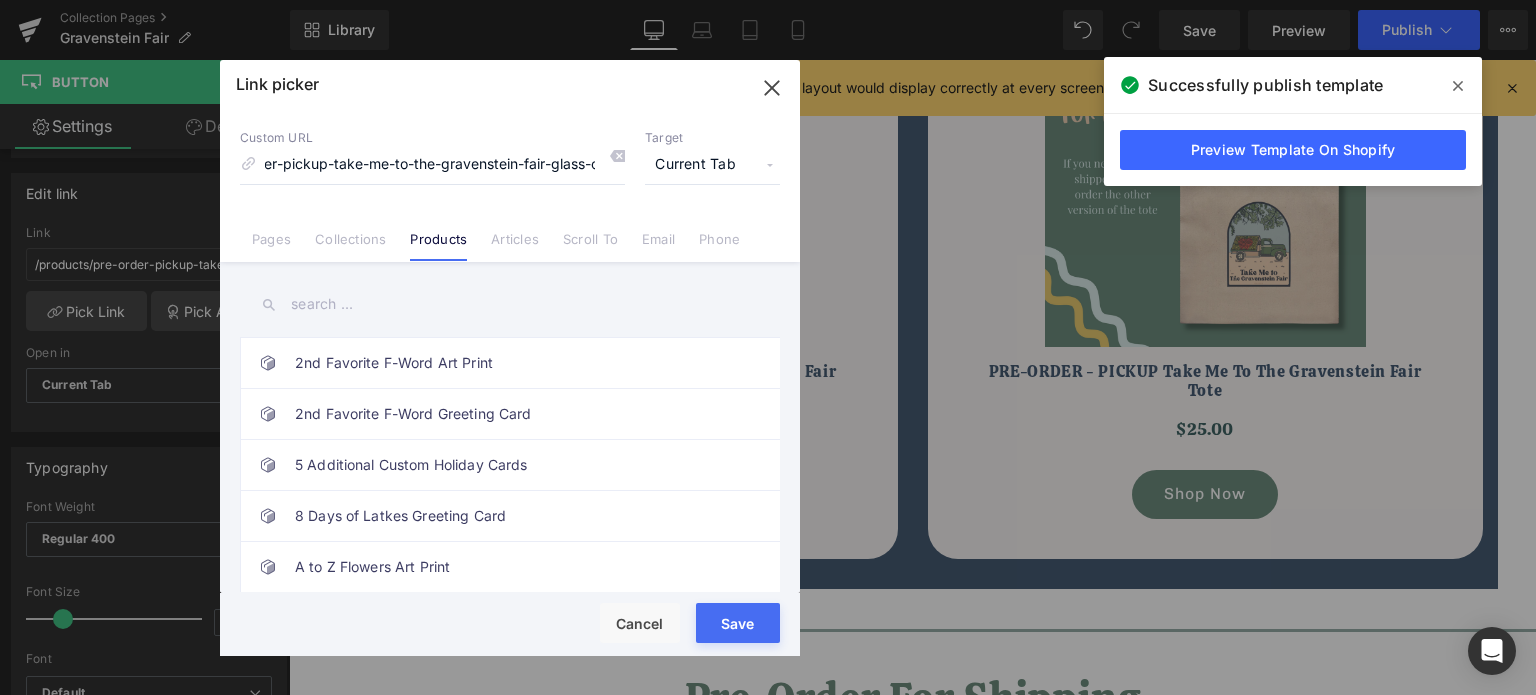 click at bounding box center [510, 304] 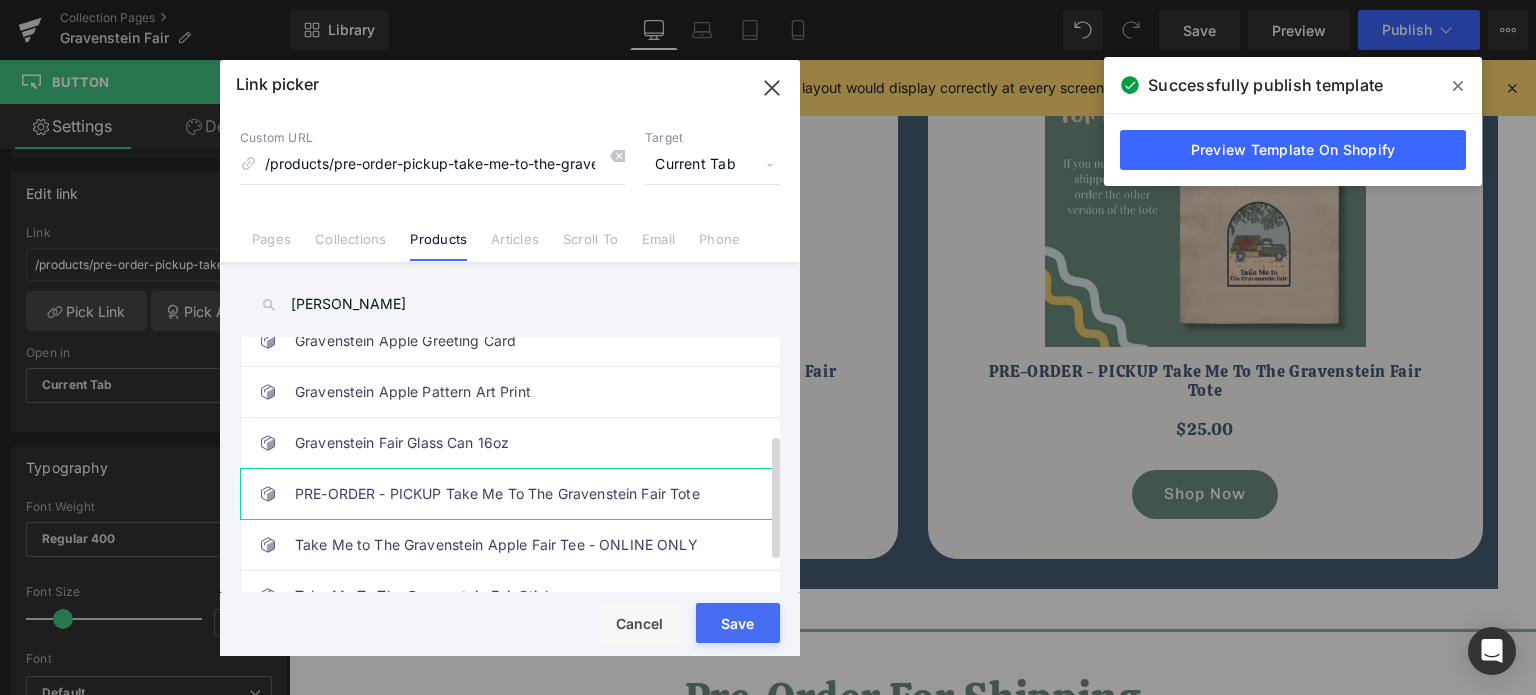 scroll, scrollTop: 200, scrollLeft: 0, axis: vertical 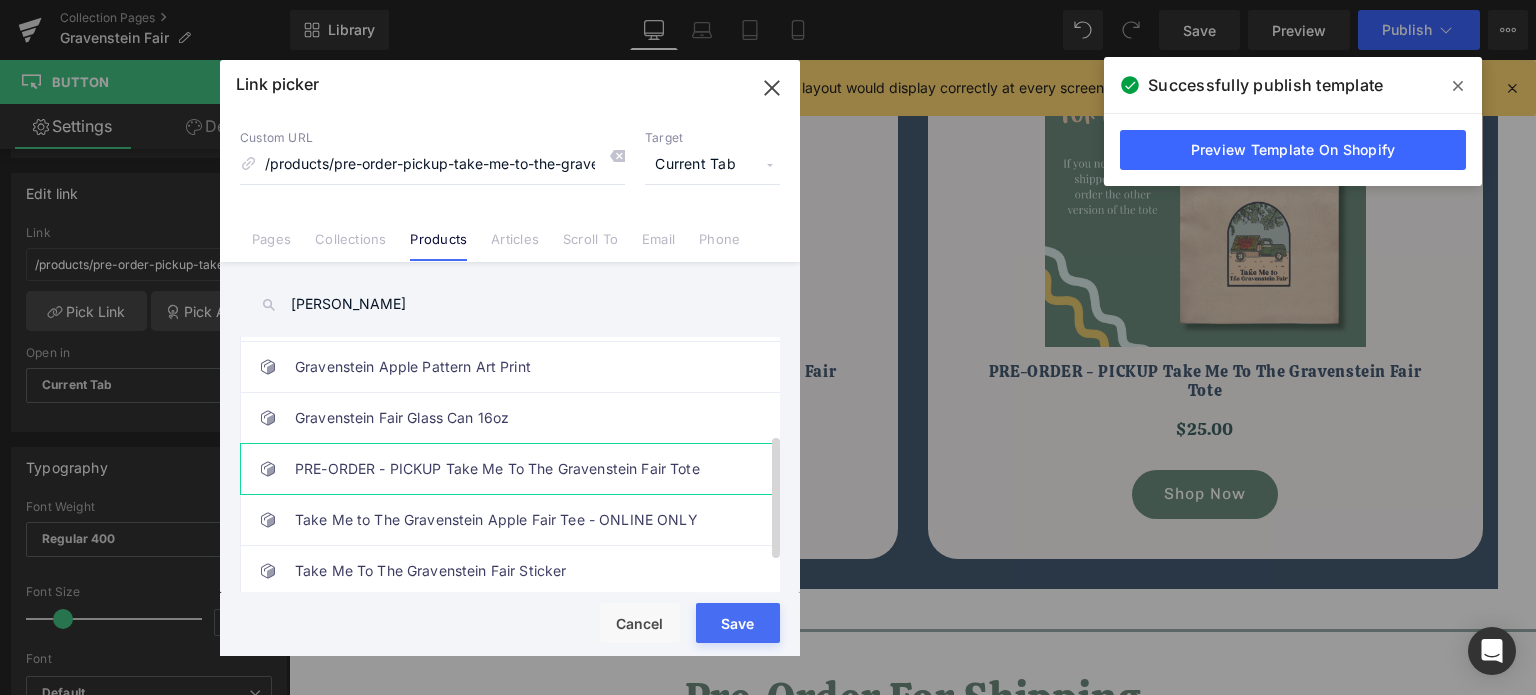 type on "[PERSON_NAME]" 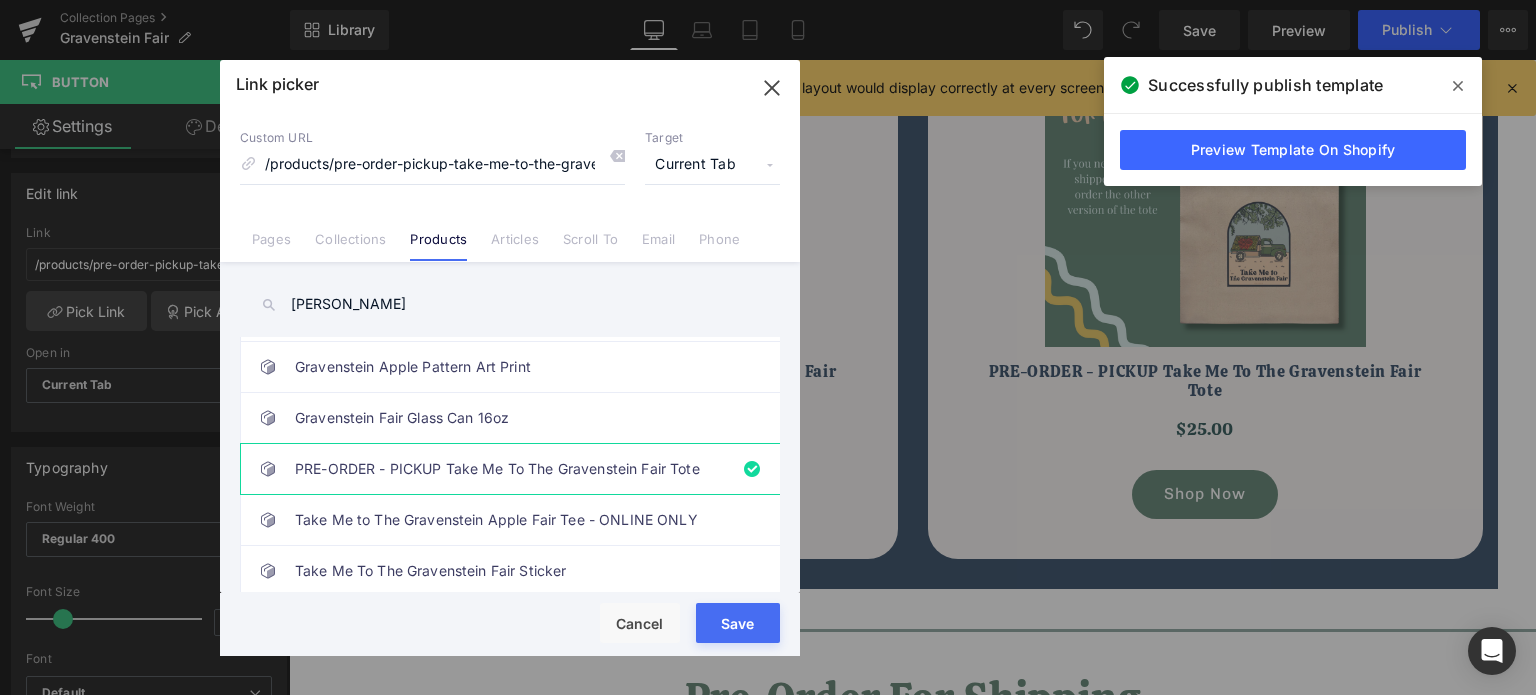 click on "Loading Product Data" at bounding box center (768, 616) 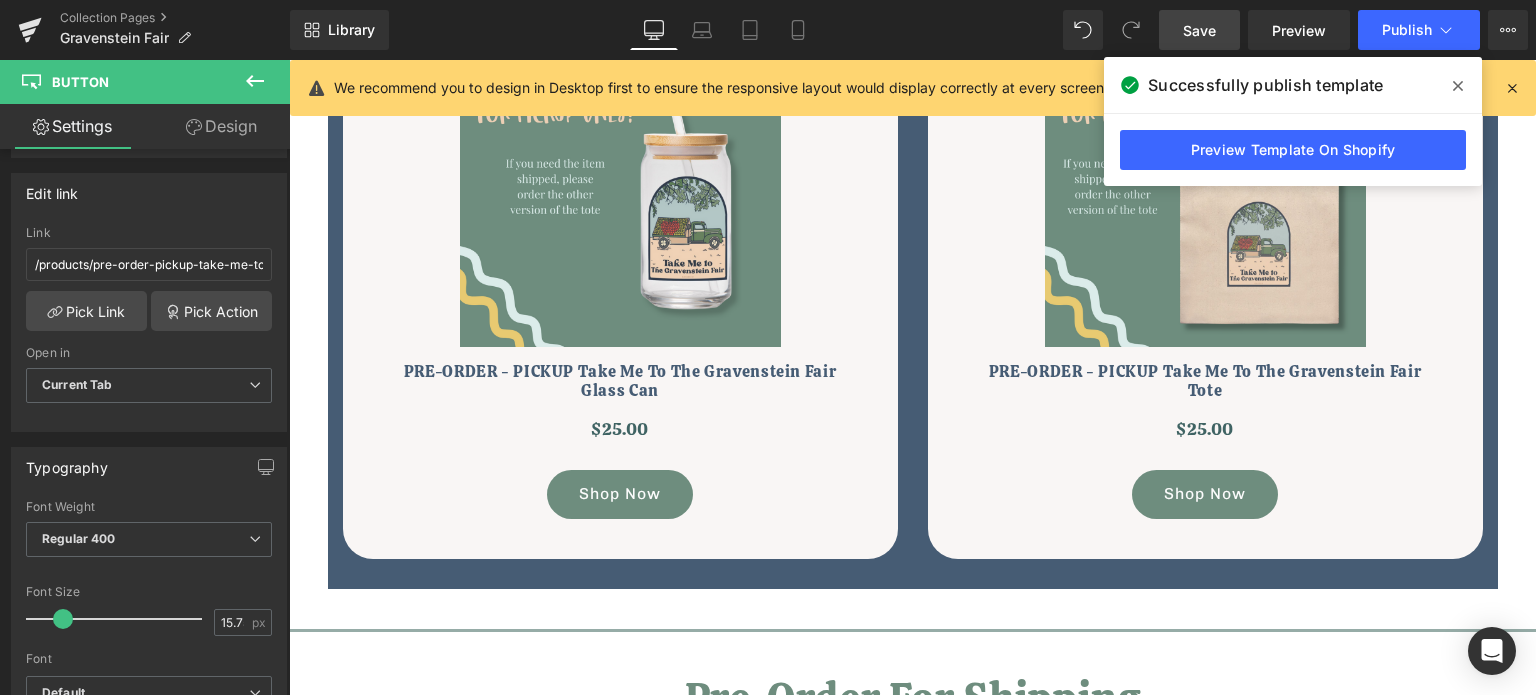 click on "Save" at bounding box center (1199, 30) 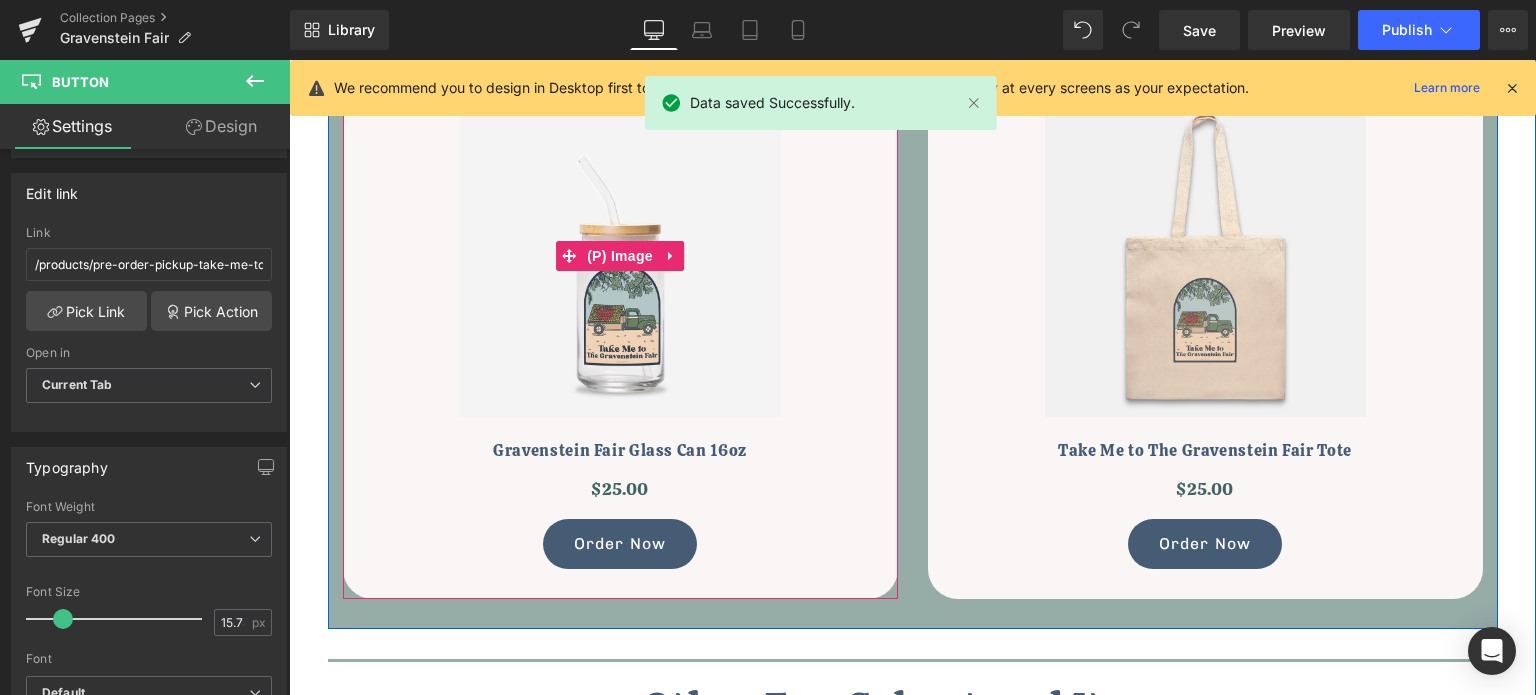 scroll, scrollTop: 1462, scrollLeft: 0, axis: vertical 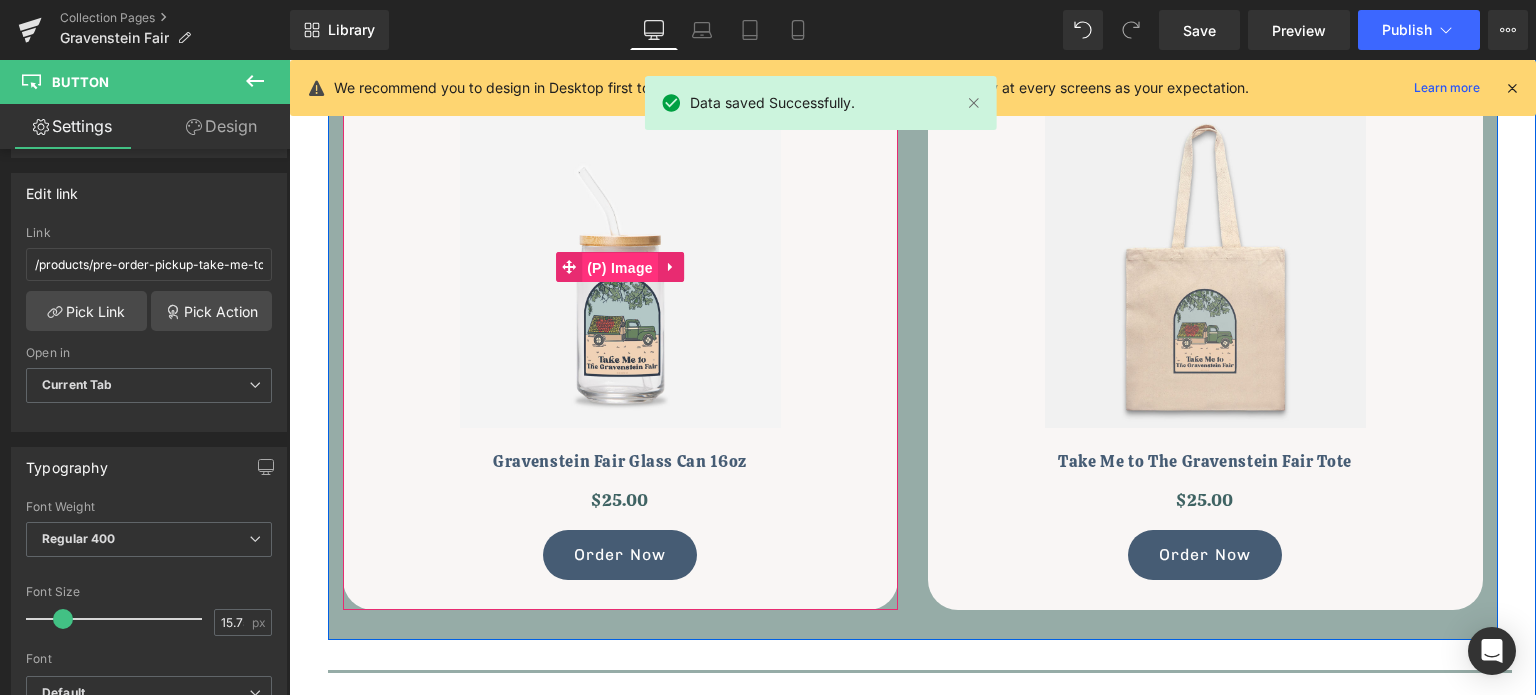 click on "(P) Image" at bounding box center [620, 268] 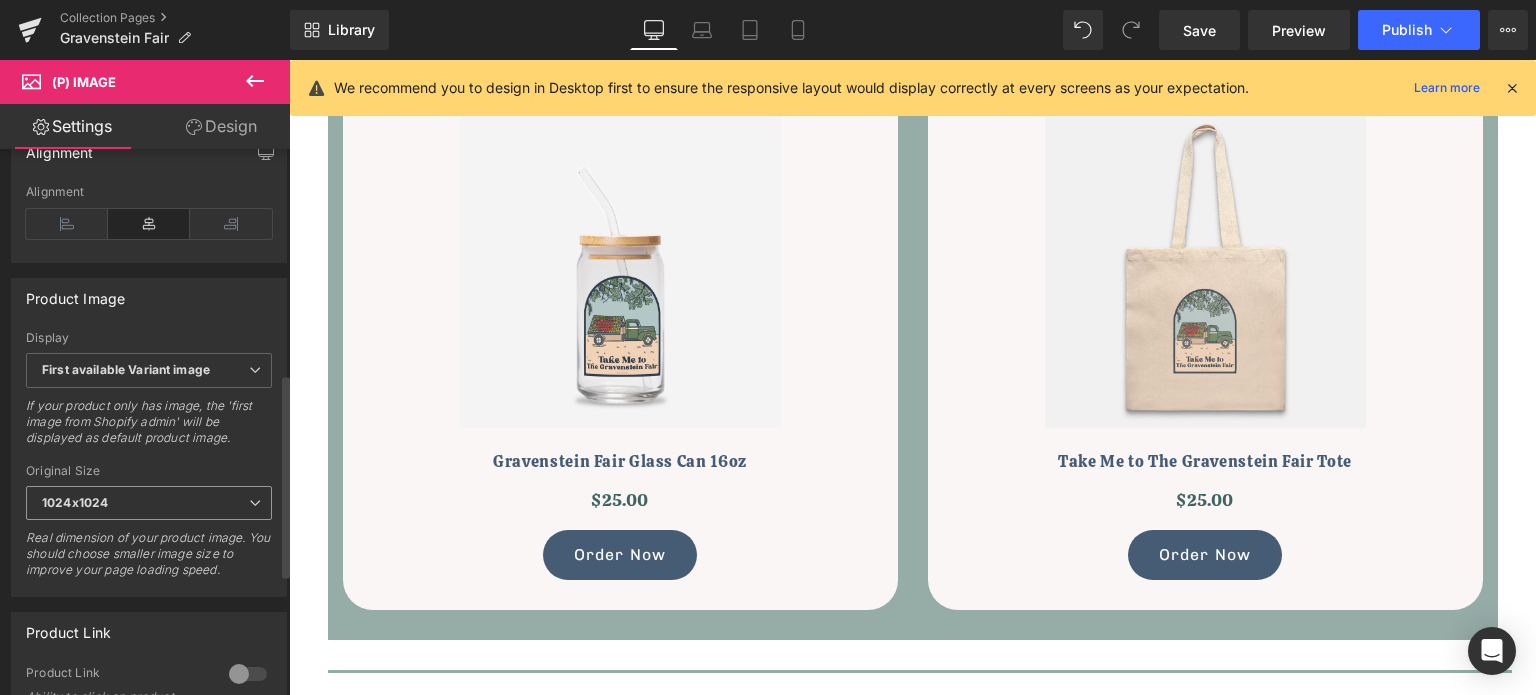 scroll, scrollTop: 800, scrollLeft: 0, axis: vertical 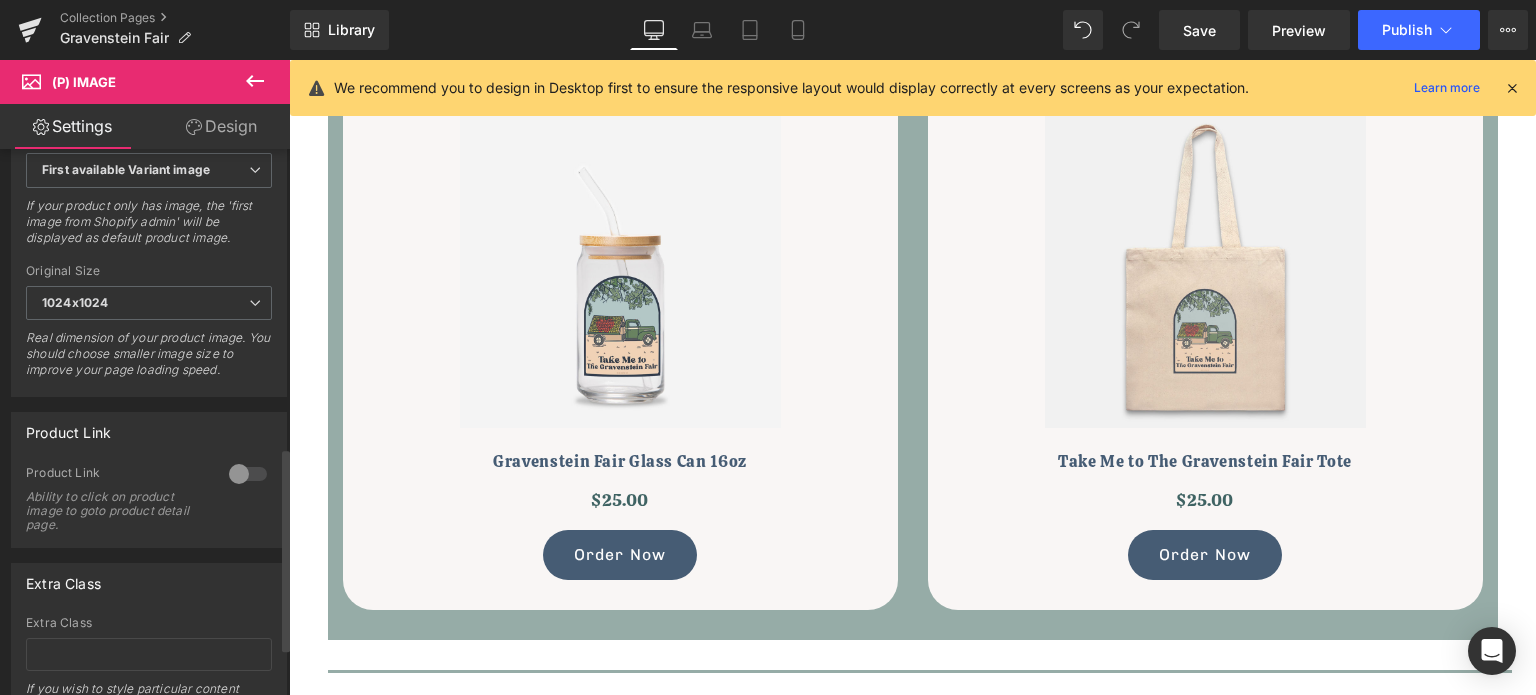 click at bounding box center [248, 474] 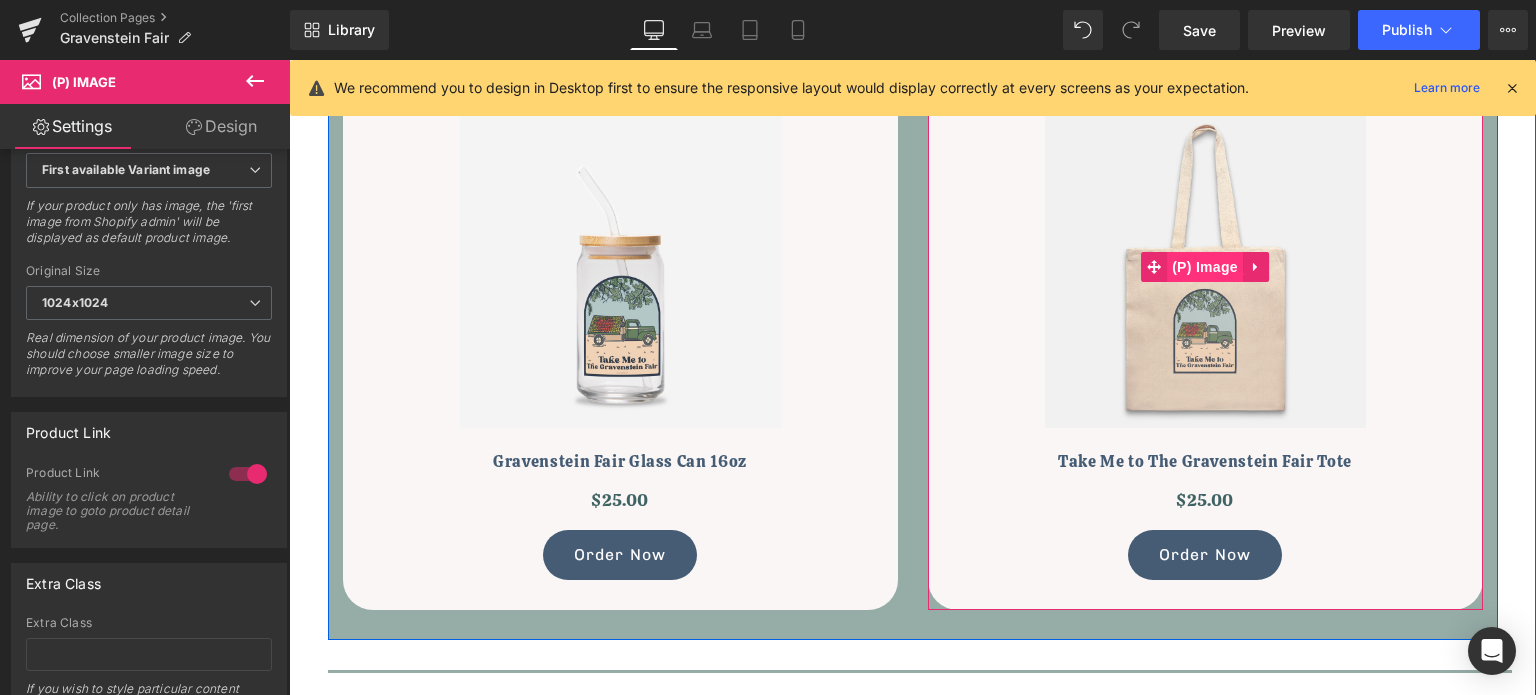 click on "(P) Image" at bounding box center [1205, 267] 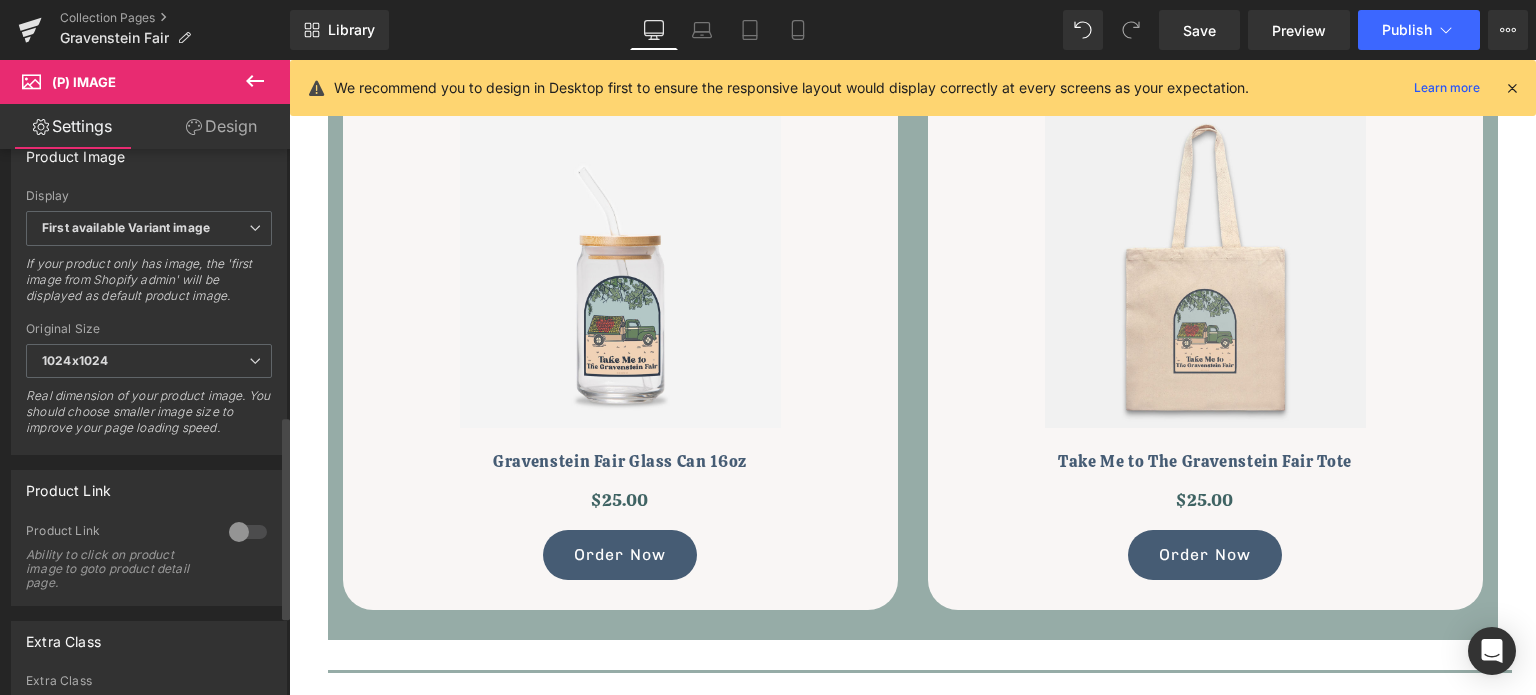 scroll, scrollTop: 800, scrollLeft: 0, axis: vertical 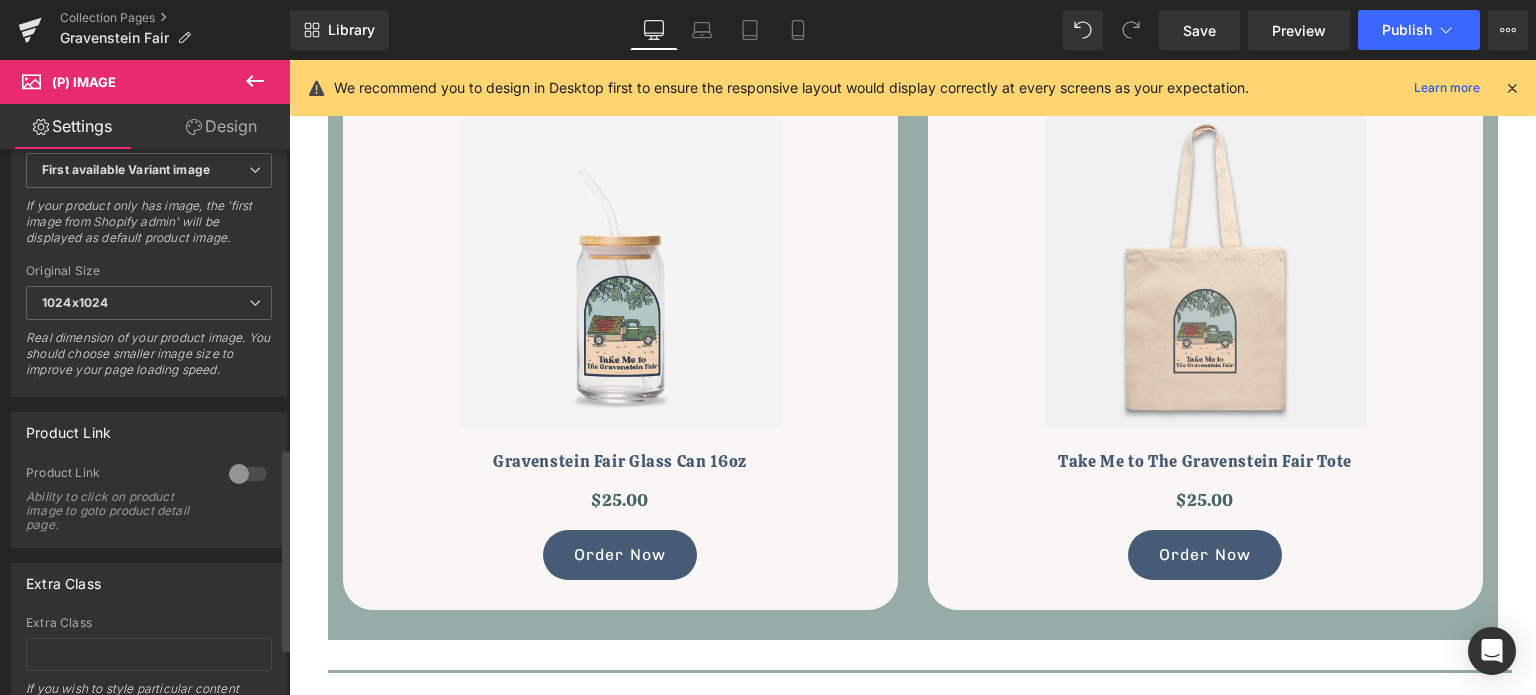 click at bounding box center (248, 474) 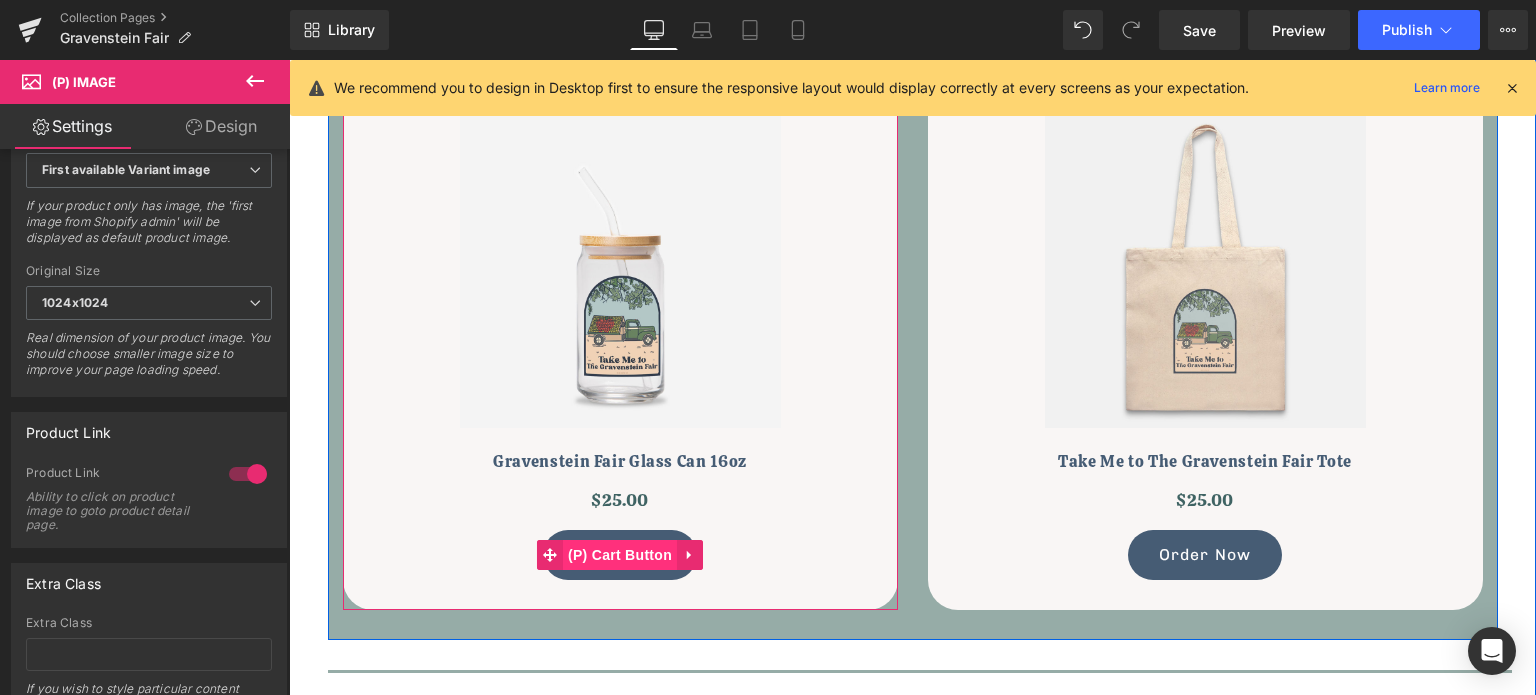 click on "(P) Cart Button" at bounding box center (620, 555) 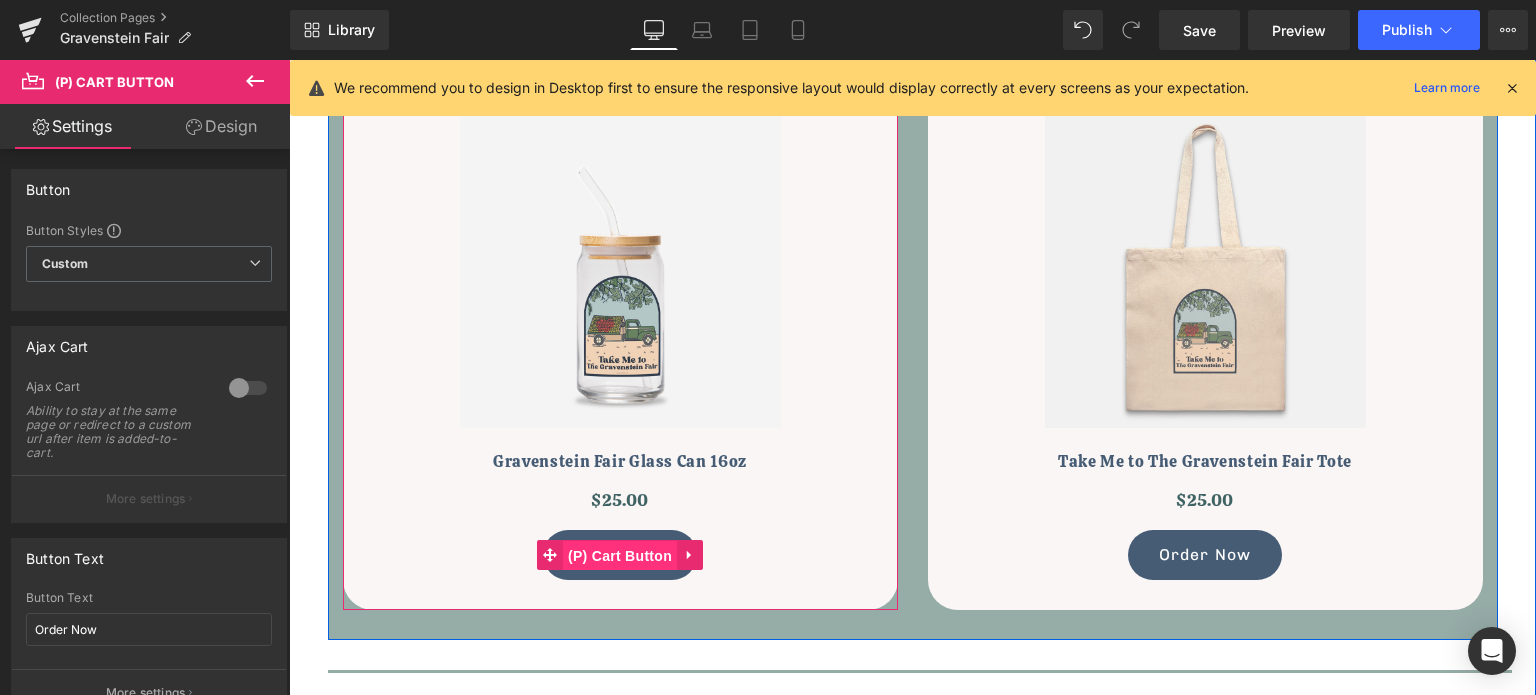 click on "(P) Cart Button" at bounding box center (620, 556) 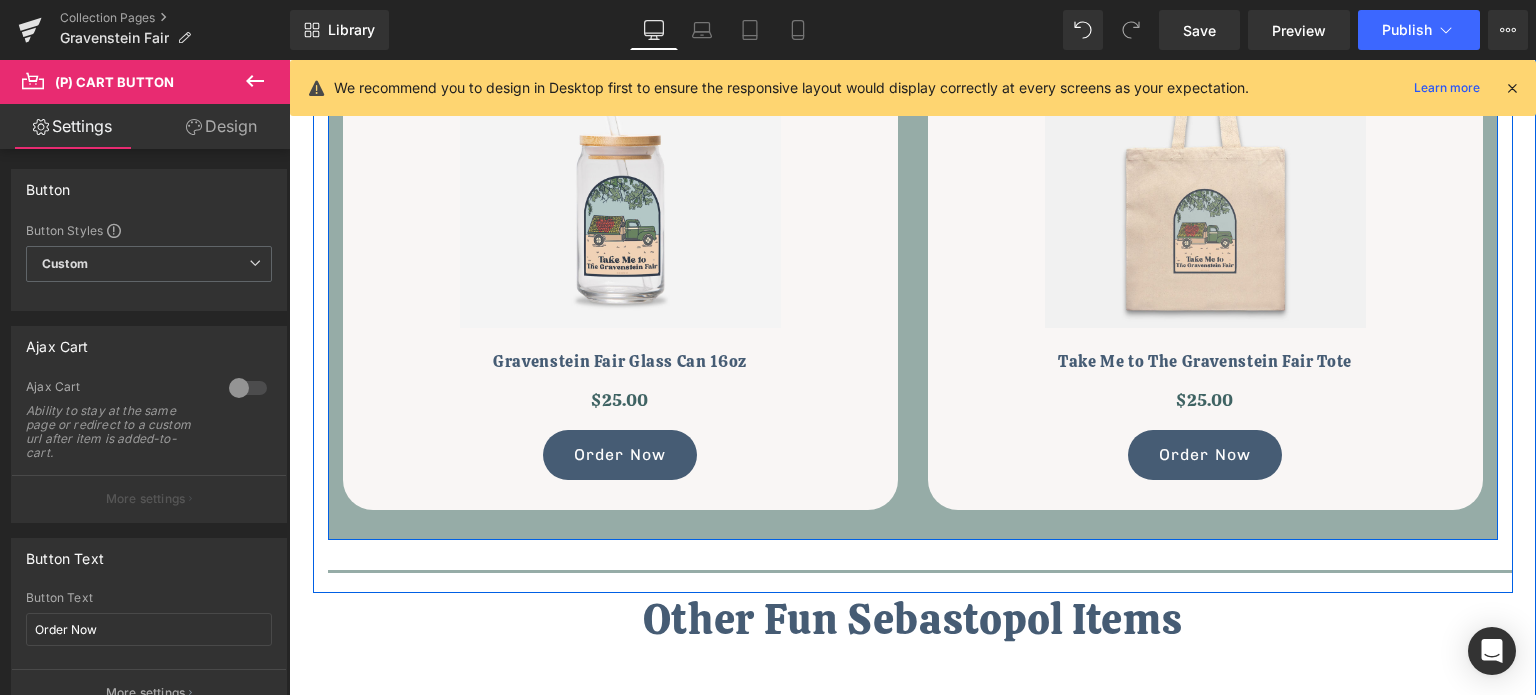scroll, scrollTop: 1462, scrollLeft: 0, axis: vertical 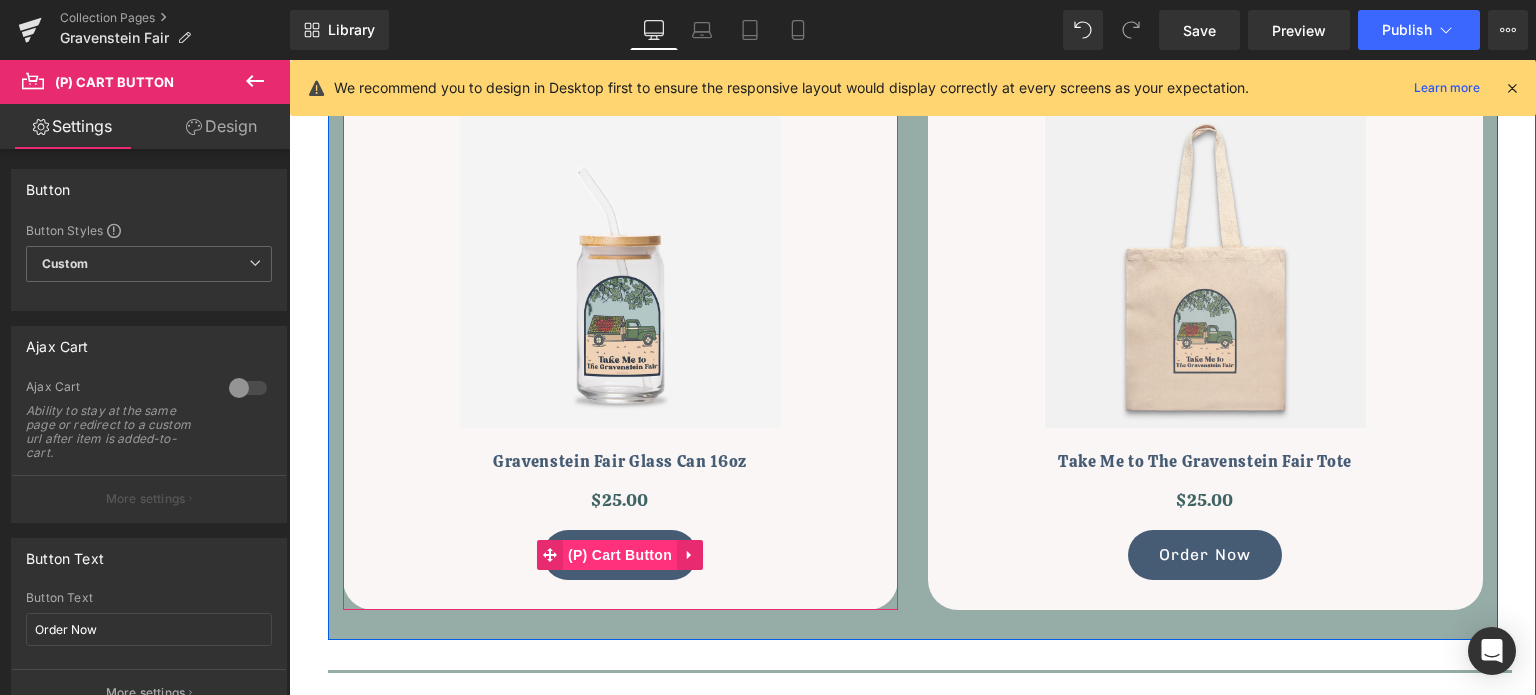 click on "(P) Cart Button" at bounding box center [620, 555] 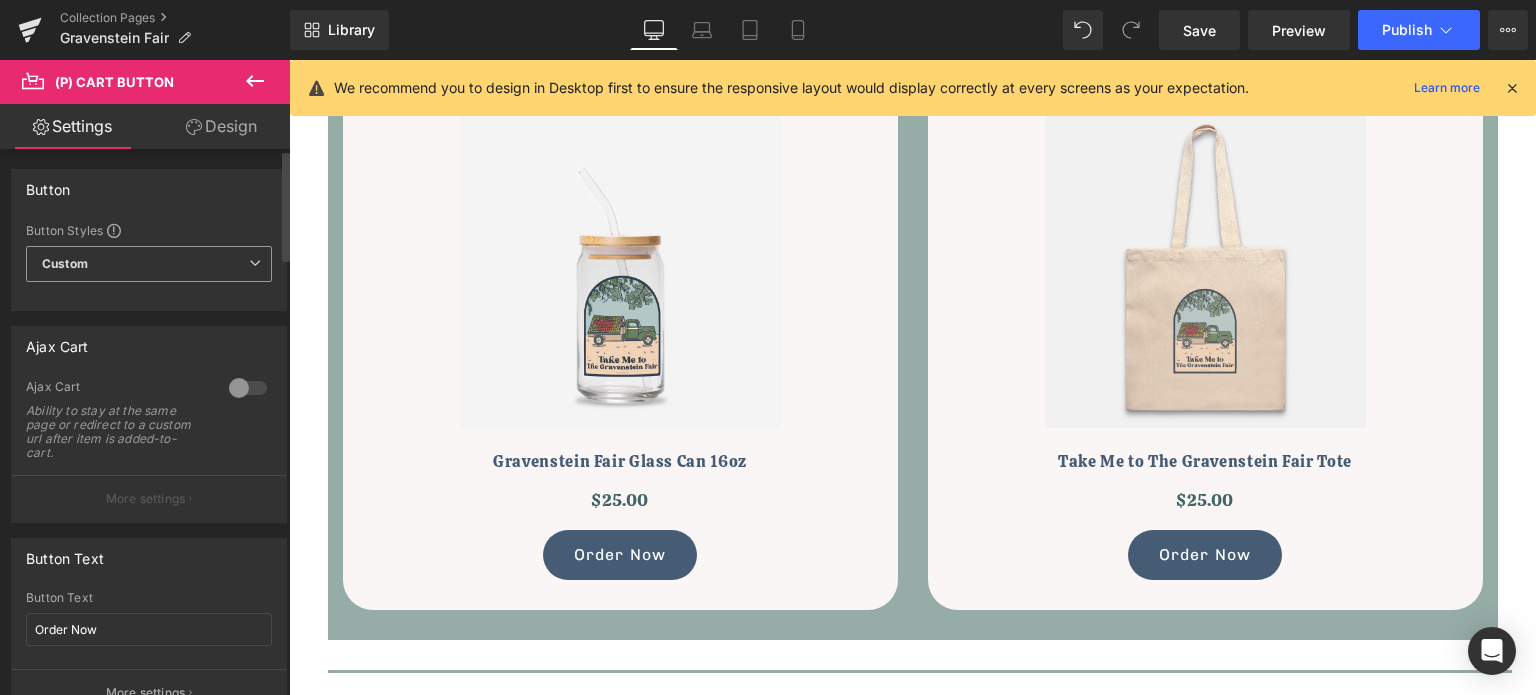 click on "Custom
Setup Global Style" at bounding box center (149, 264) 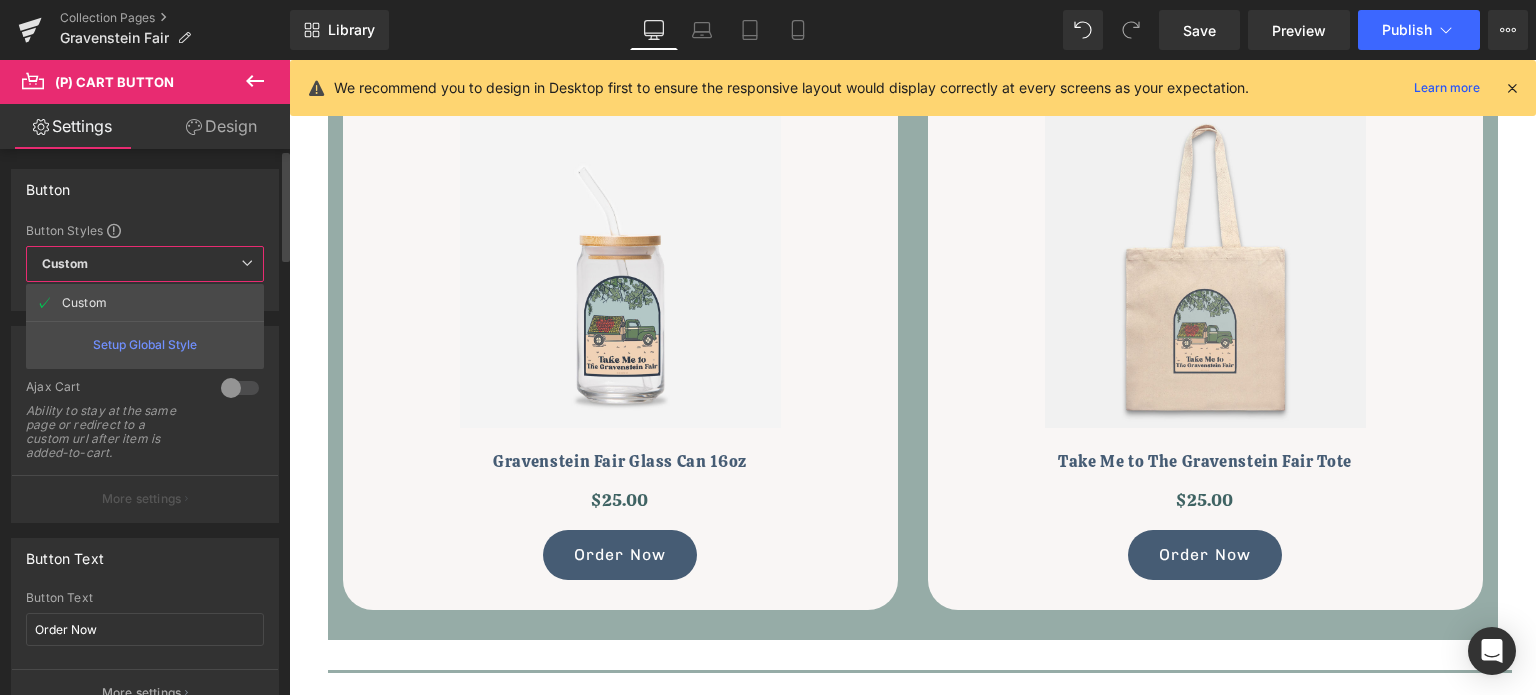 click on "Custom
Setup Global Style" at bounding box center [145, 264] 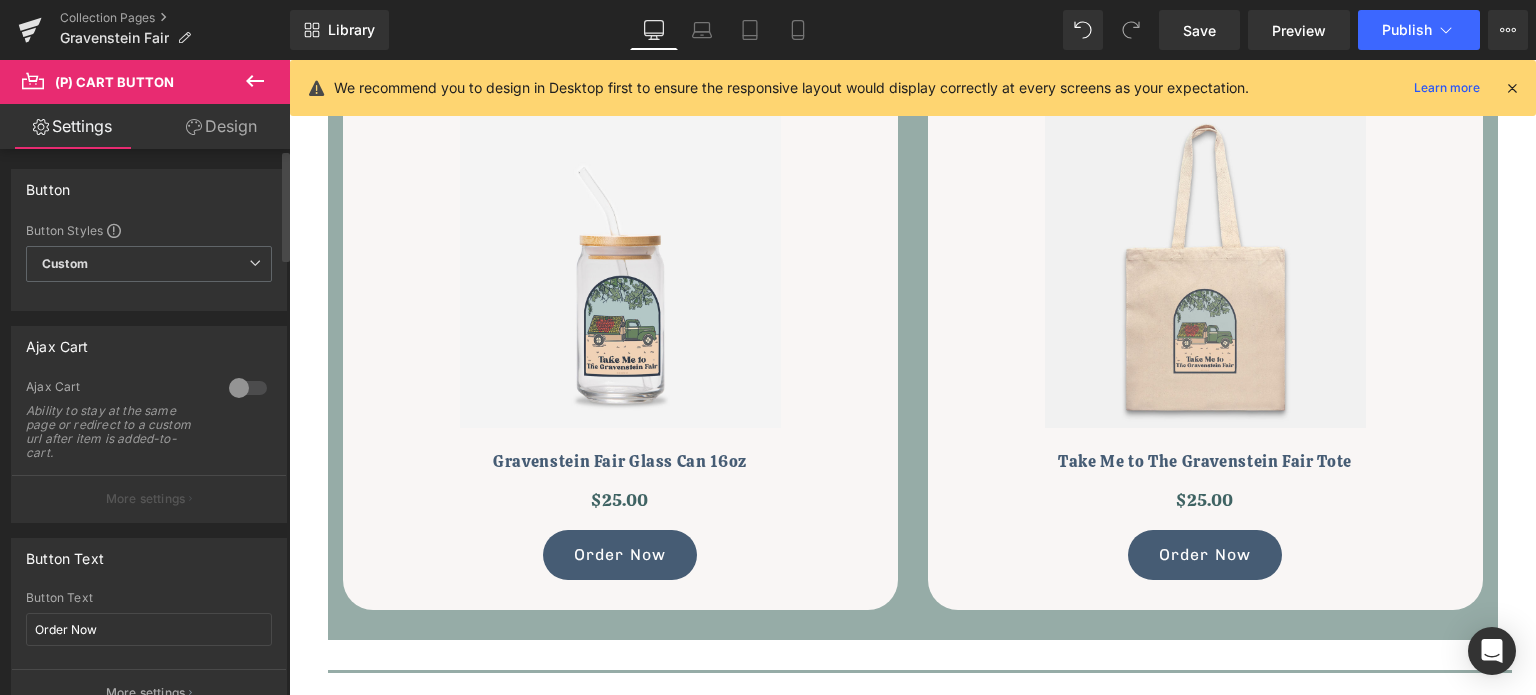 click at bounding box center [248, 388] 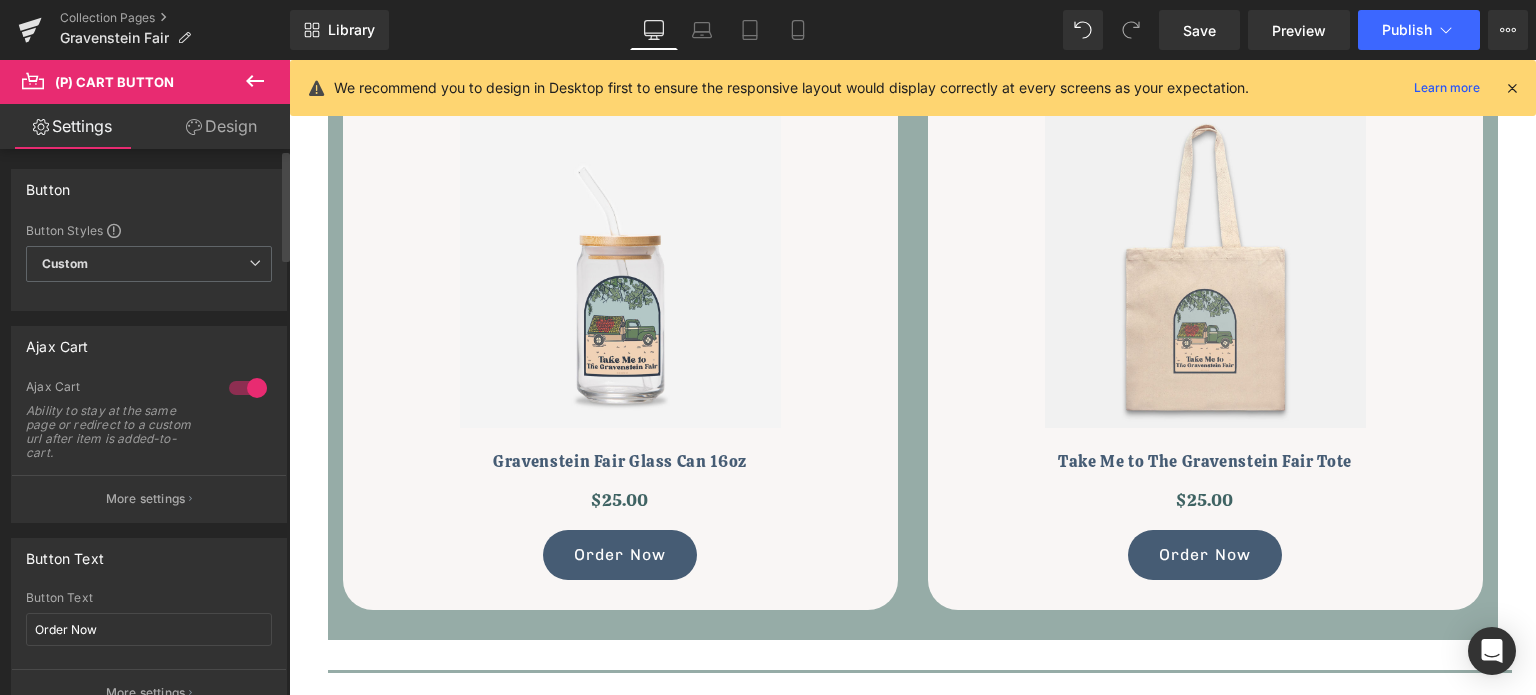 click at bounding box center (248, 388) 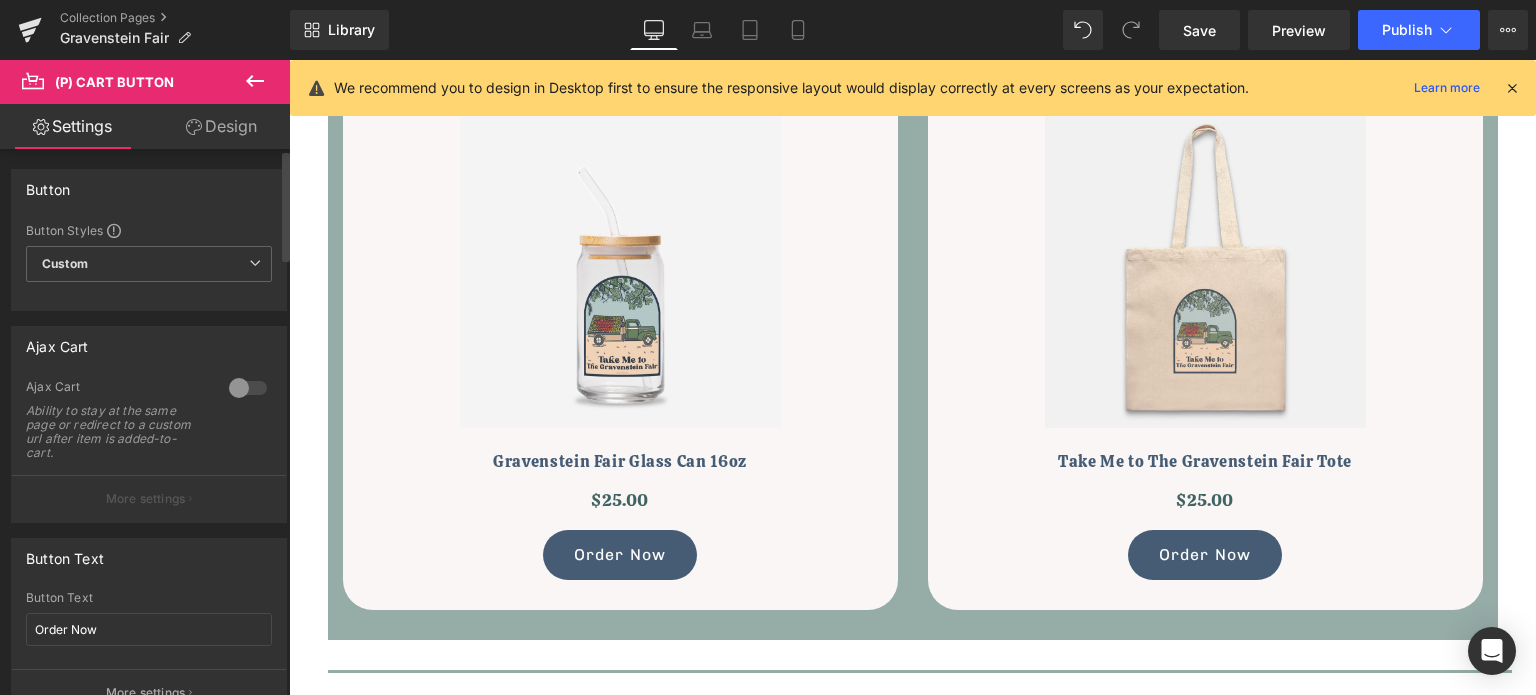 click at bounding box center (248, 388) 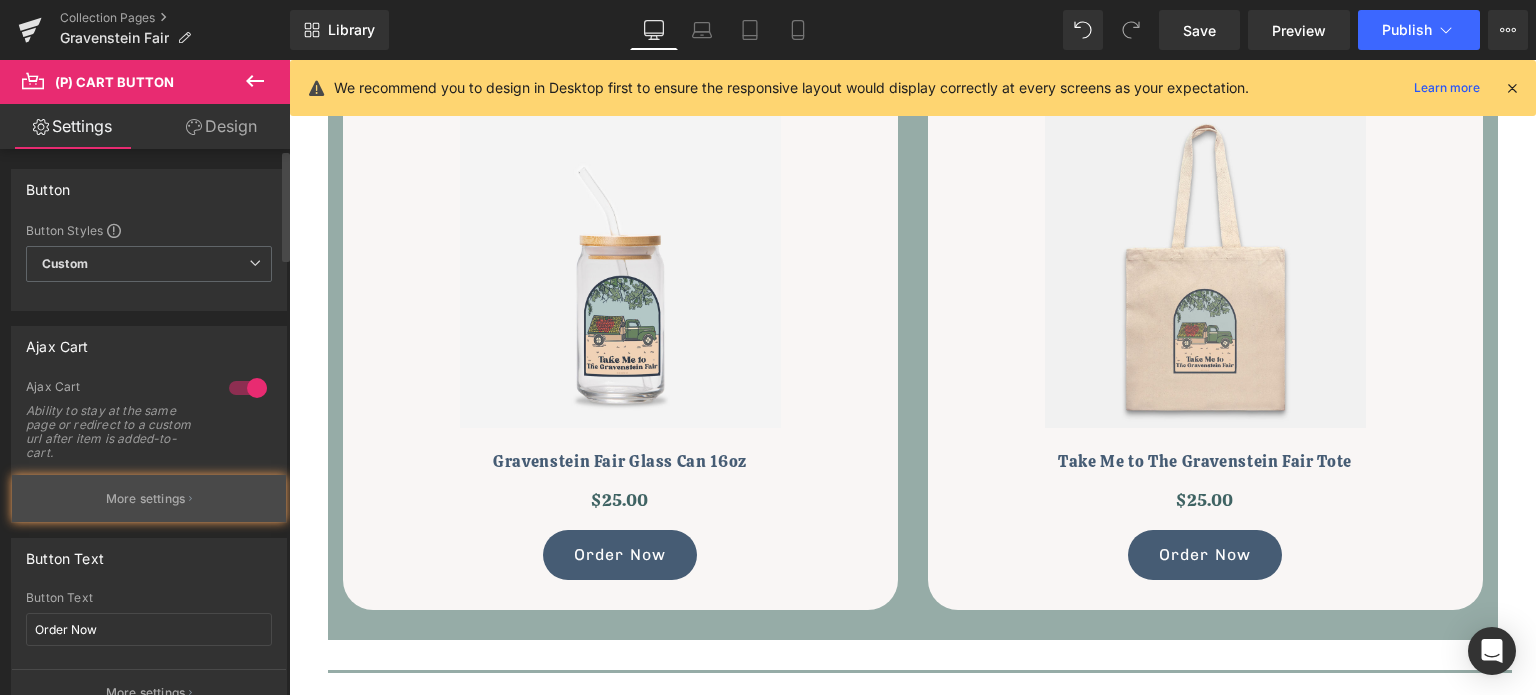 click on "More settings" at bounding box center [149, 498] 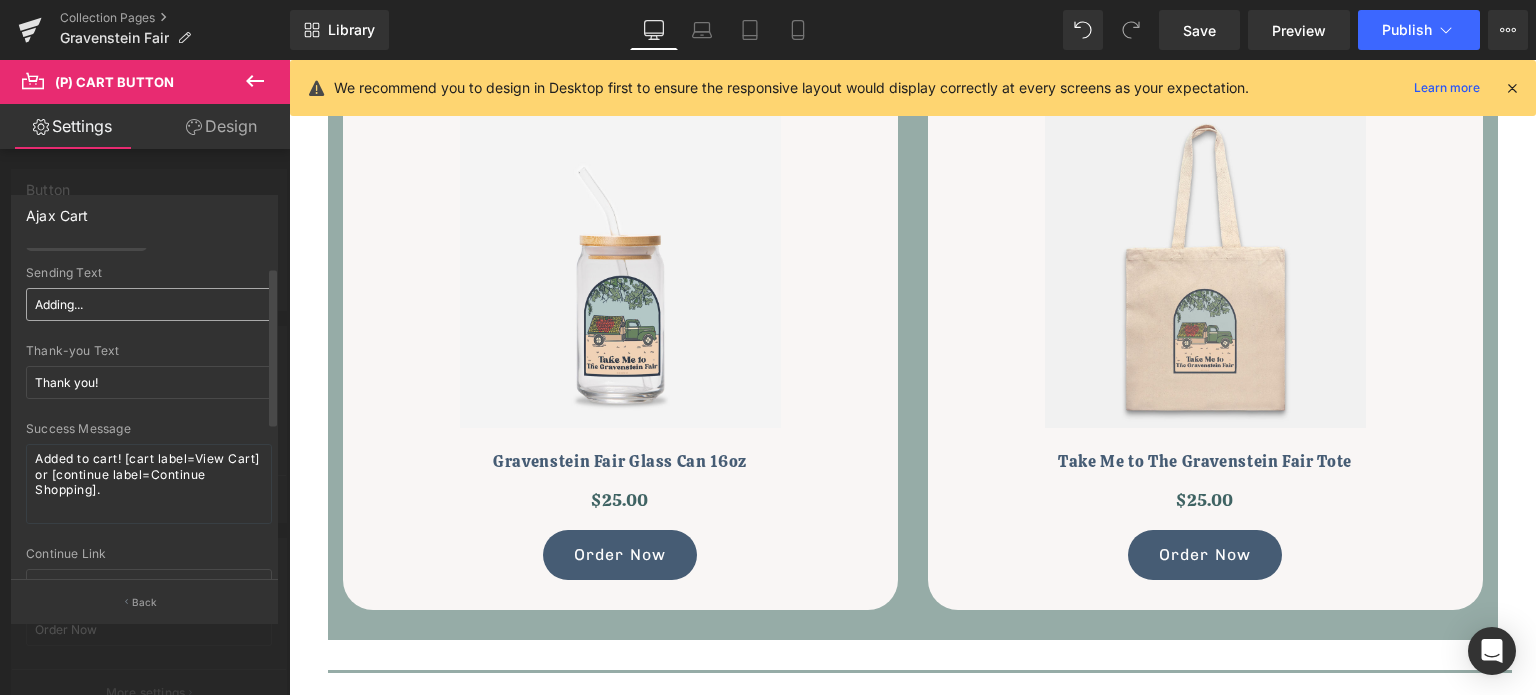 scroll, scrollTop: 0, scrollLeft: 0, axis: both 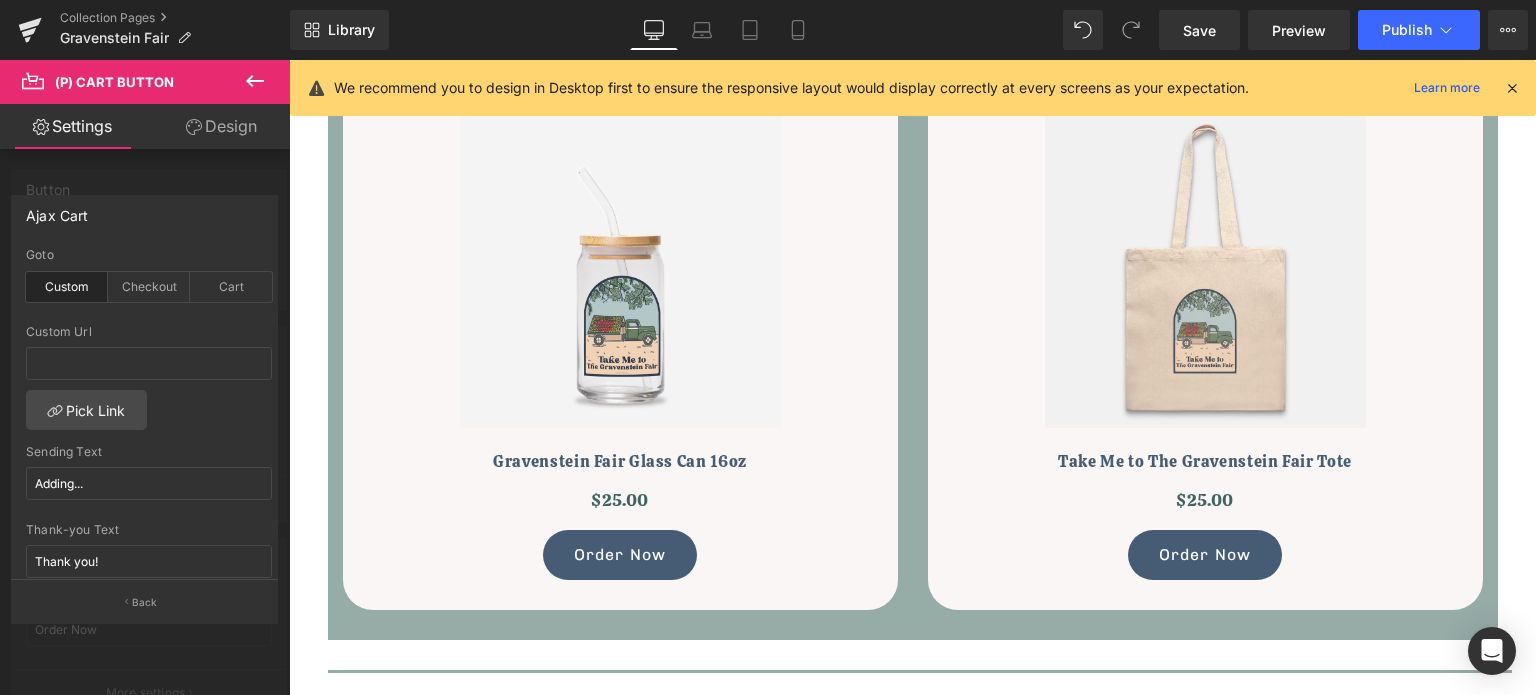 click 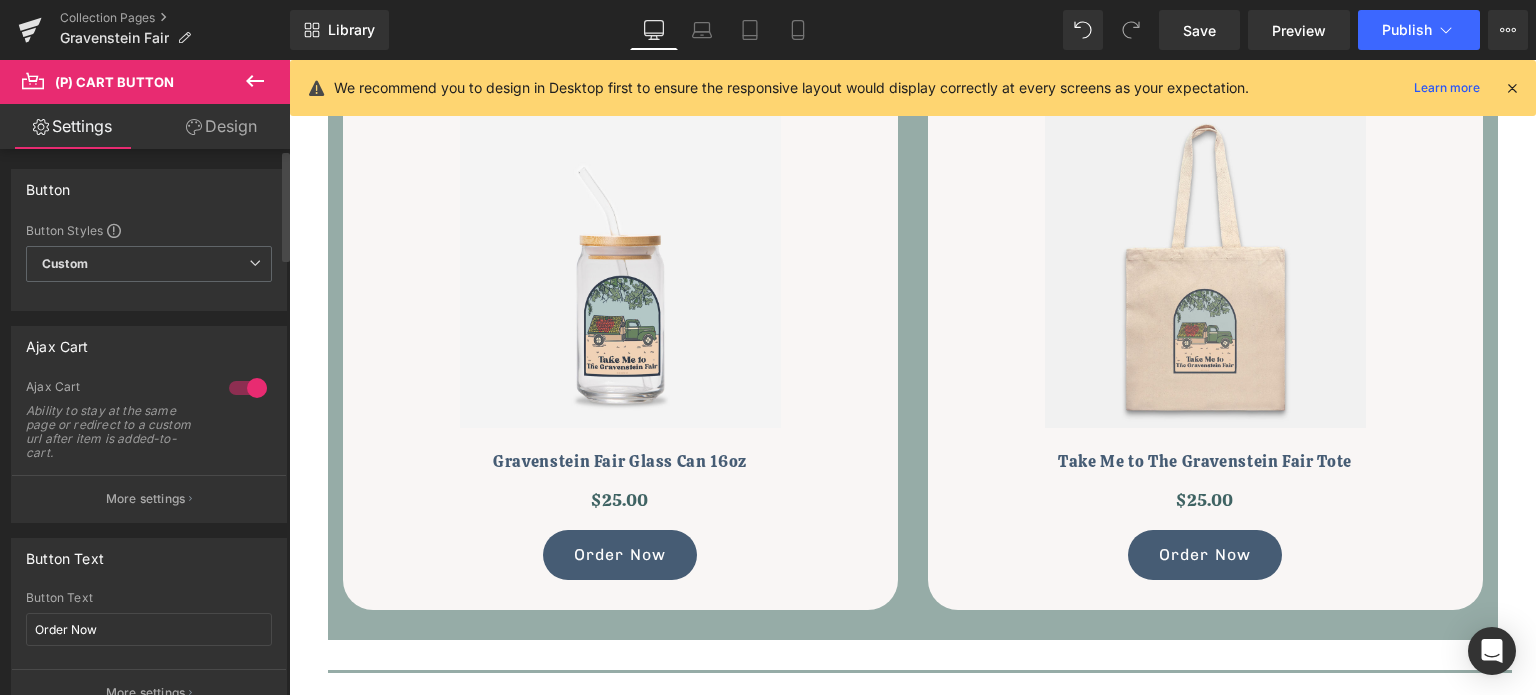 click at bounding box center [248, 388] 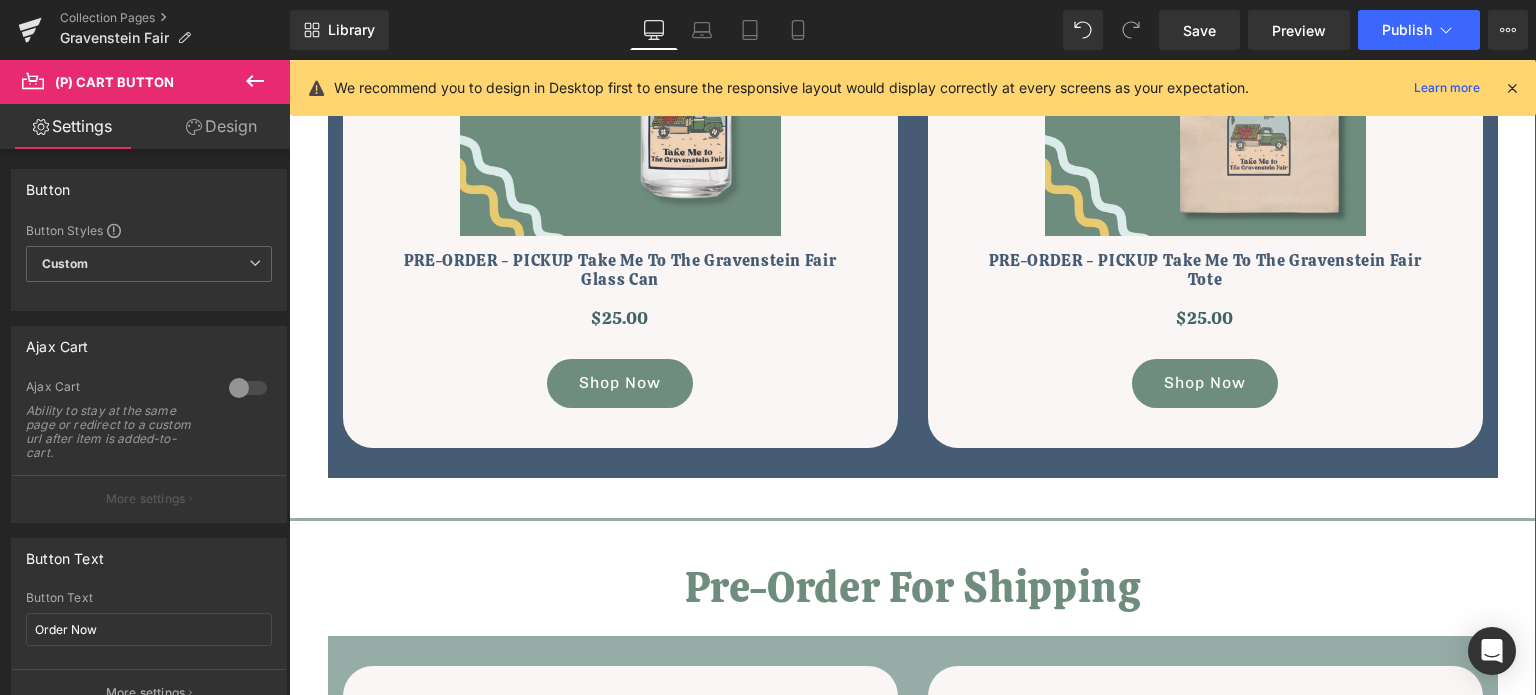 scroll, scrollTop: 862, scrollLeft: 0, axis: vertical 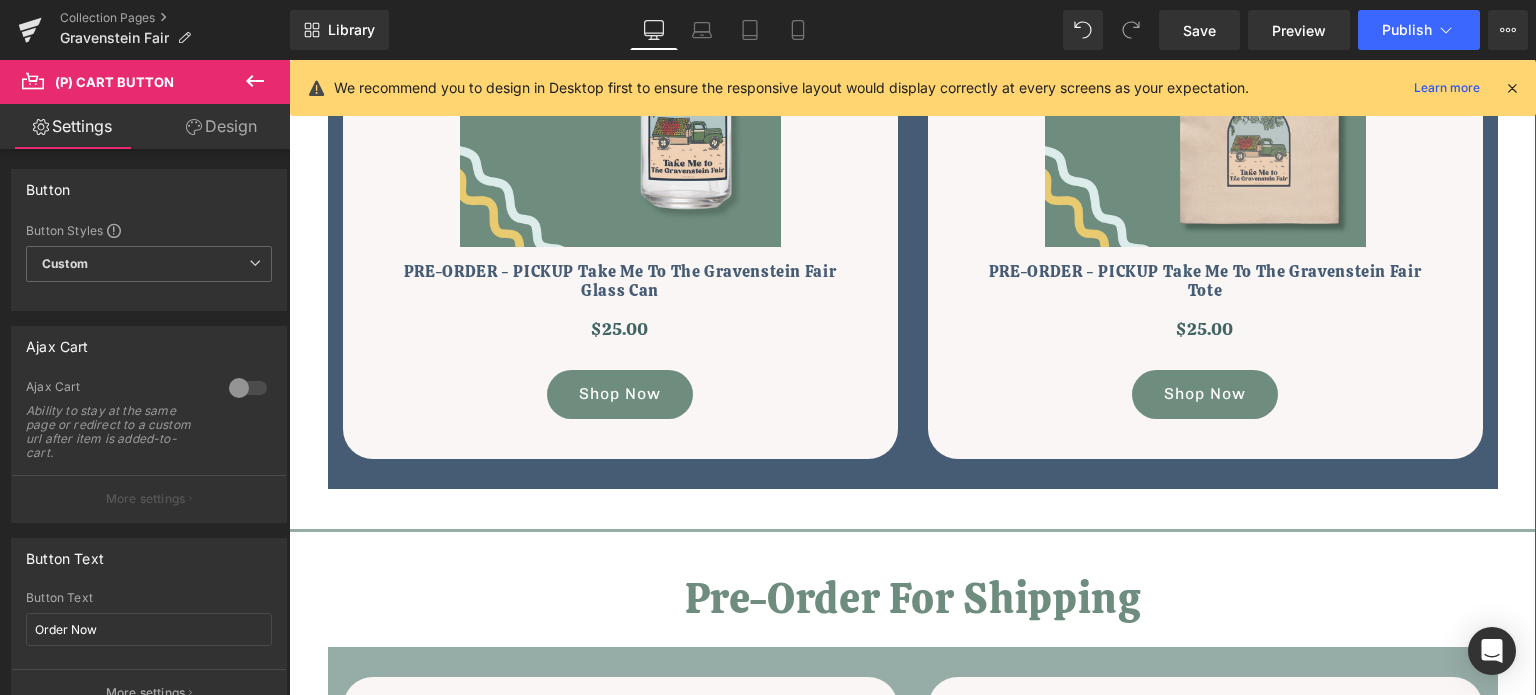 click on "Shop Now
Button" at bounding box center (620, 394) 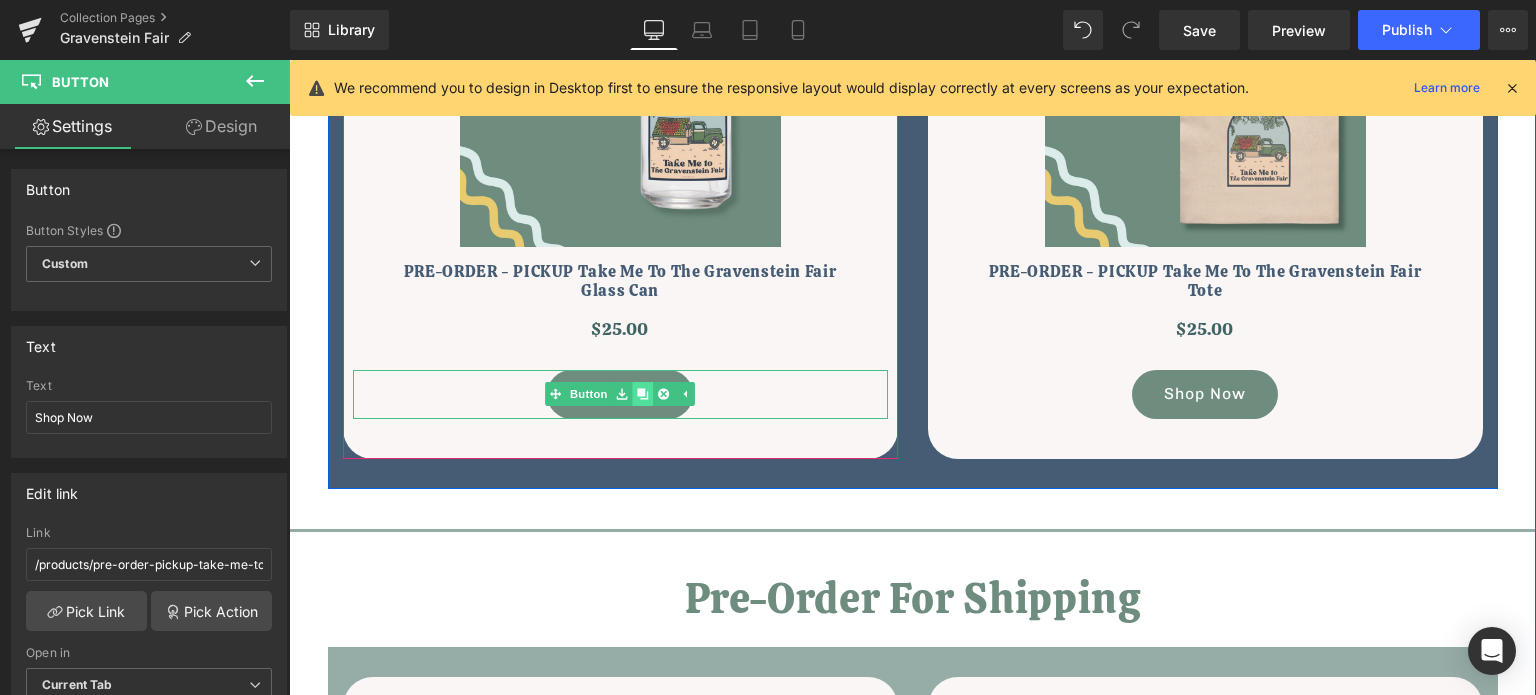 click 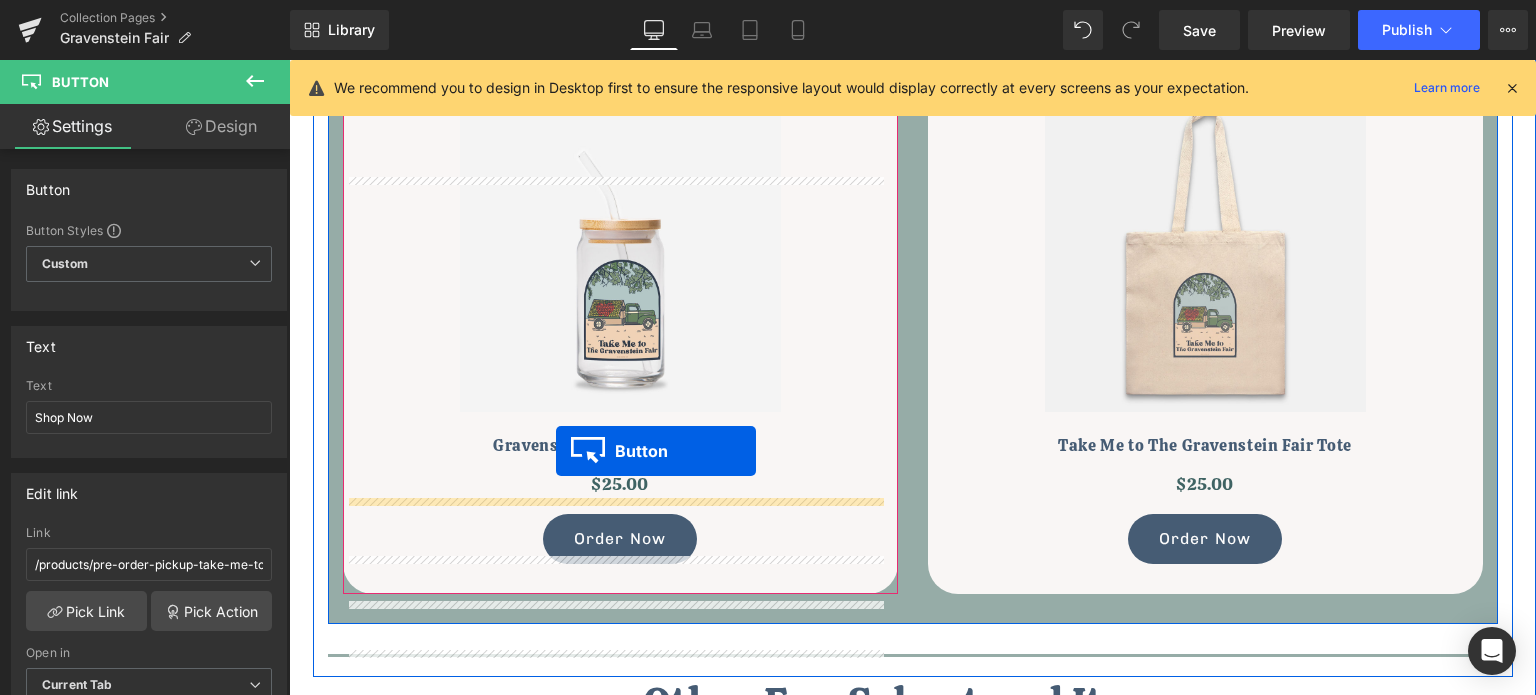 scroll, scrollTop: 1562, scrollLeft: 0, axis: vertical 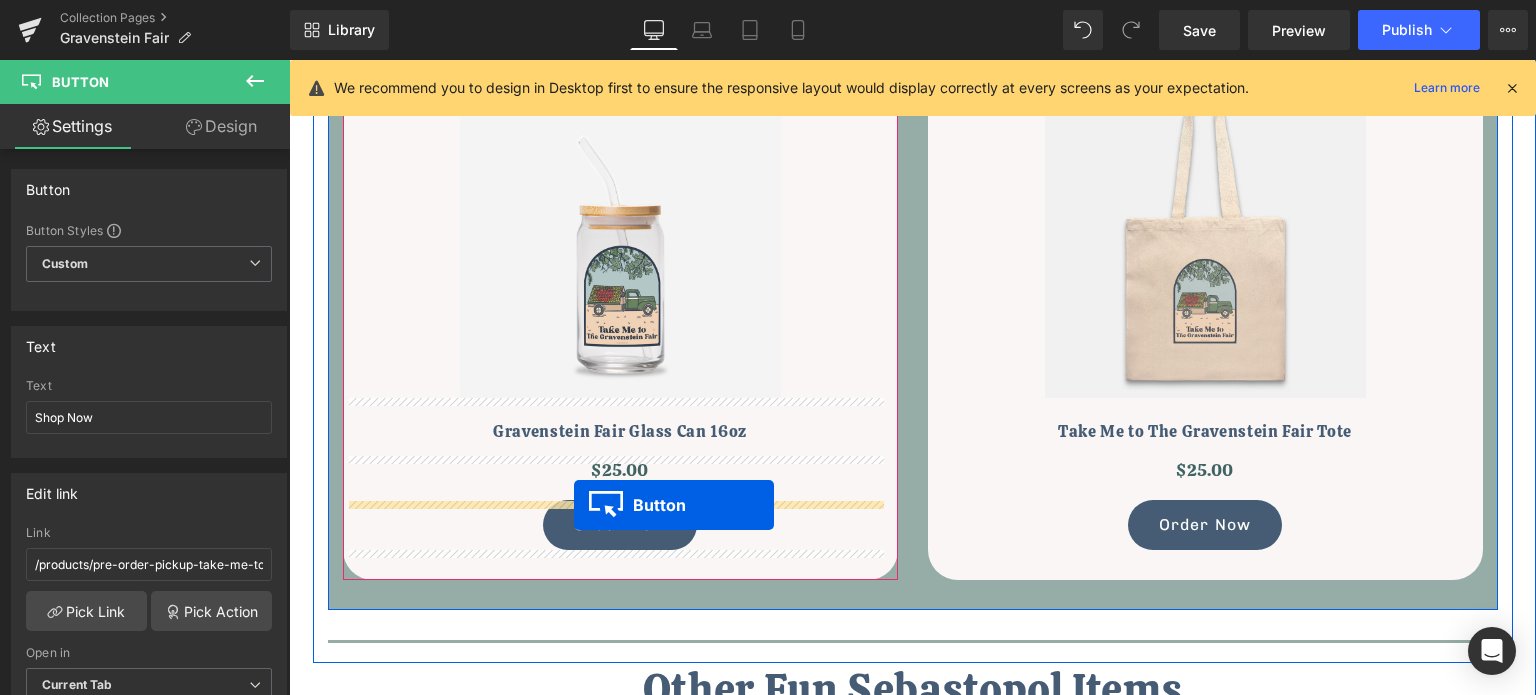drag, startPoint x: 581, startPoint y: 462, endPoint x: 574, endPoint y: 505, distance: 43.56604 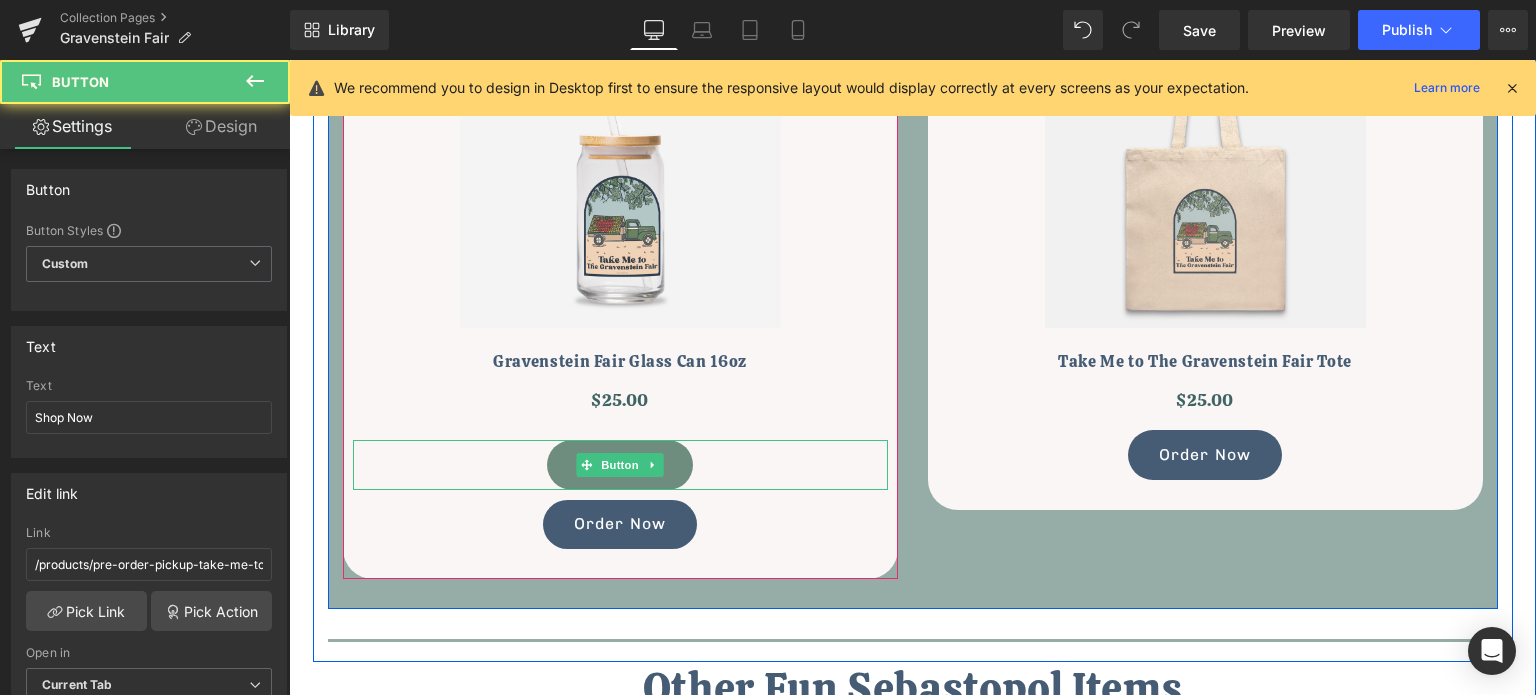 scroll, scrollTop: 1492, scrollLeft: 0, axis: vertical 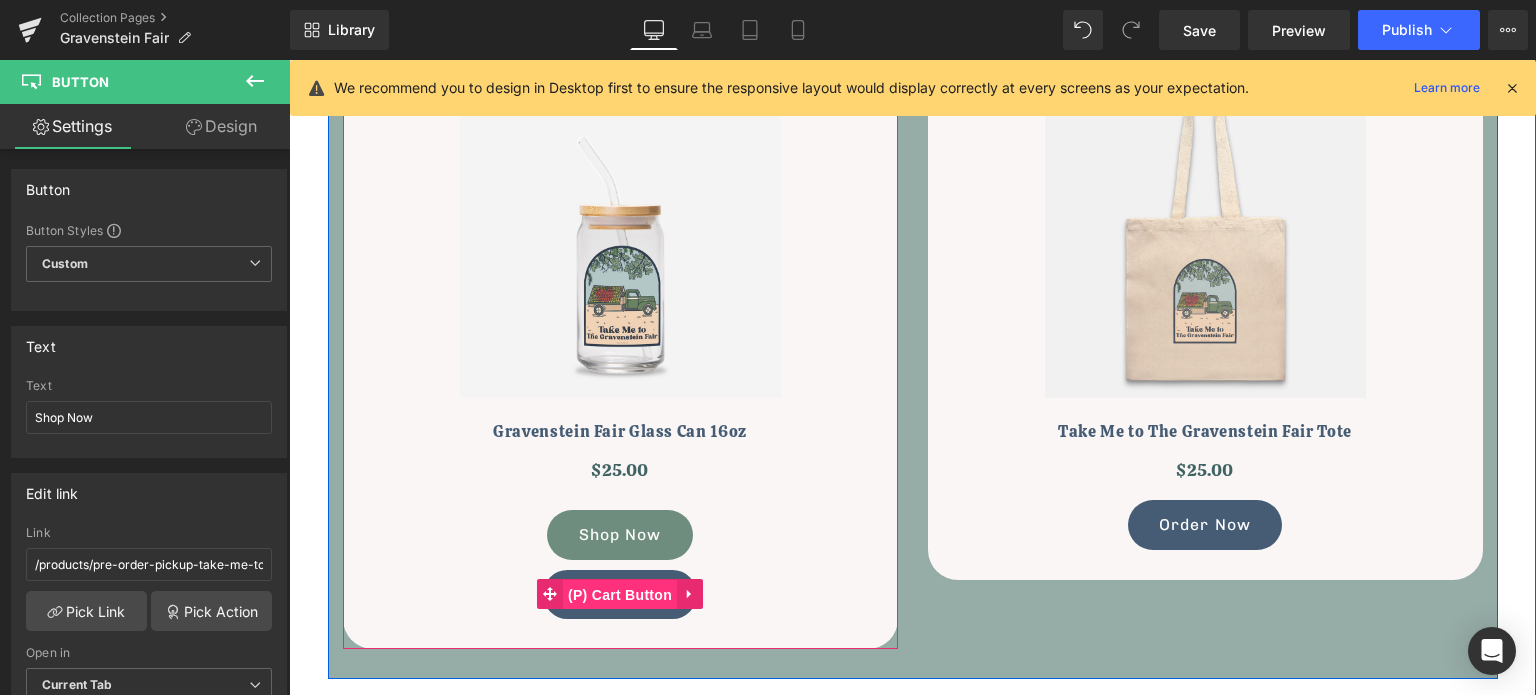 click on "(P) Cart Button" at bounding box center [620, 595] 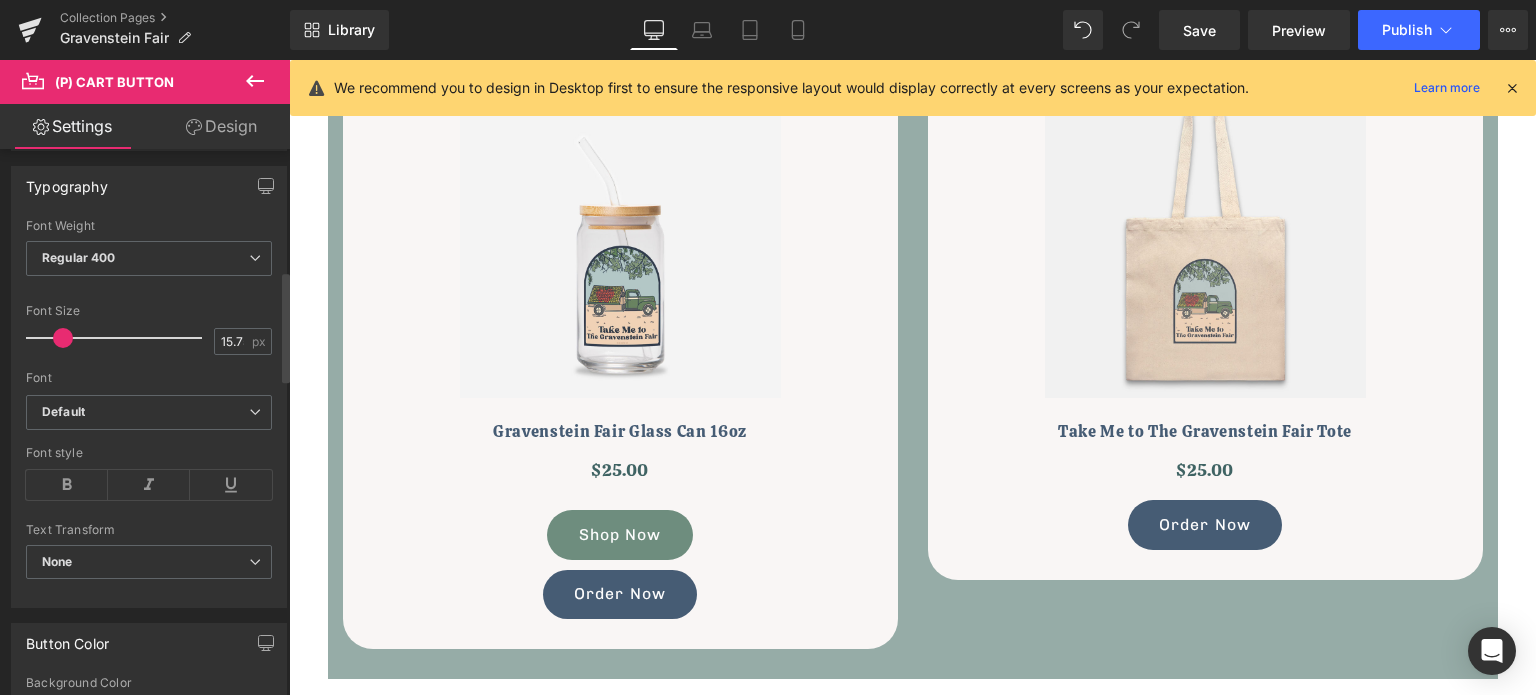 scroll, scrollTop: 700, scrollLeft: 0, axis: vertical 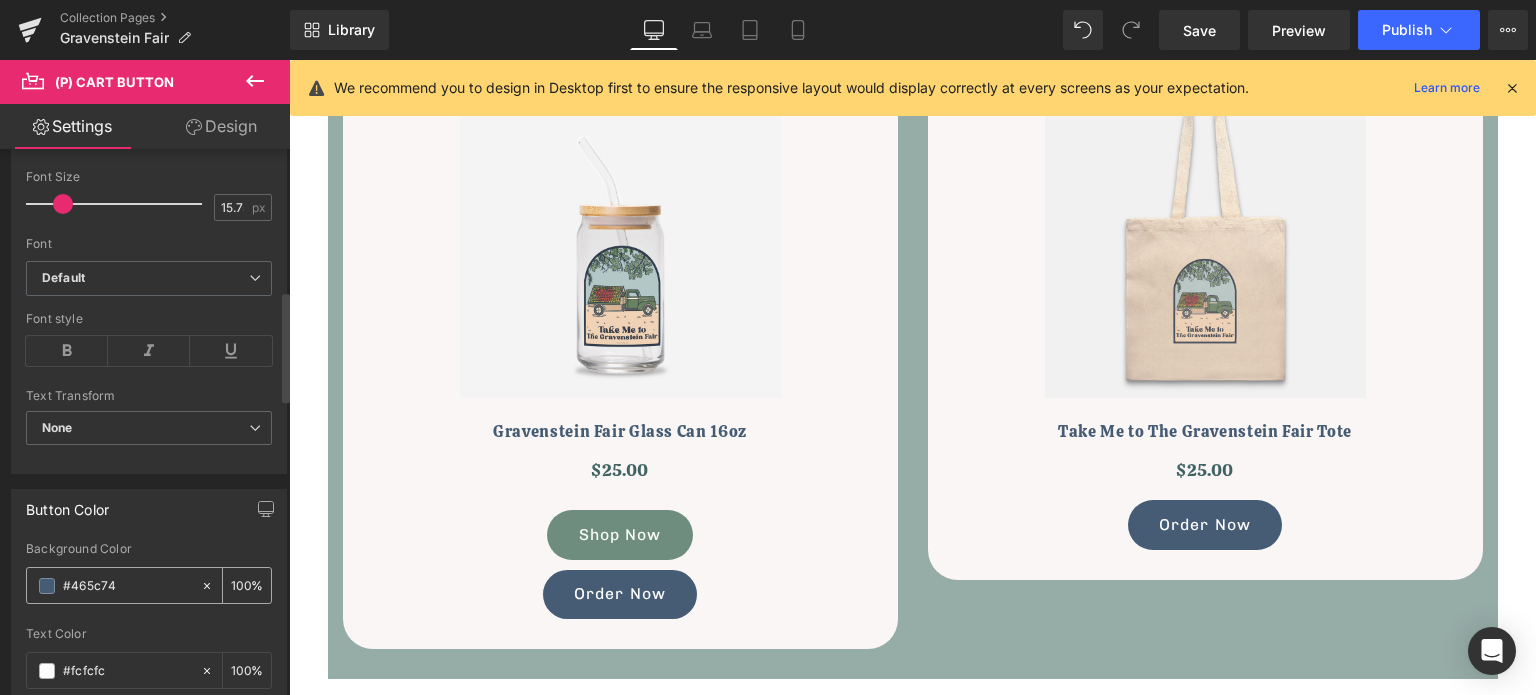 click on "#465c74" at bounding box center (127, 586) 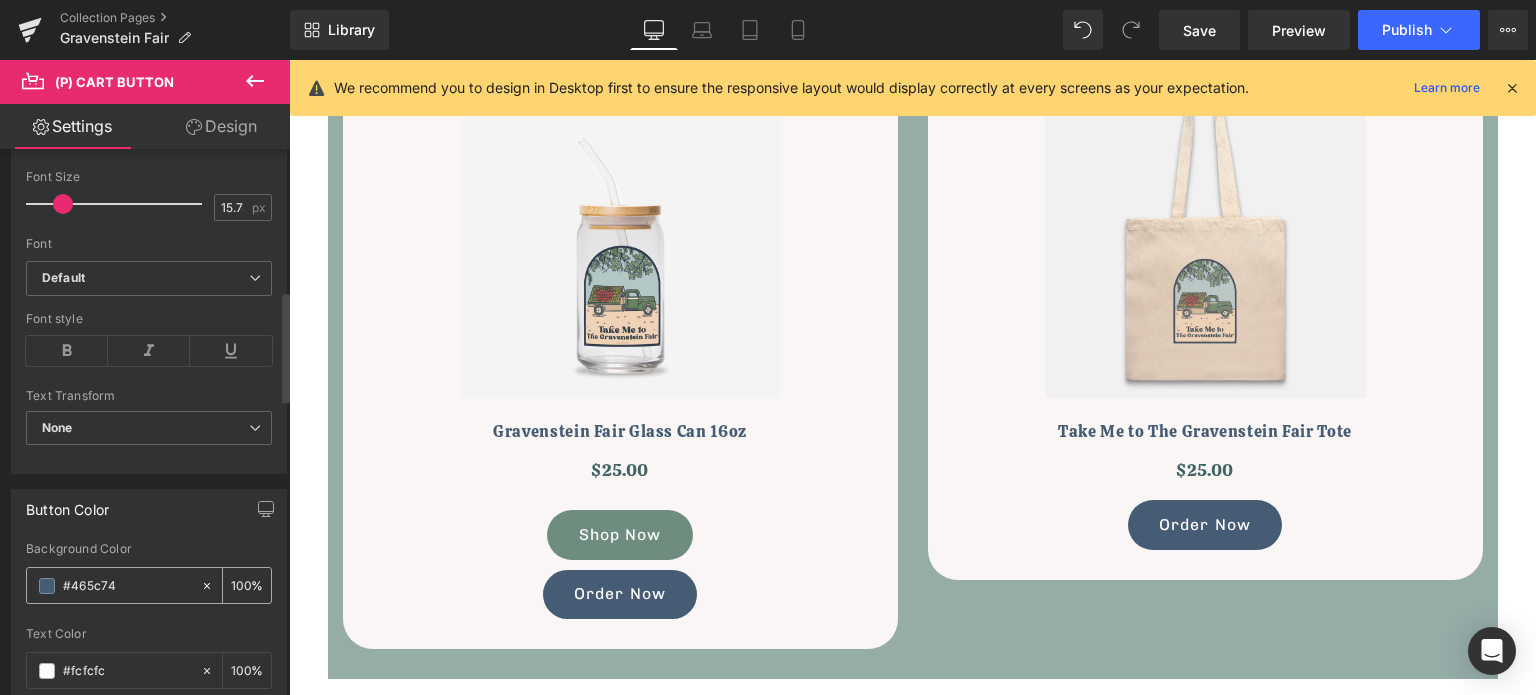 drag, startPoint x: 121, startPoint y: 585, endPoint x: 35, endPoint y: 573, distance: 86.833176 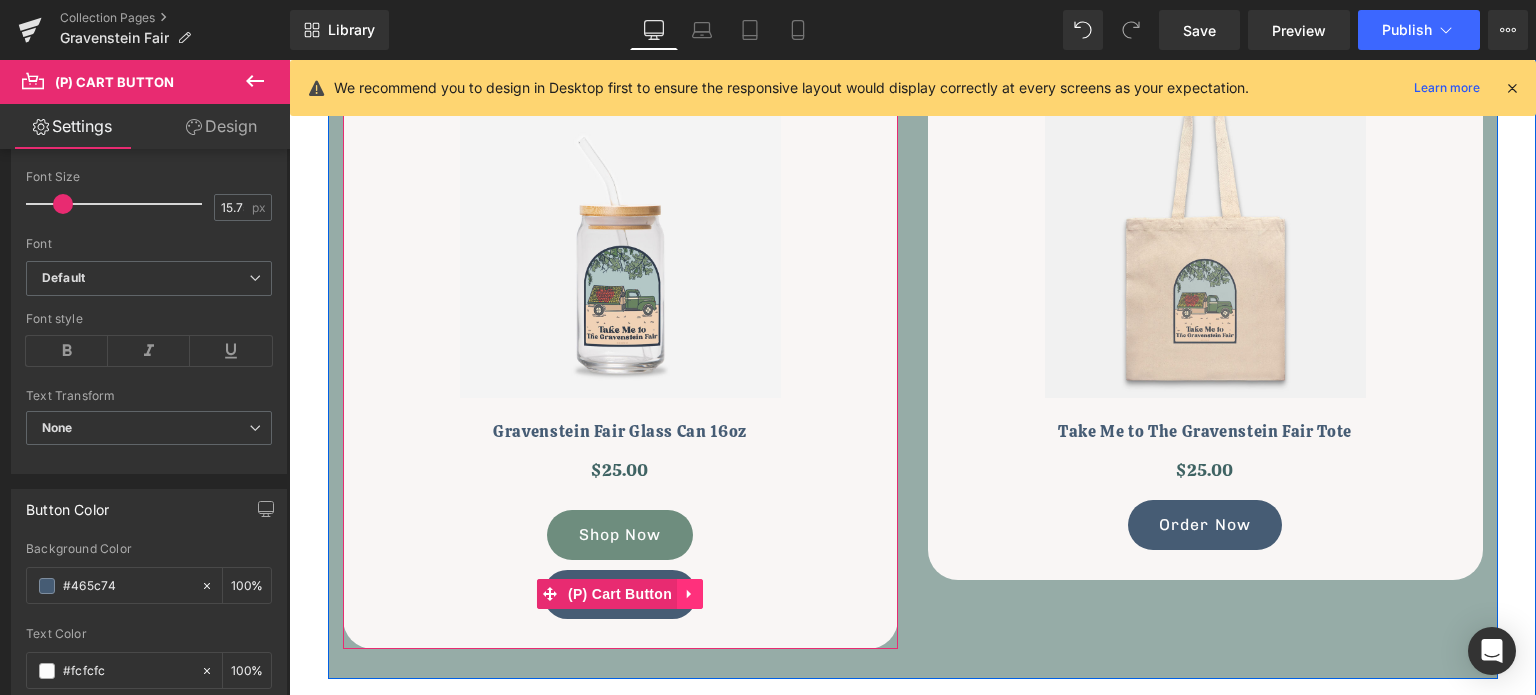 click 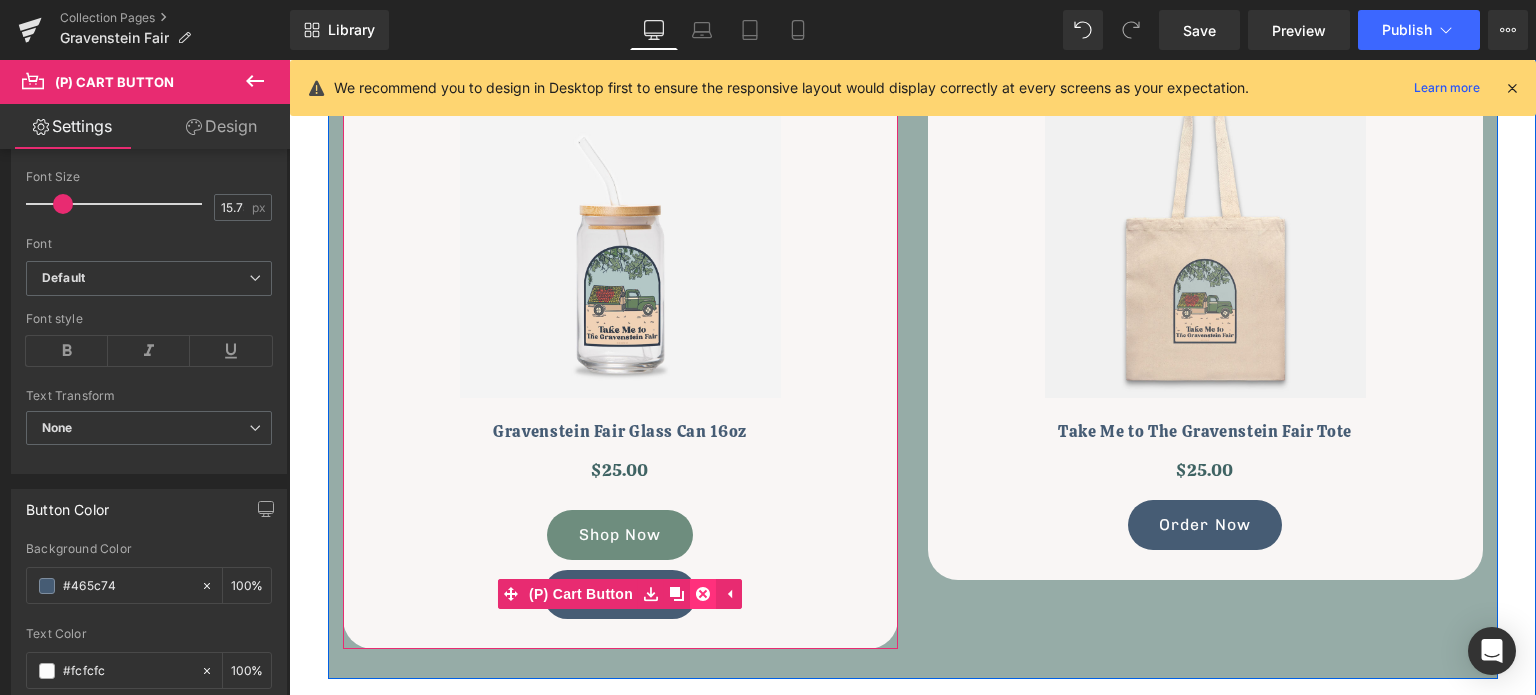 click 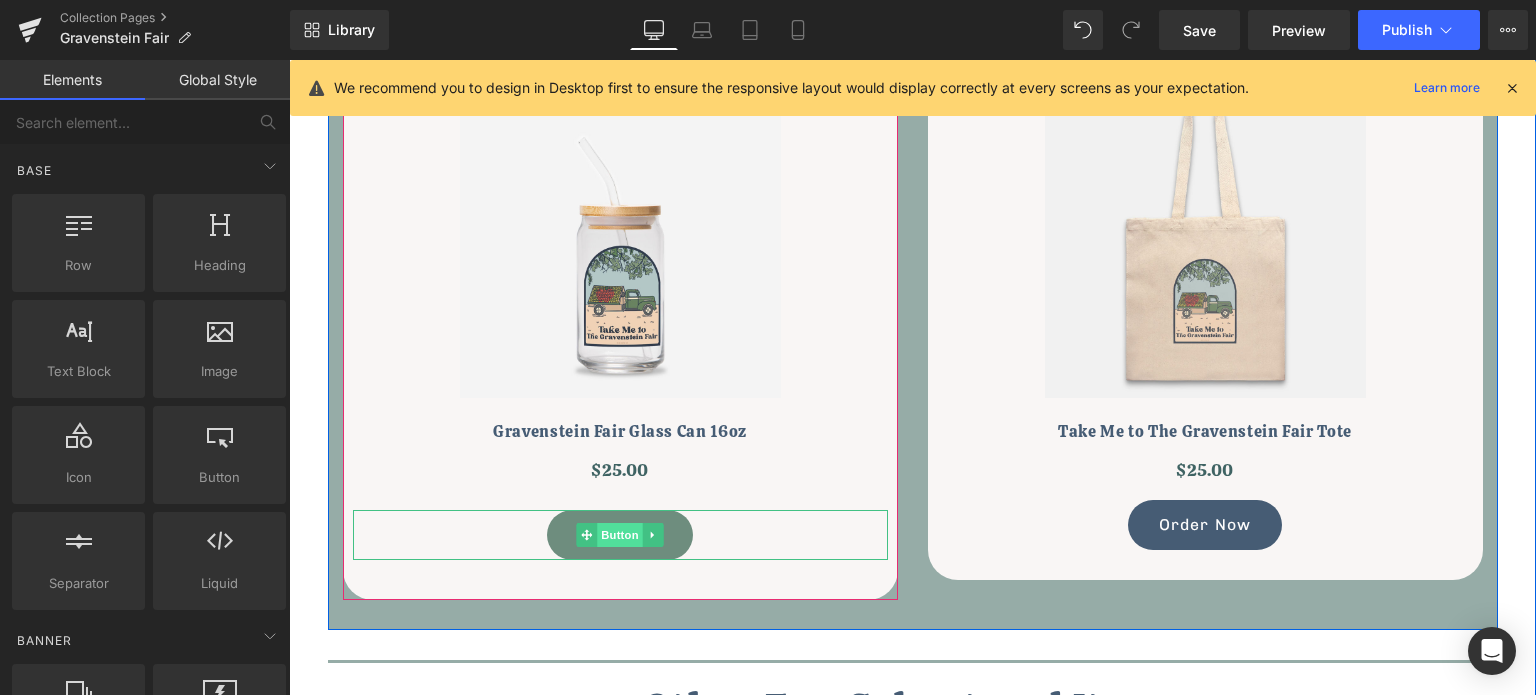 click on "Button" at bounding box center [620, 535] 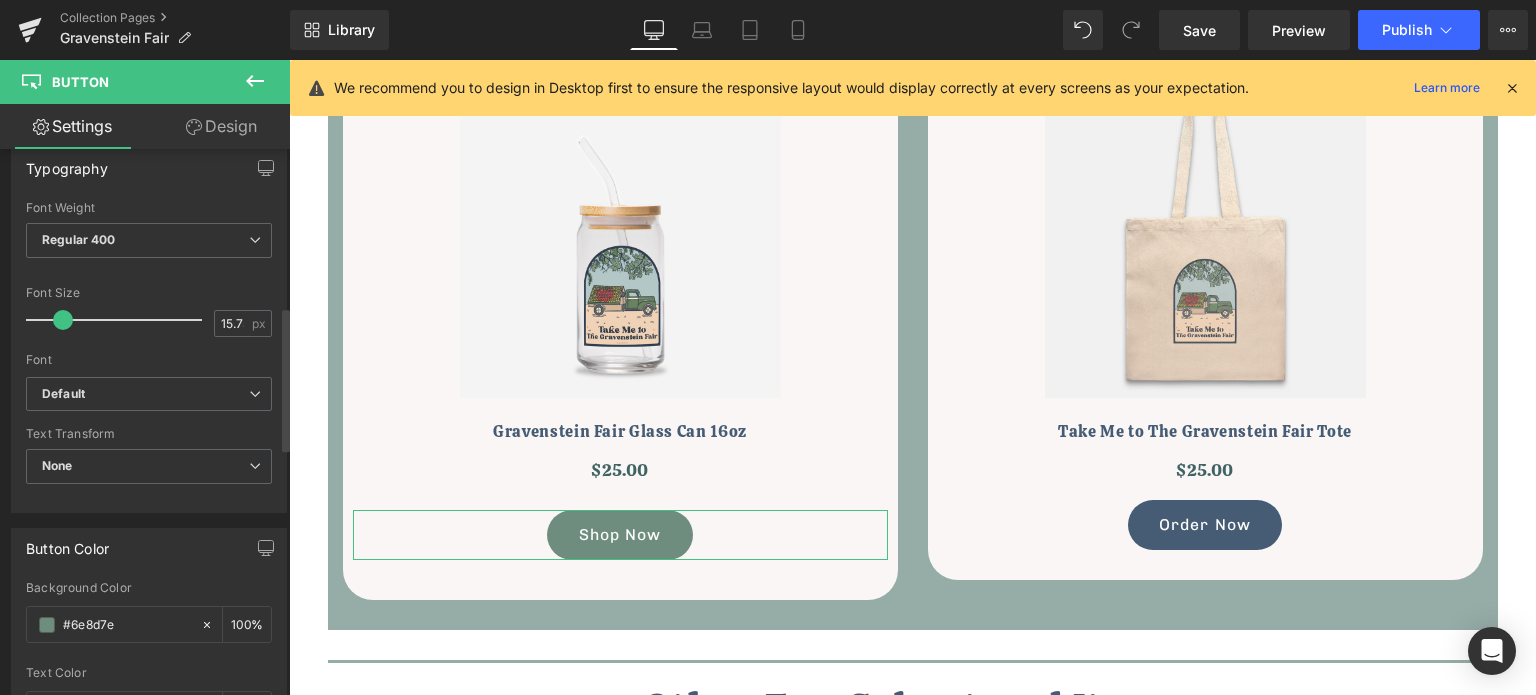 scroll, scrollTop: 700, scrollLeft: 0, axis: vertical 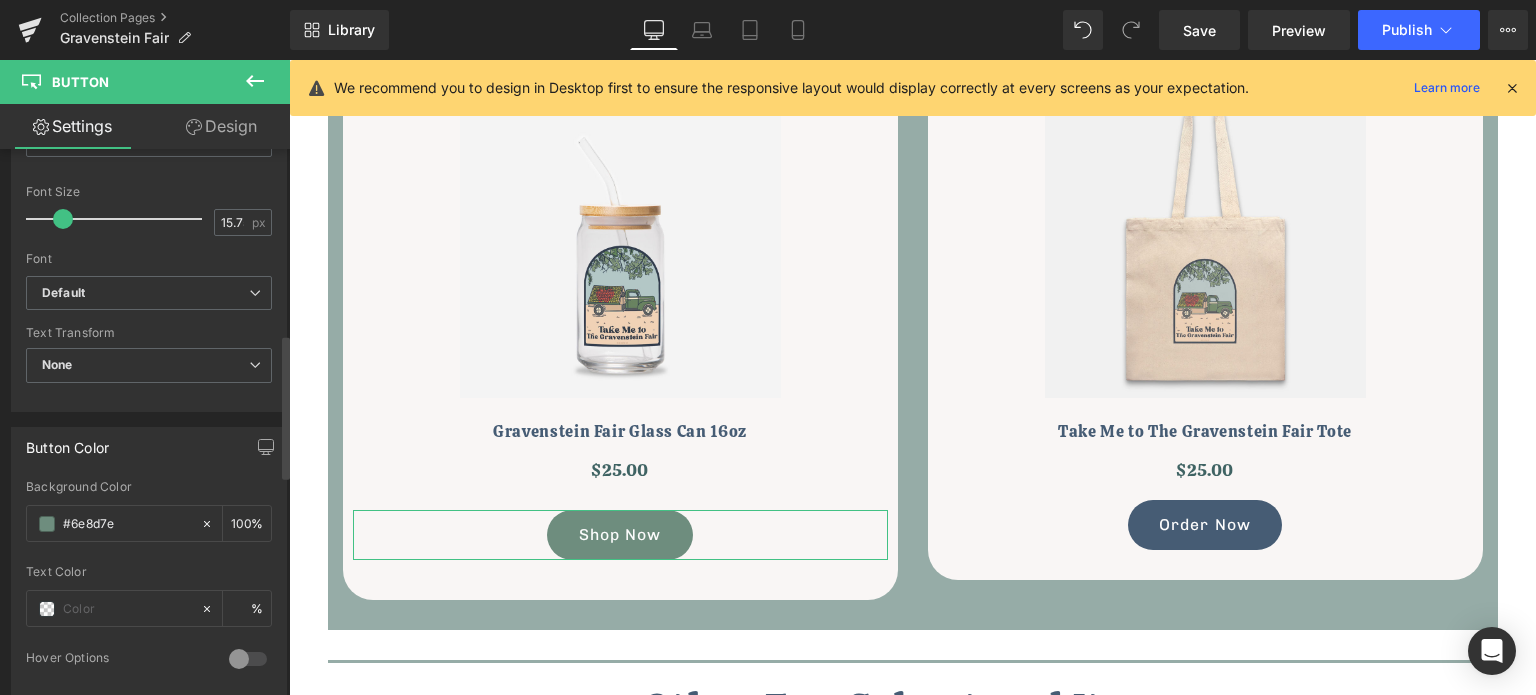 drag, startPoint x: 136, startPoint y: 519, endPoint x: 0, endPoint y: 513, distance: 136.1323 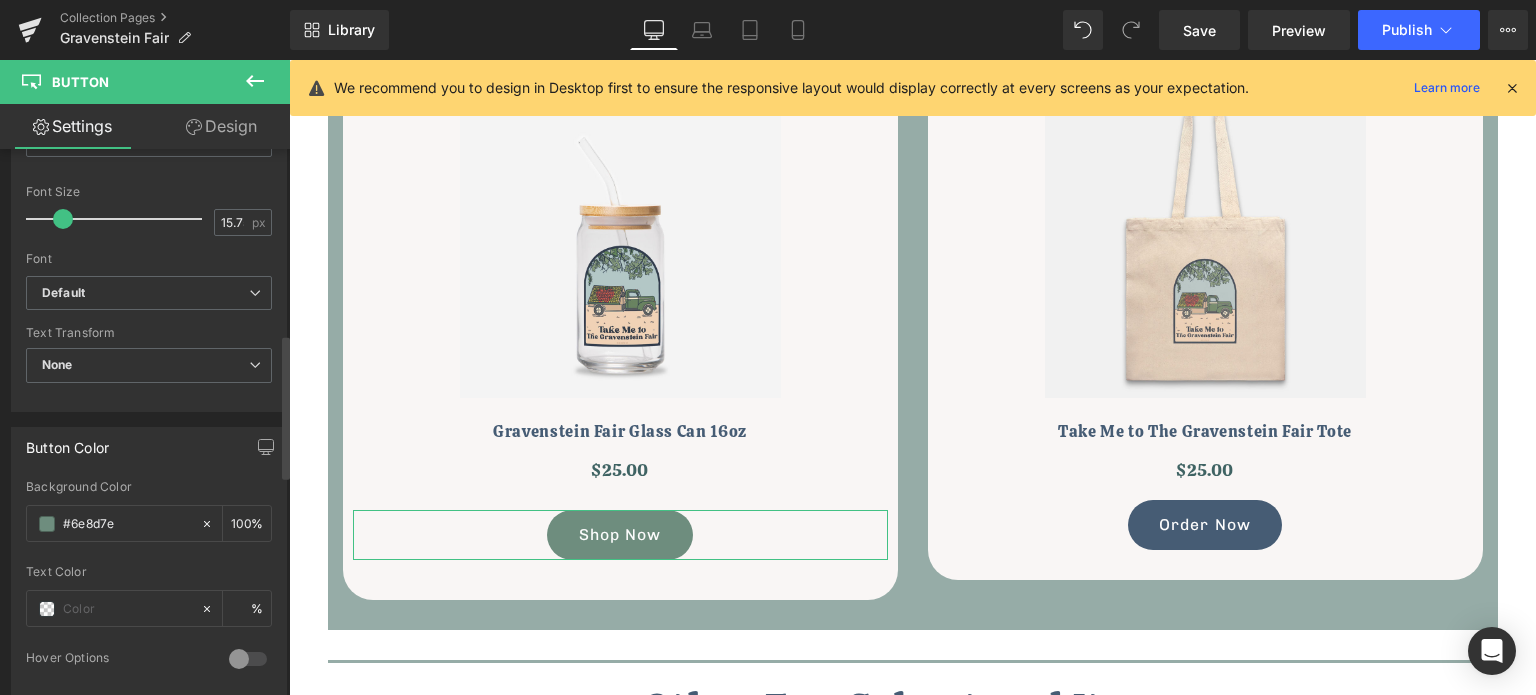 paste on "465c74" 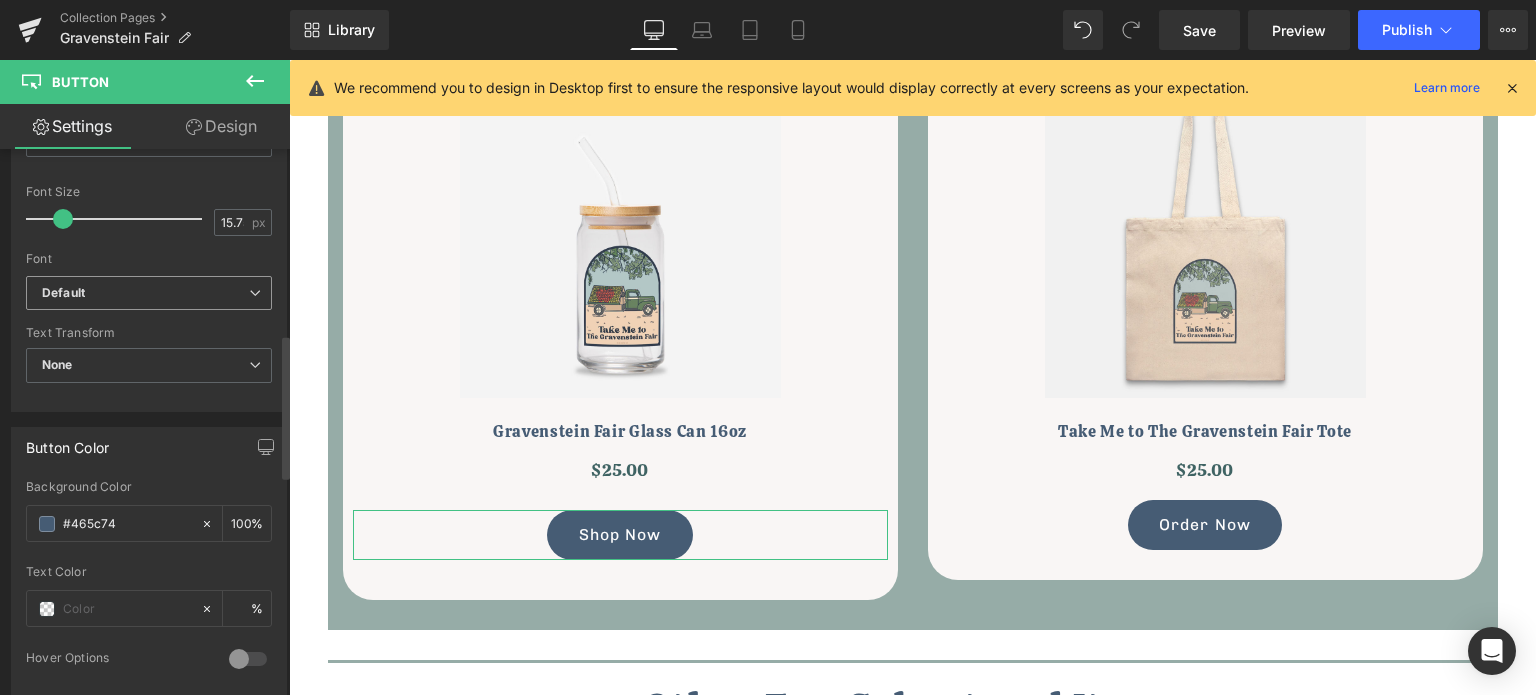type on "#465c74" 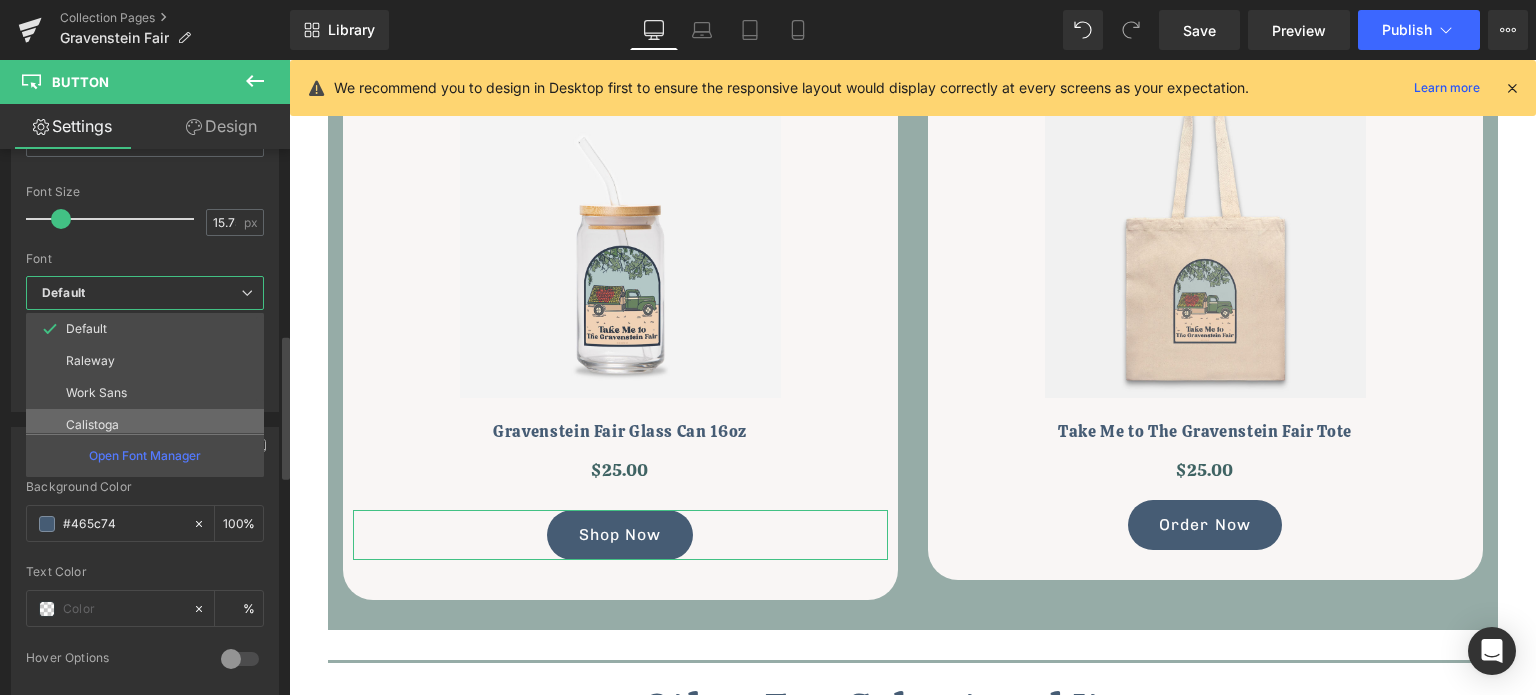 click on "Calistoga" at bounding box center (92, 425) 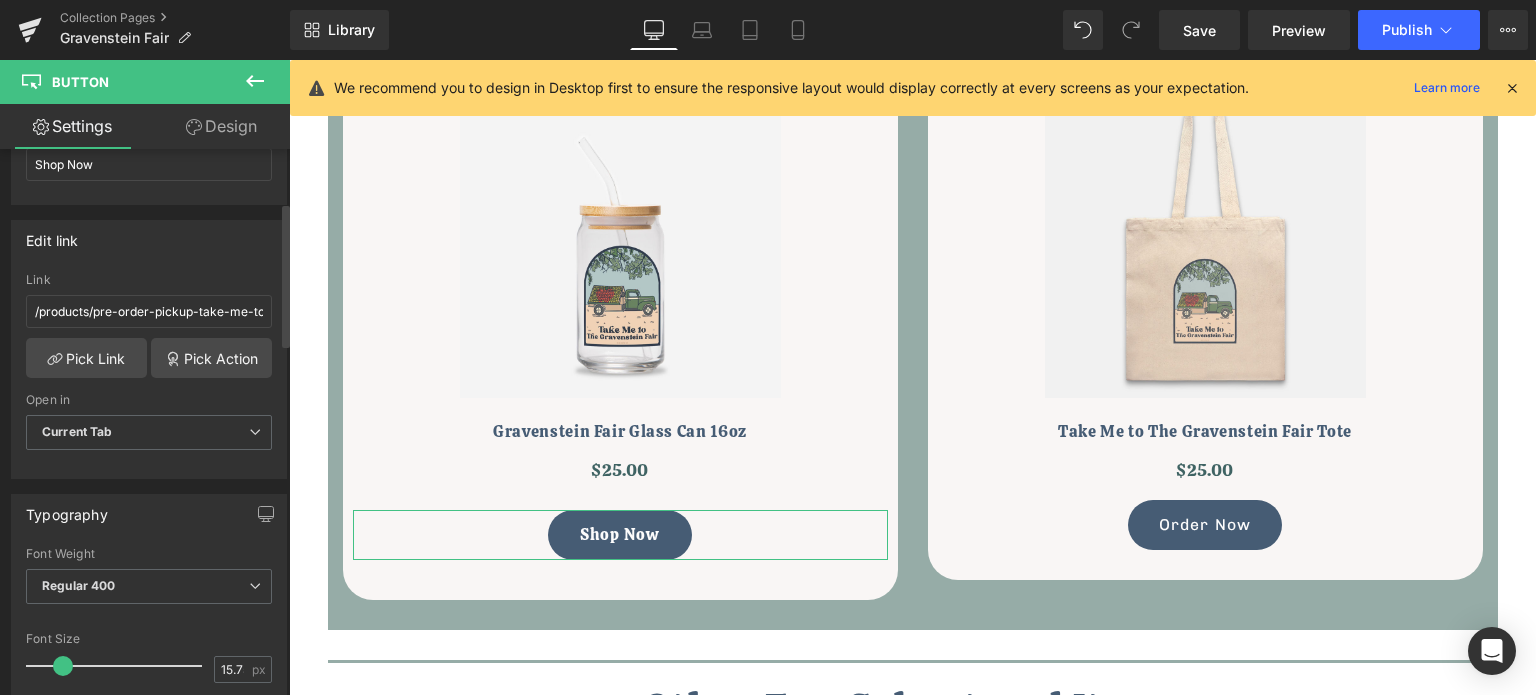 scroll, scrollTop: 200, scrollLeft: 0, axis: vertical 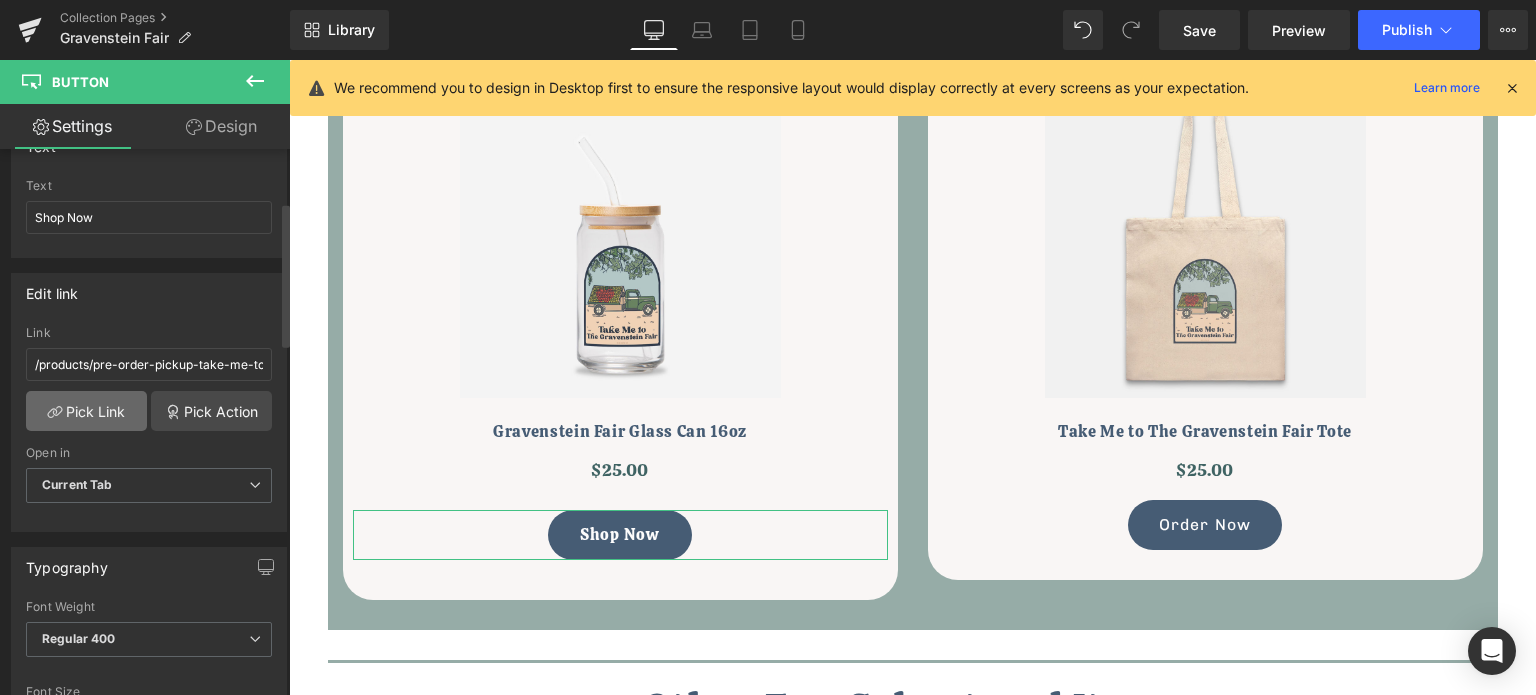 click on "Pick Link" at bounding box center [86, 411] 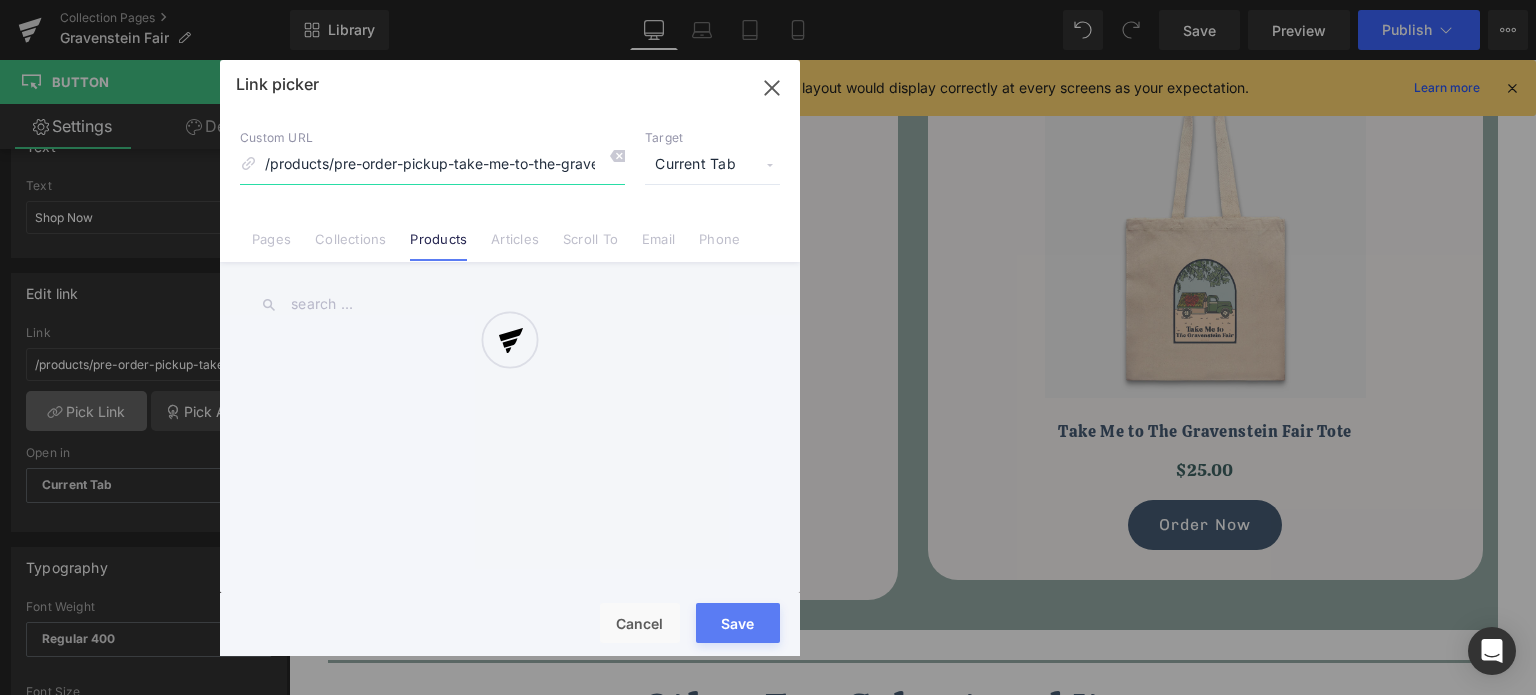 scroll, scrollTop: 0, scrollLeft: 125, axis: horizontal 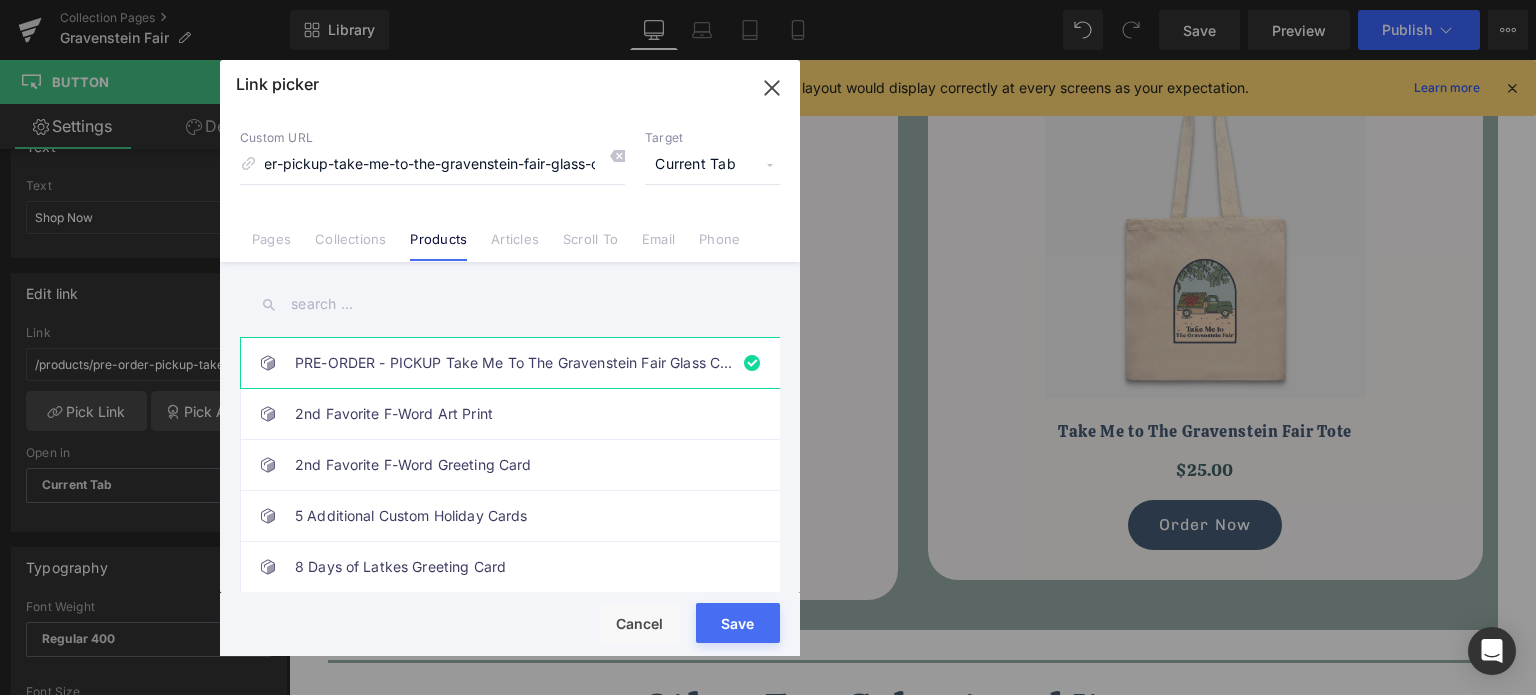 click at bounding box center (510, 304) 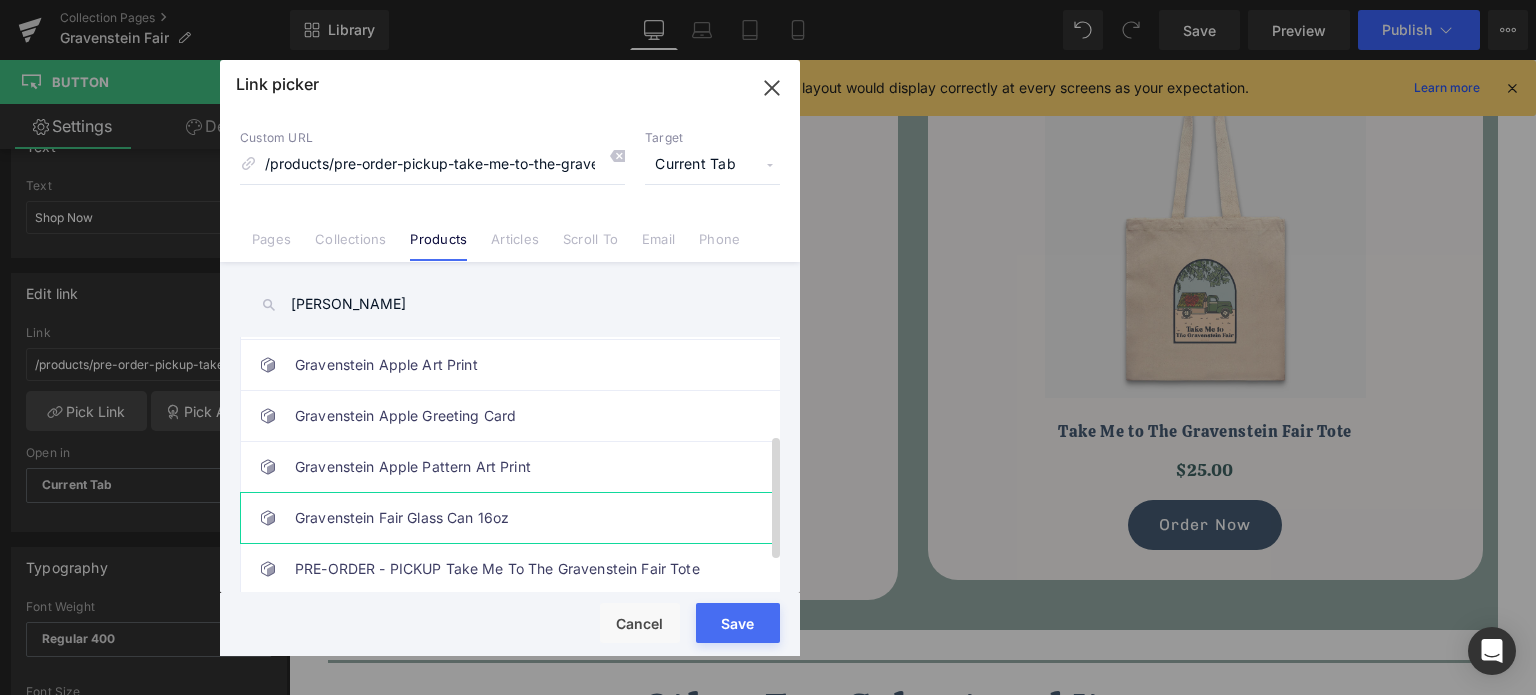 scroll, scrollTop: 200, scrollLeft: 0, axis: vertical 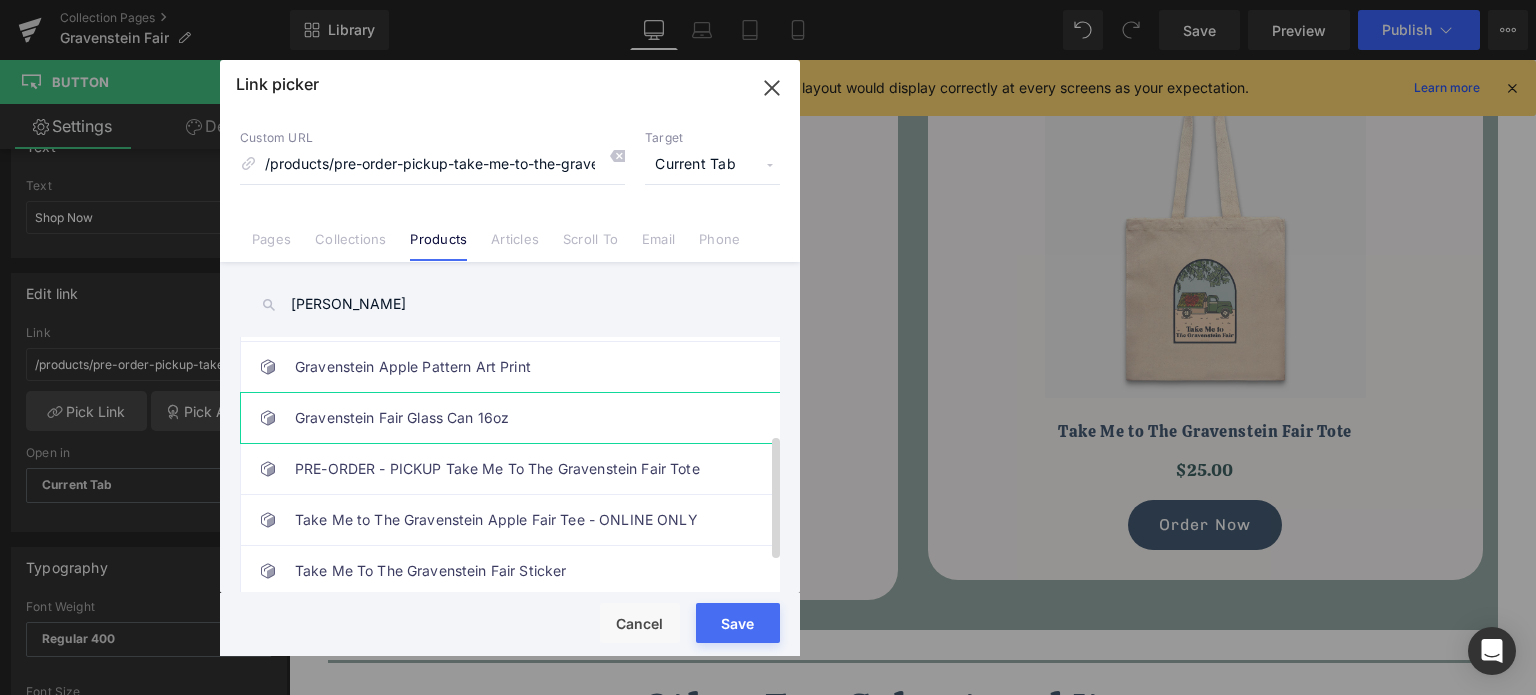 type on "[PERSON_NAME]" 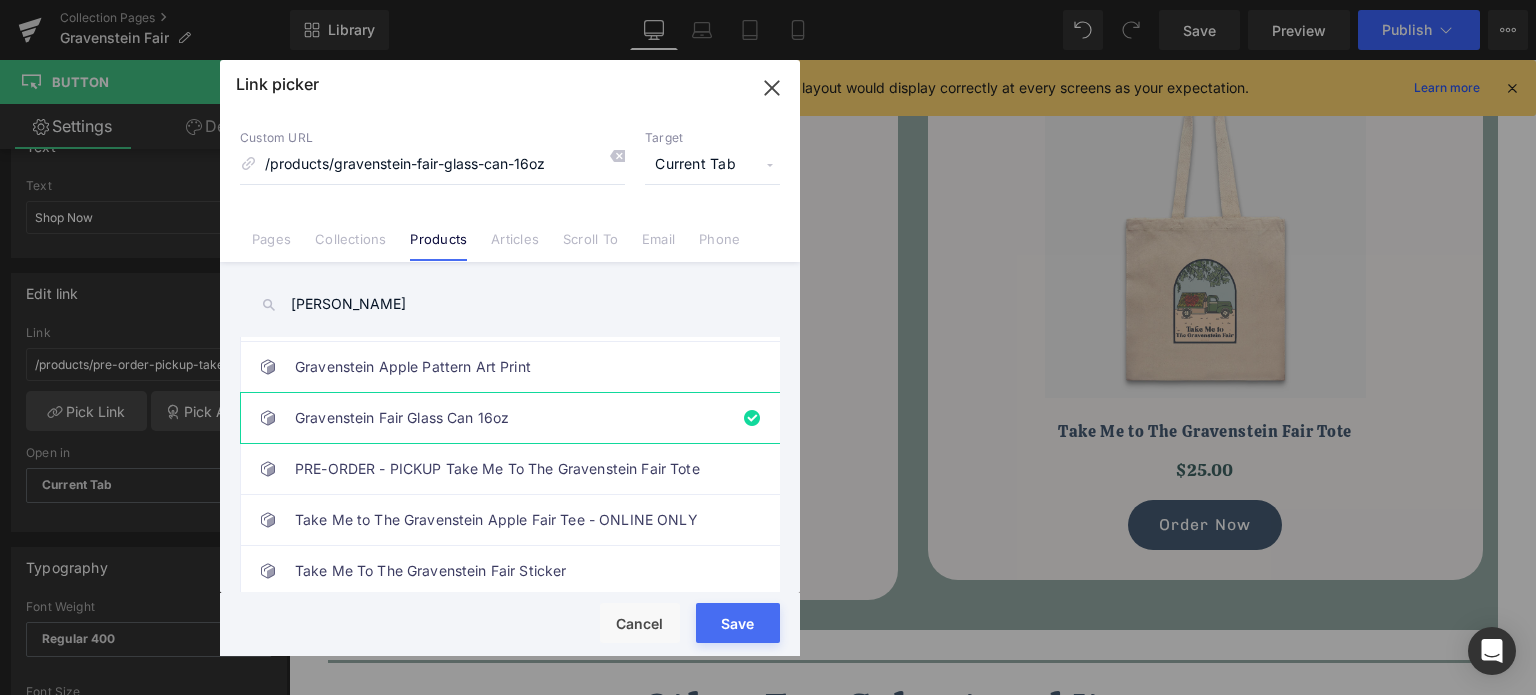 click on "Loading Product Data" at bounding box center (768, 616) 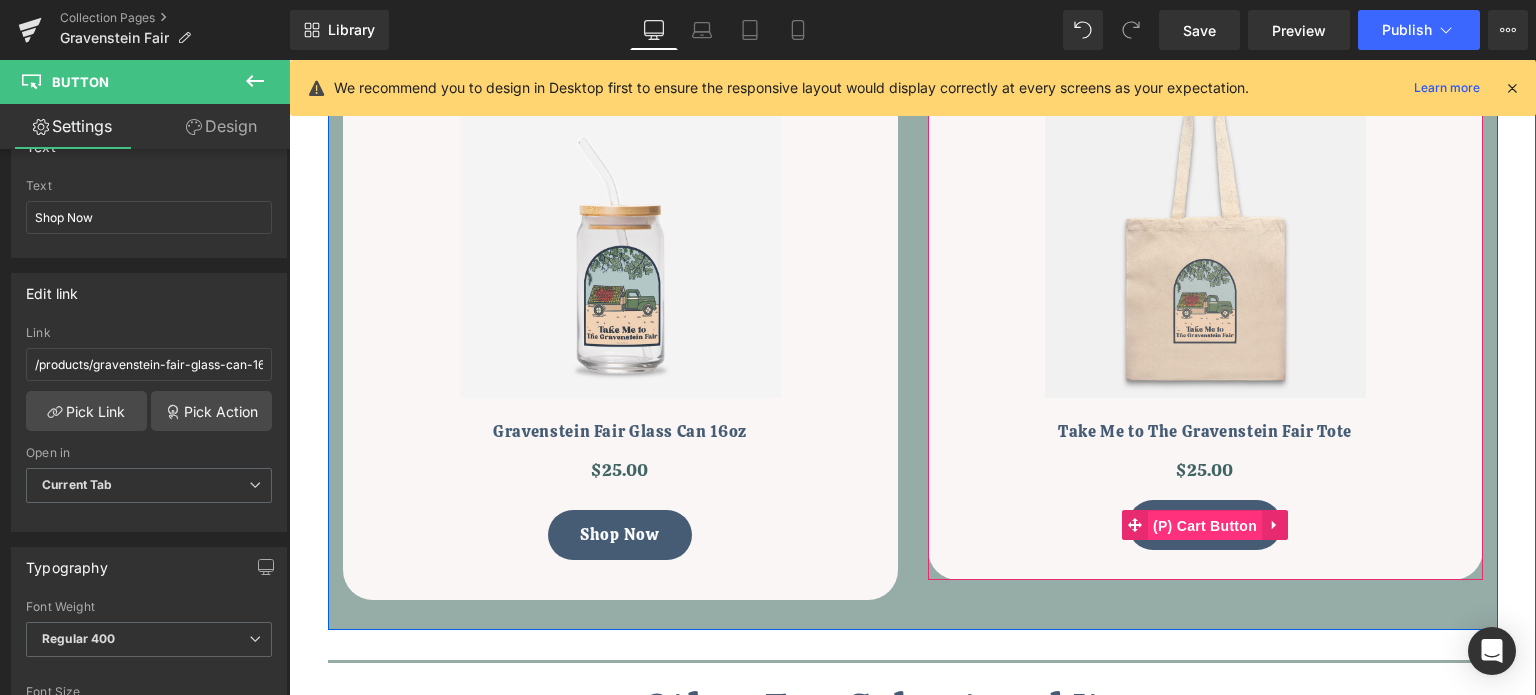 click on "(P) Cart Button" at bounding box center (1205, 526) 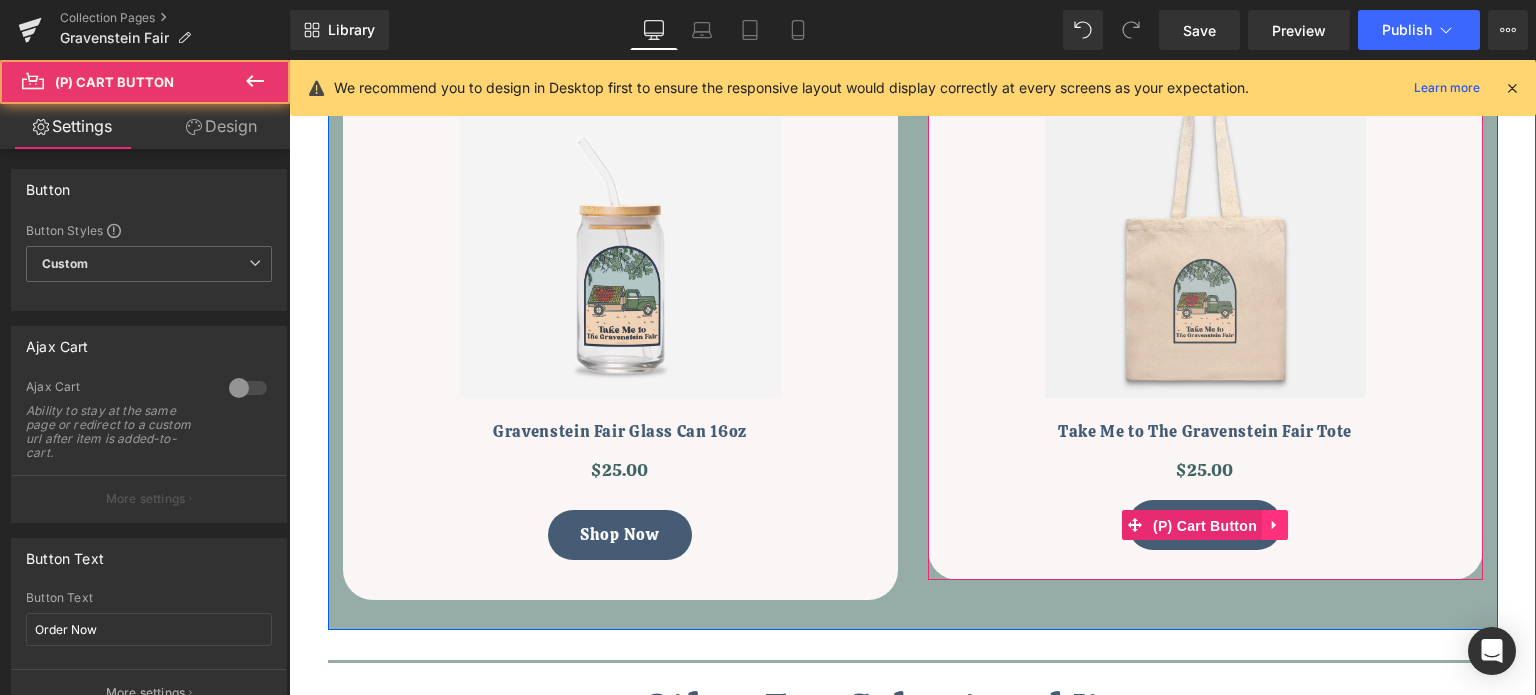 click 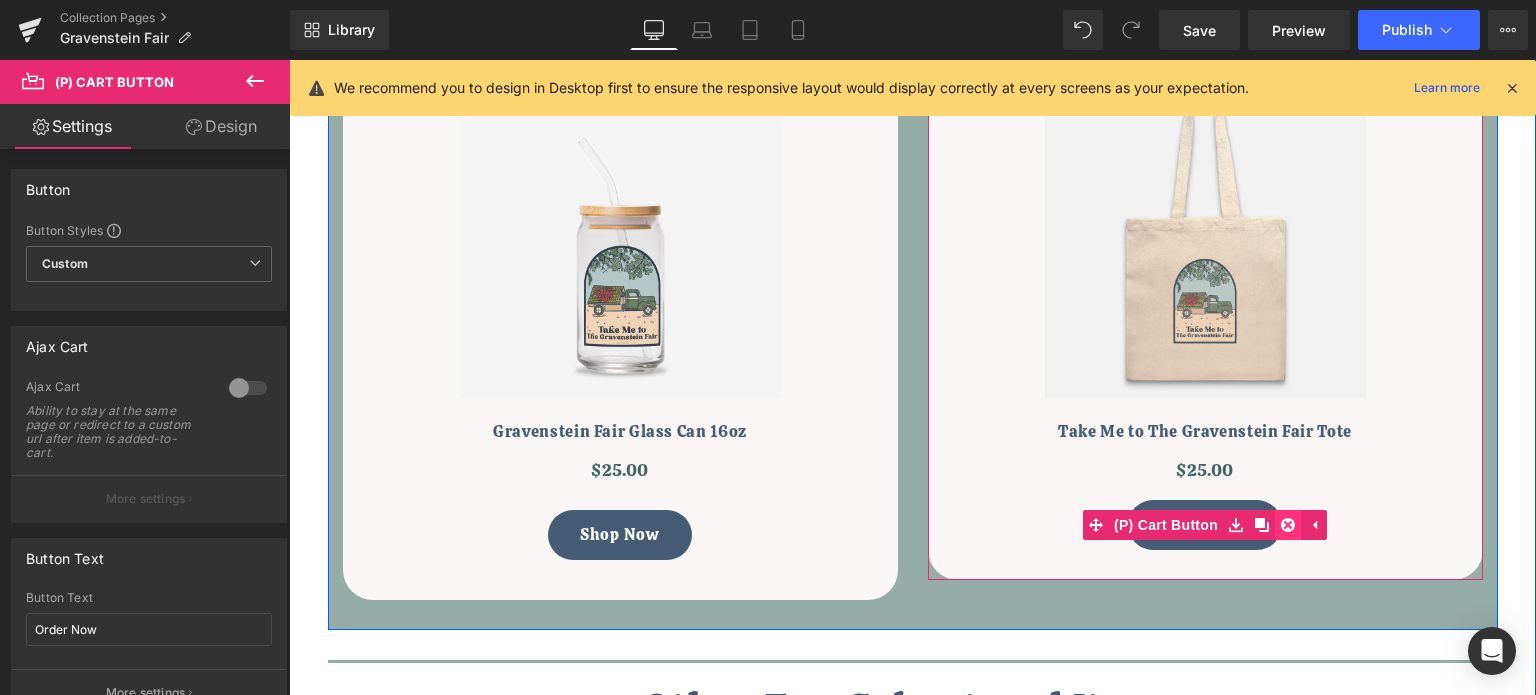 click 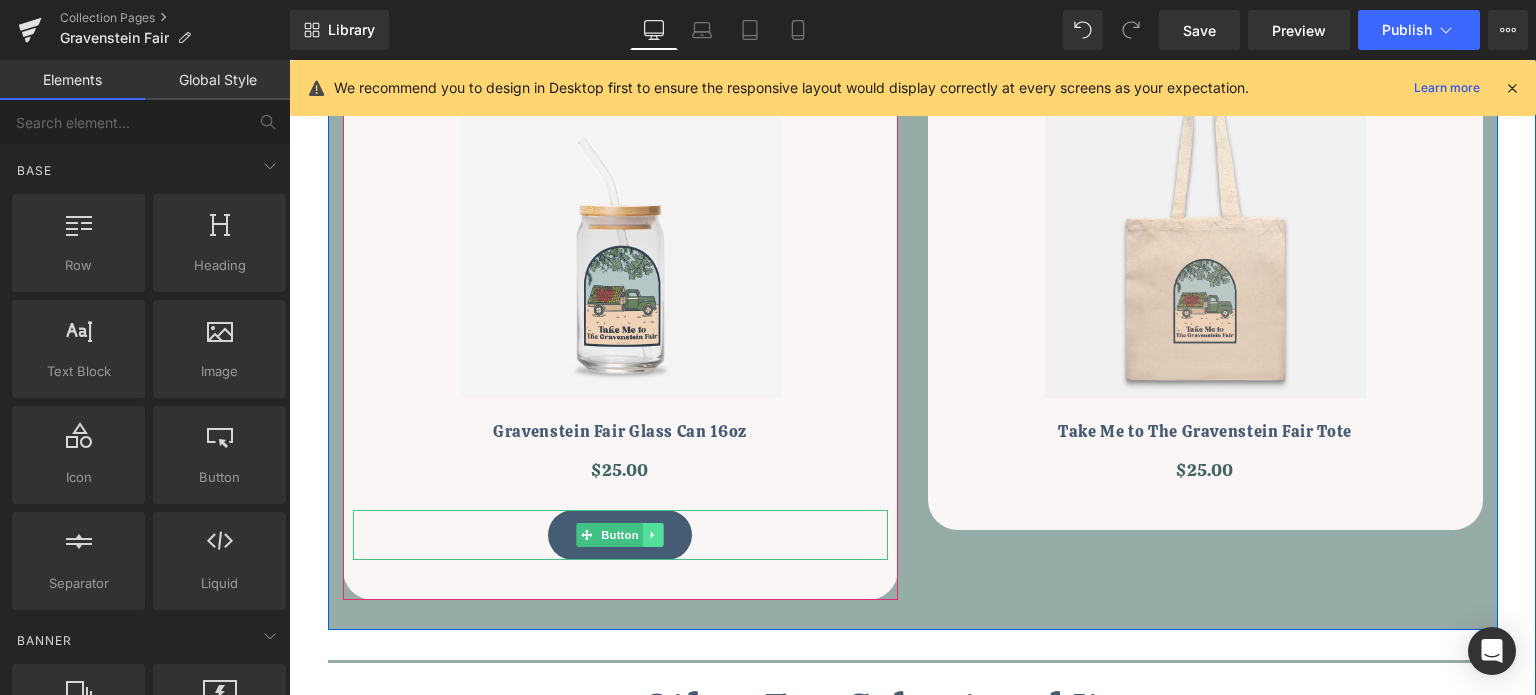 click 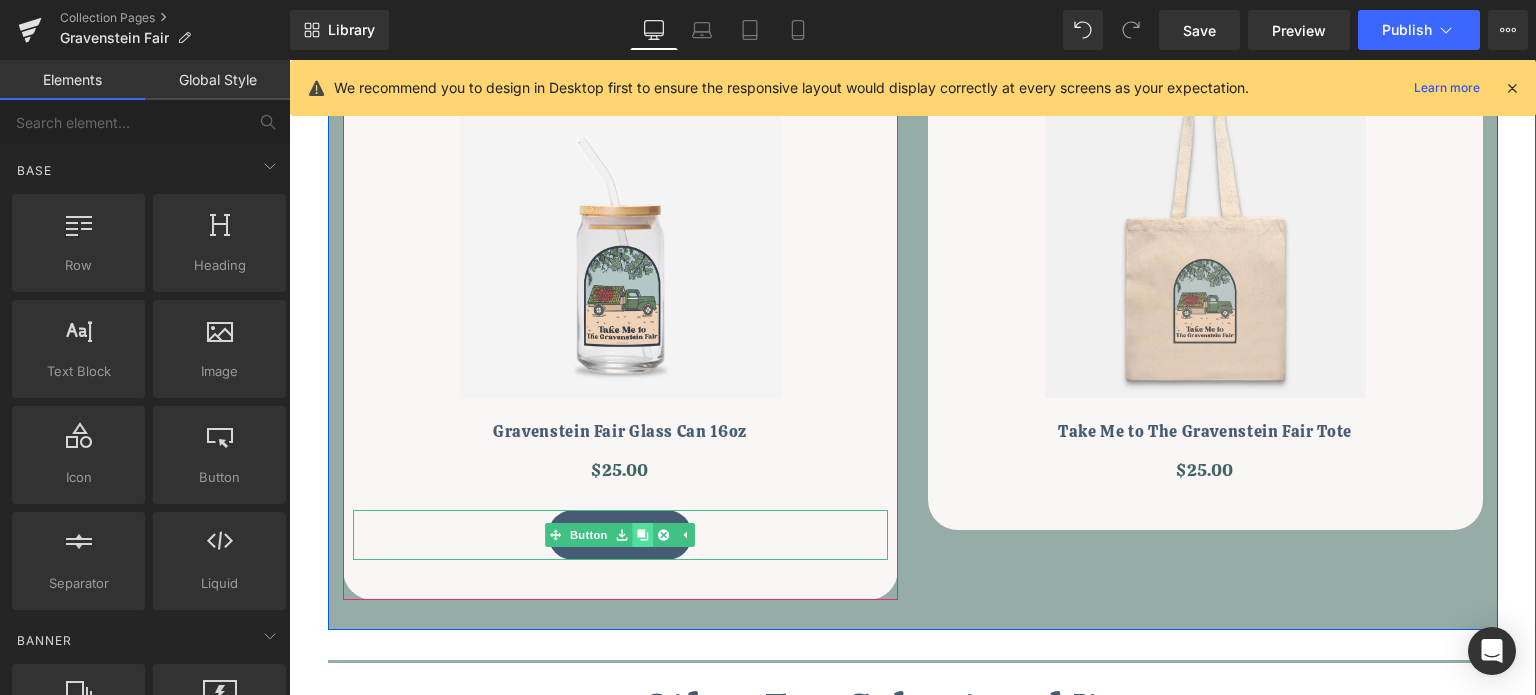 click 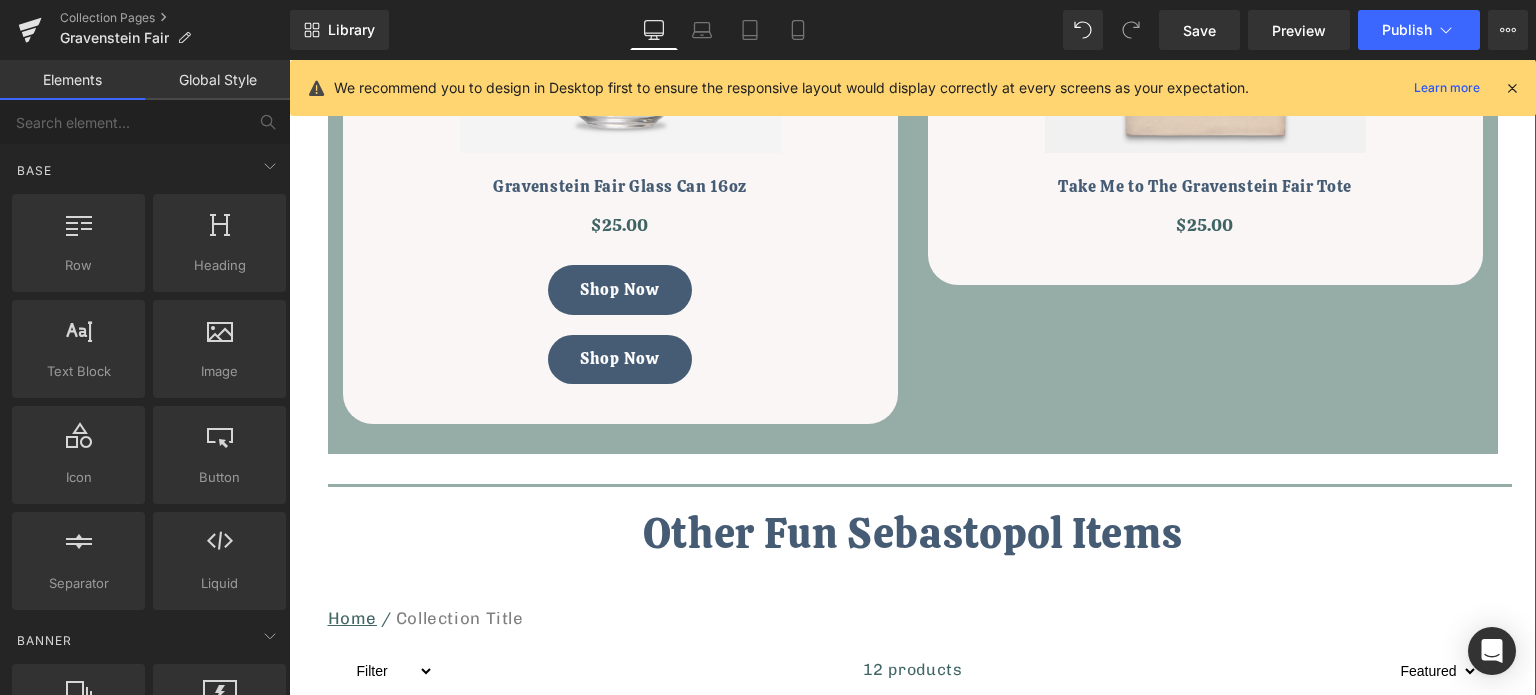 scroll, scrollTop: 1632, scrollLeft: 0, axis: vertical 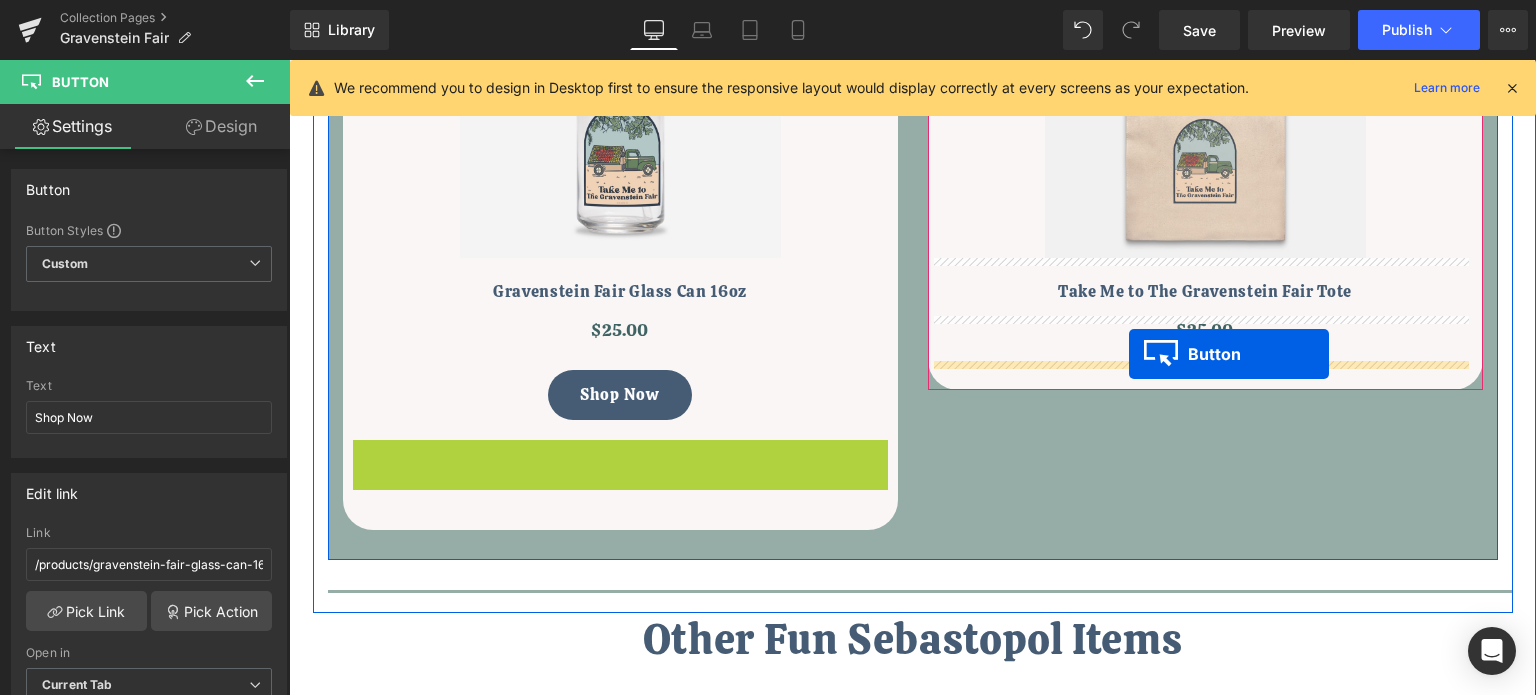 drag, startPoint x: 584, startPoint y: 463, endPoint x: 1129, endPoint y: 353, distance: 555.9901 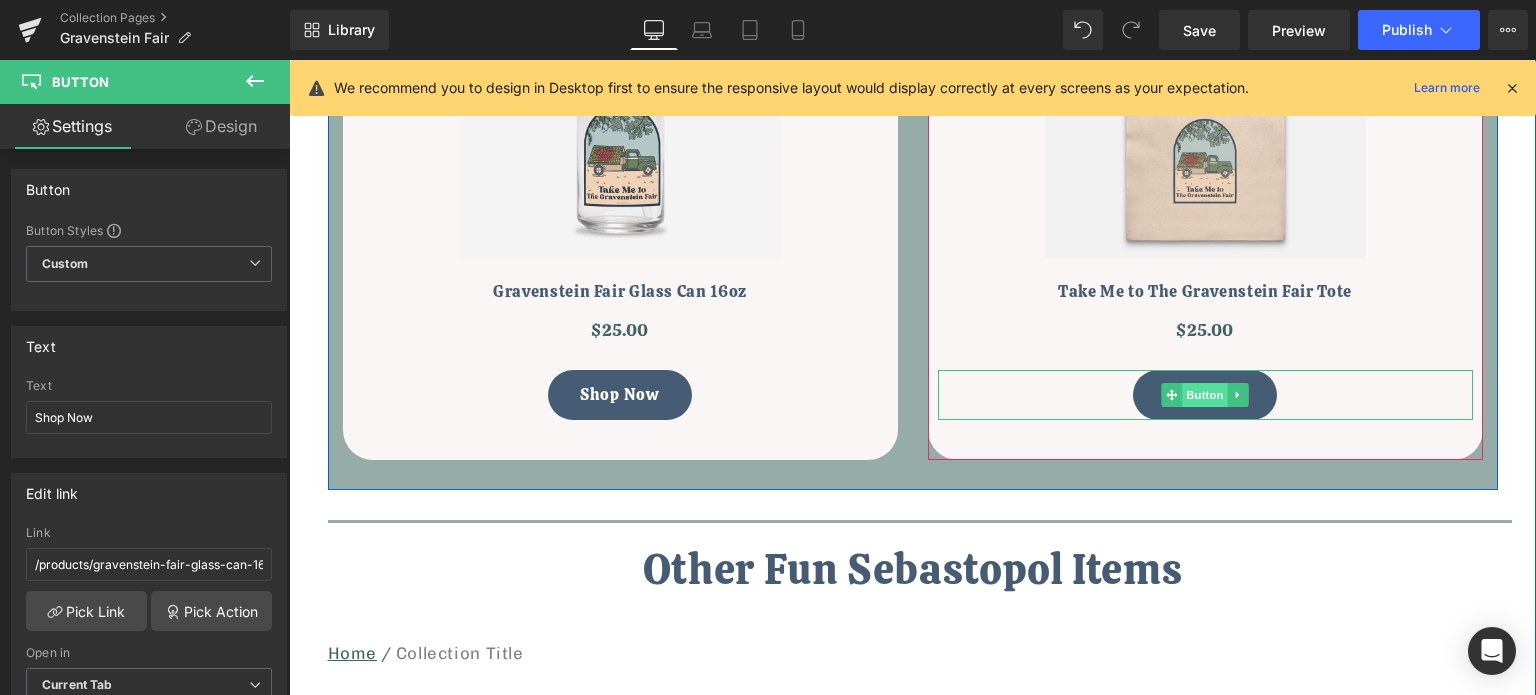 click on "Button" at bounding box center (1205, 395) 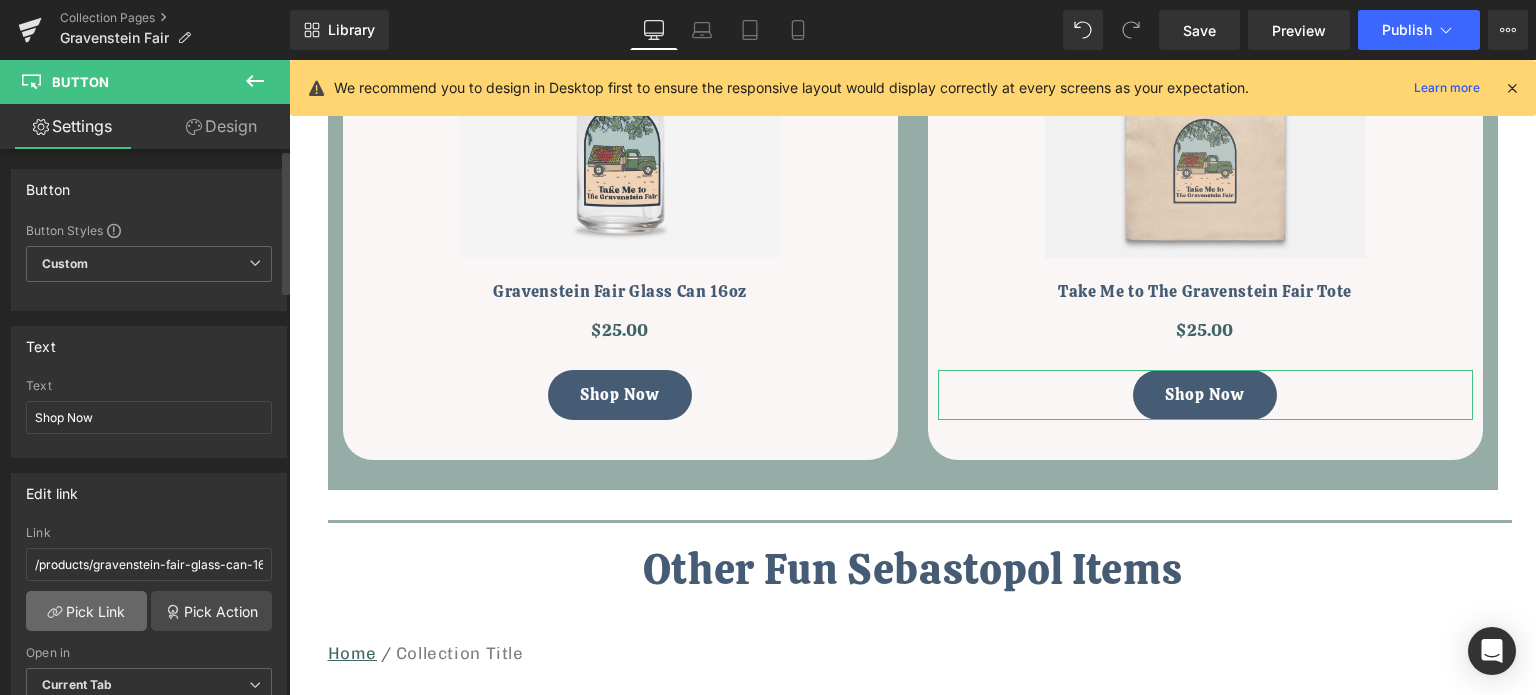 click on "Pick Link" at bounding box center (86, 611) 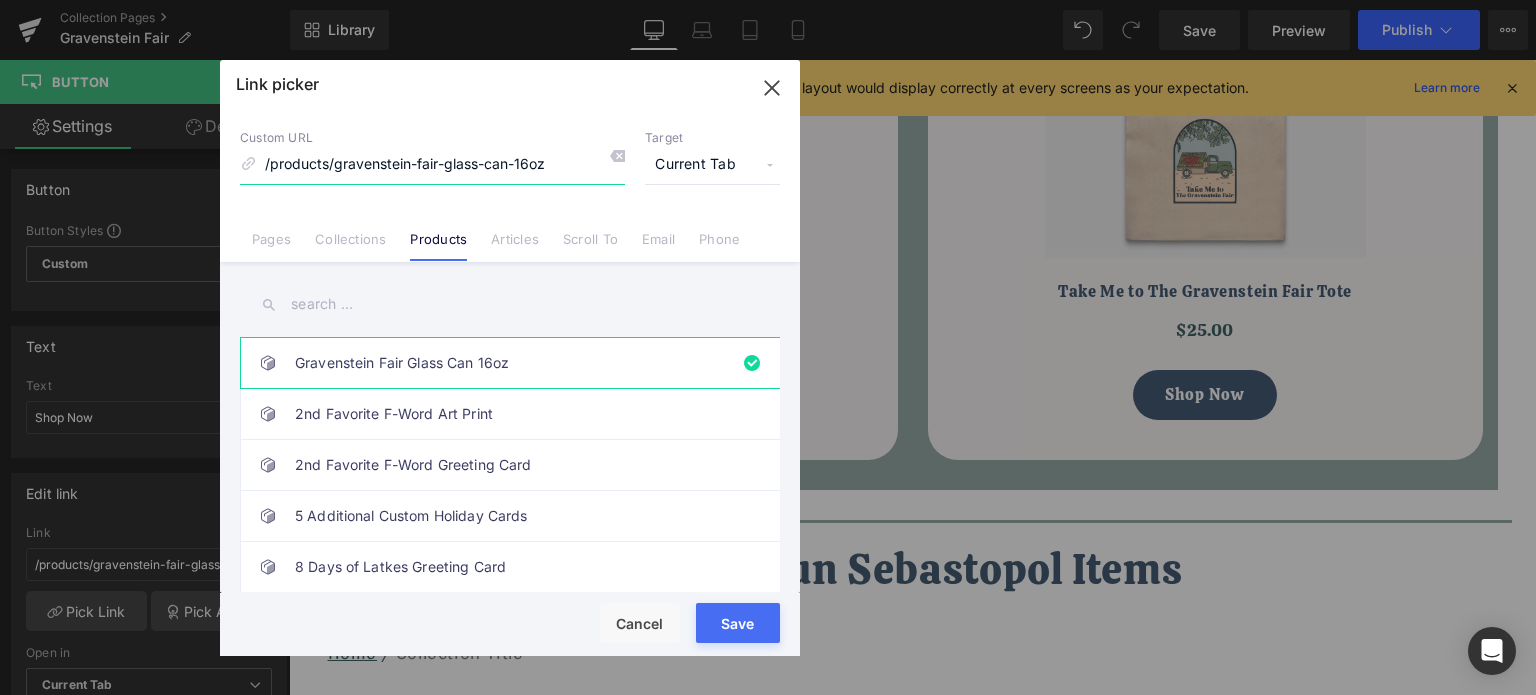 drag, startPoint x: 555, startPoint y: 165, endPoint x: 448, endPoint y: 178, distance: 107.78683 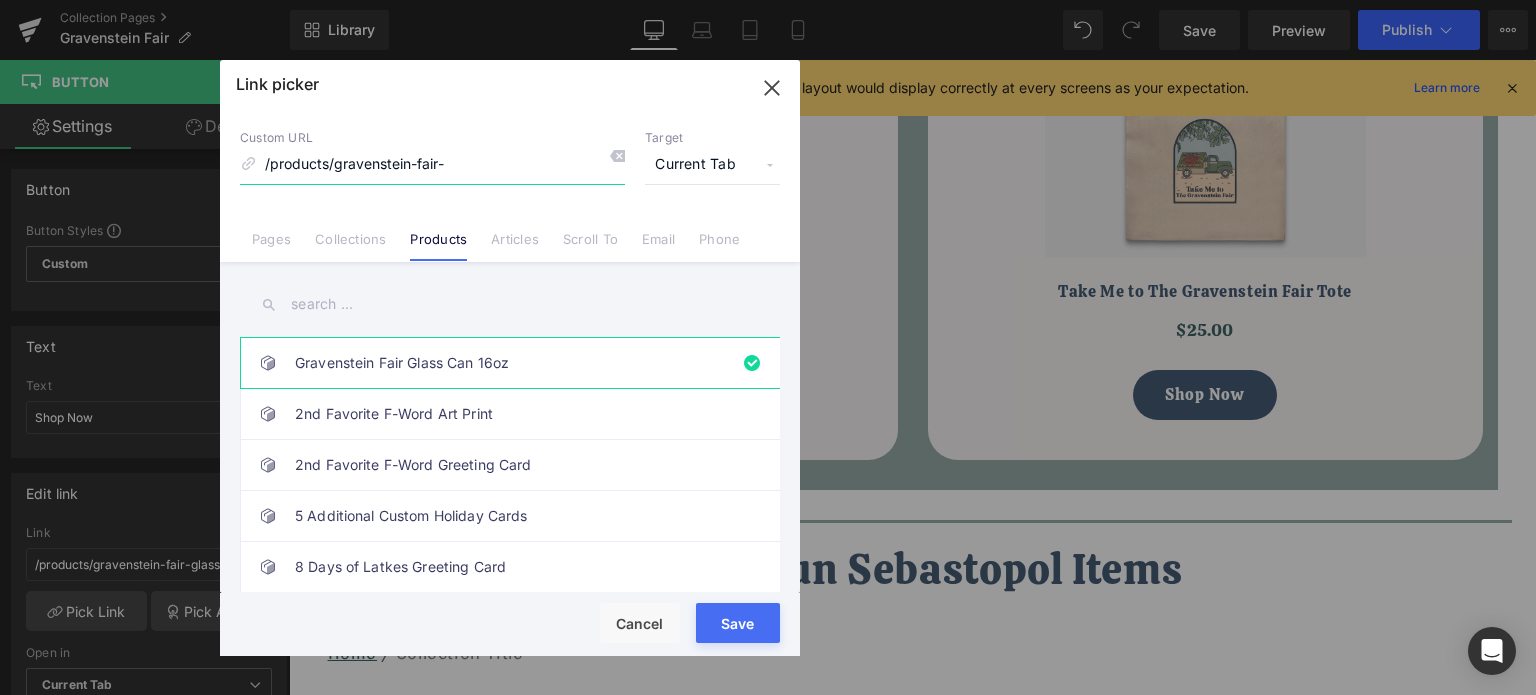 type on "/products/gravenstein-fair-" 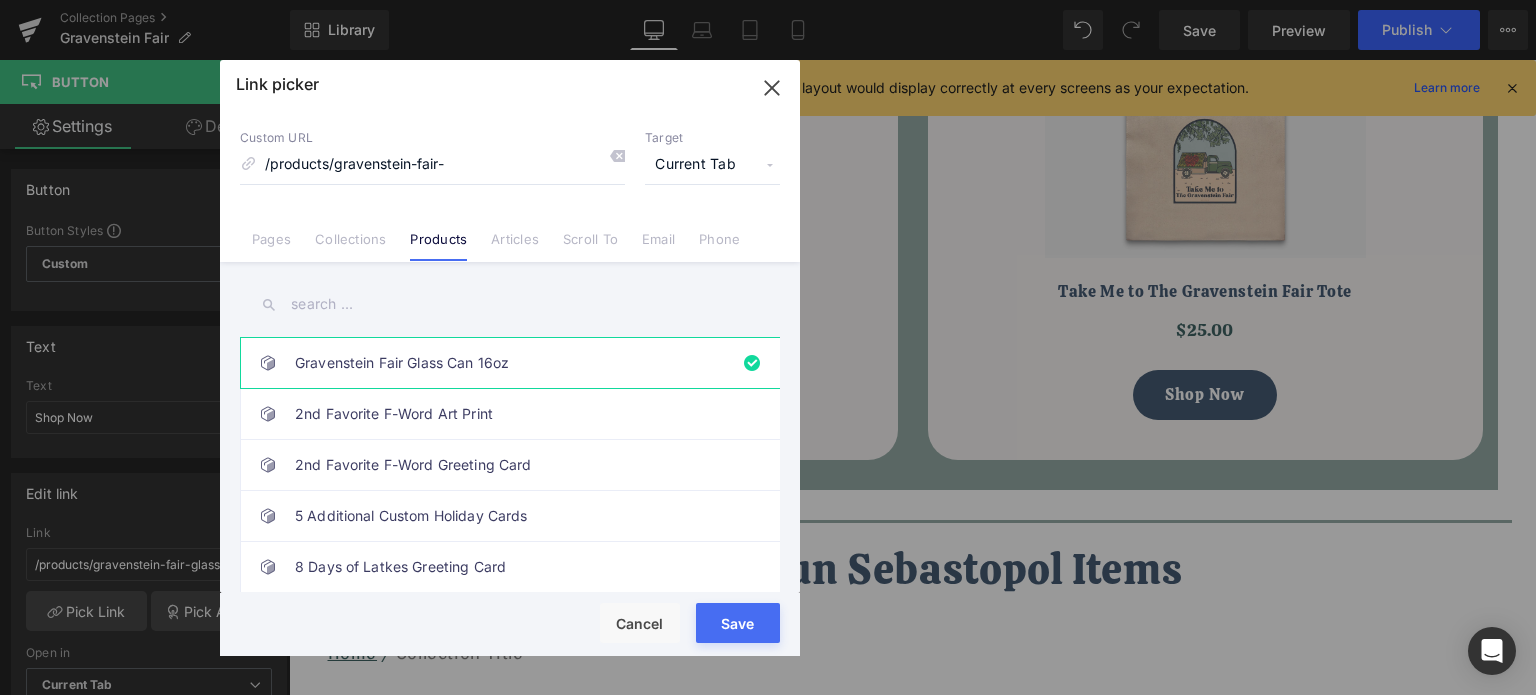 click at bounding box center [510, 304] 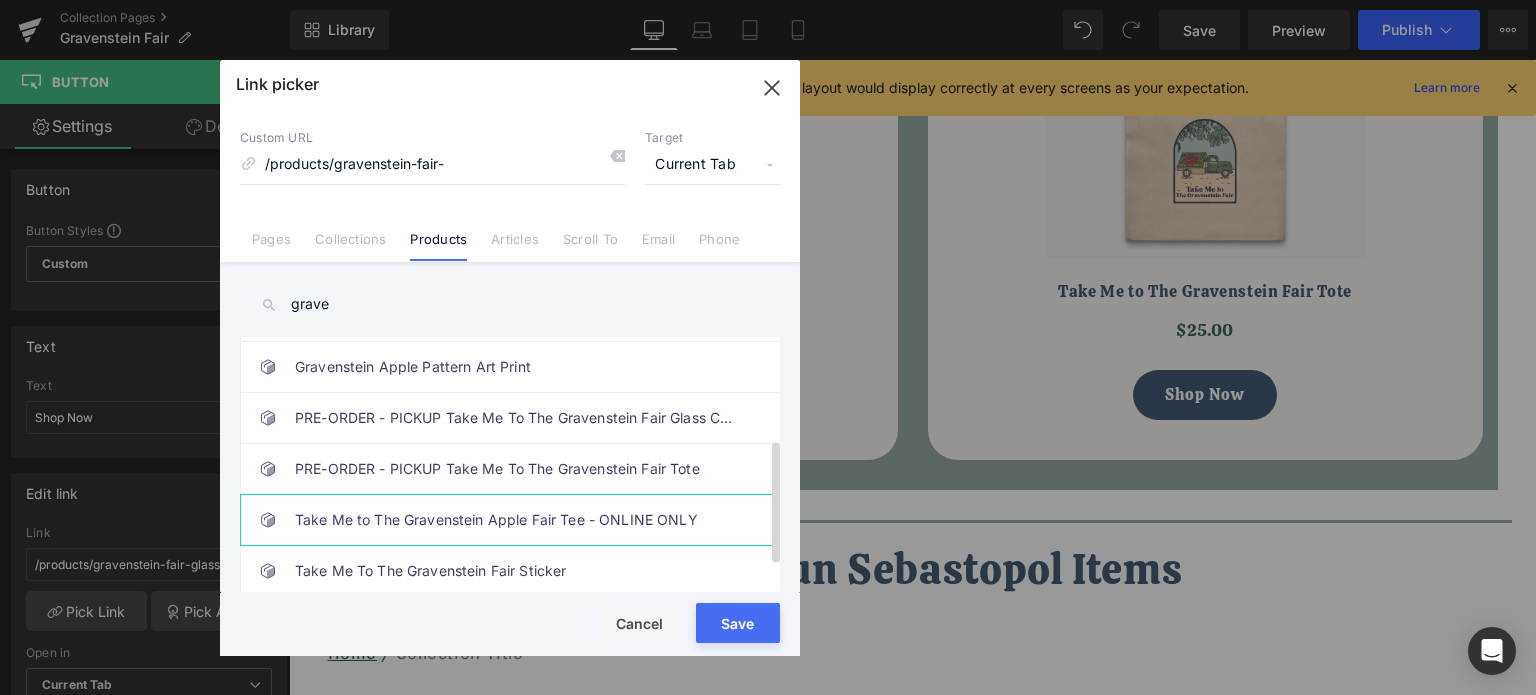 scroll, scrollTop: 260, scrollLeft: 0, axis: vertical 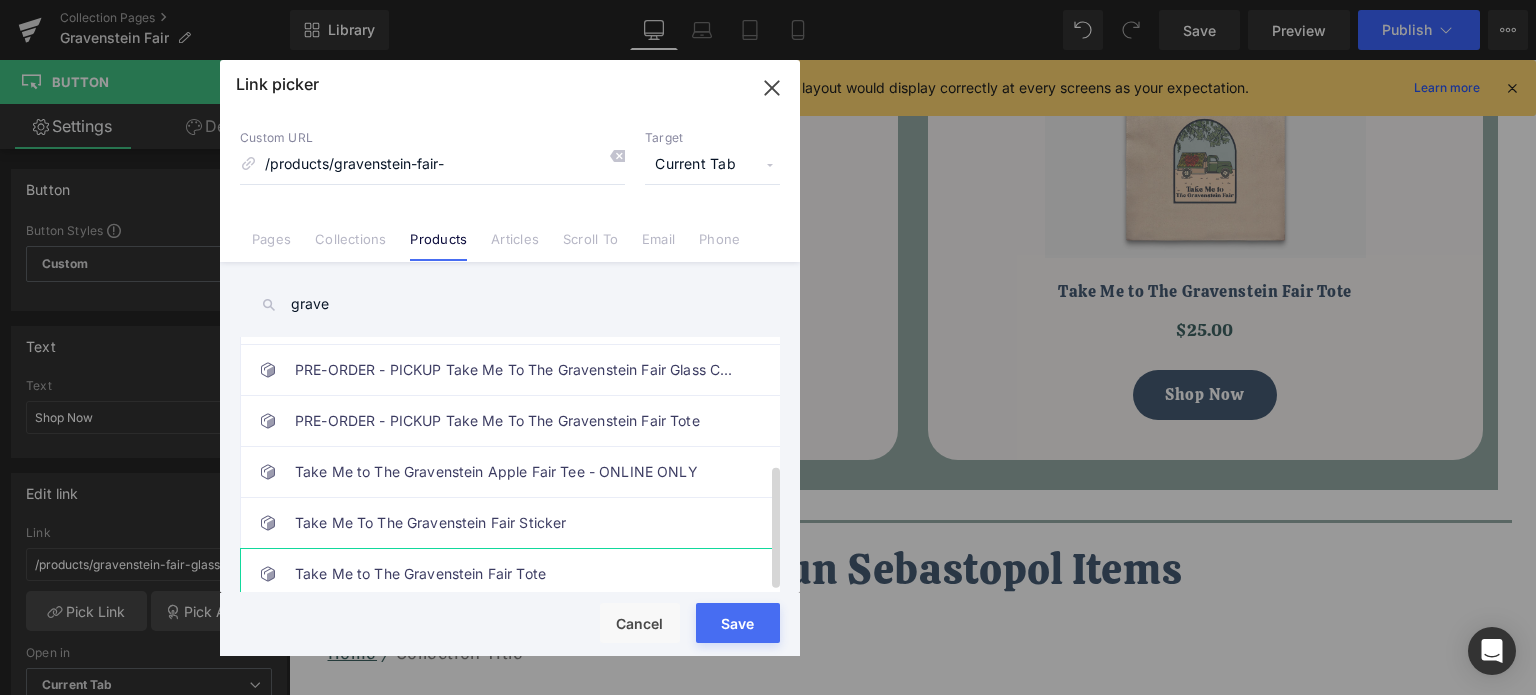 type on "grave" 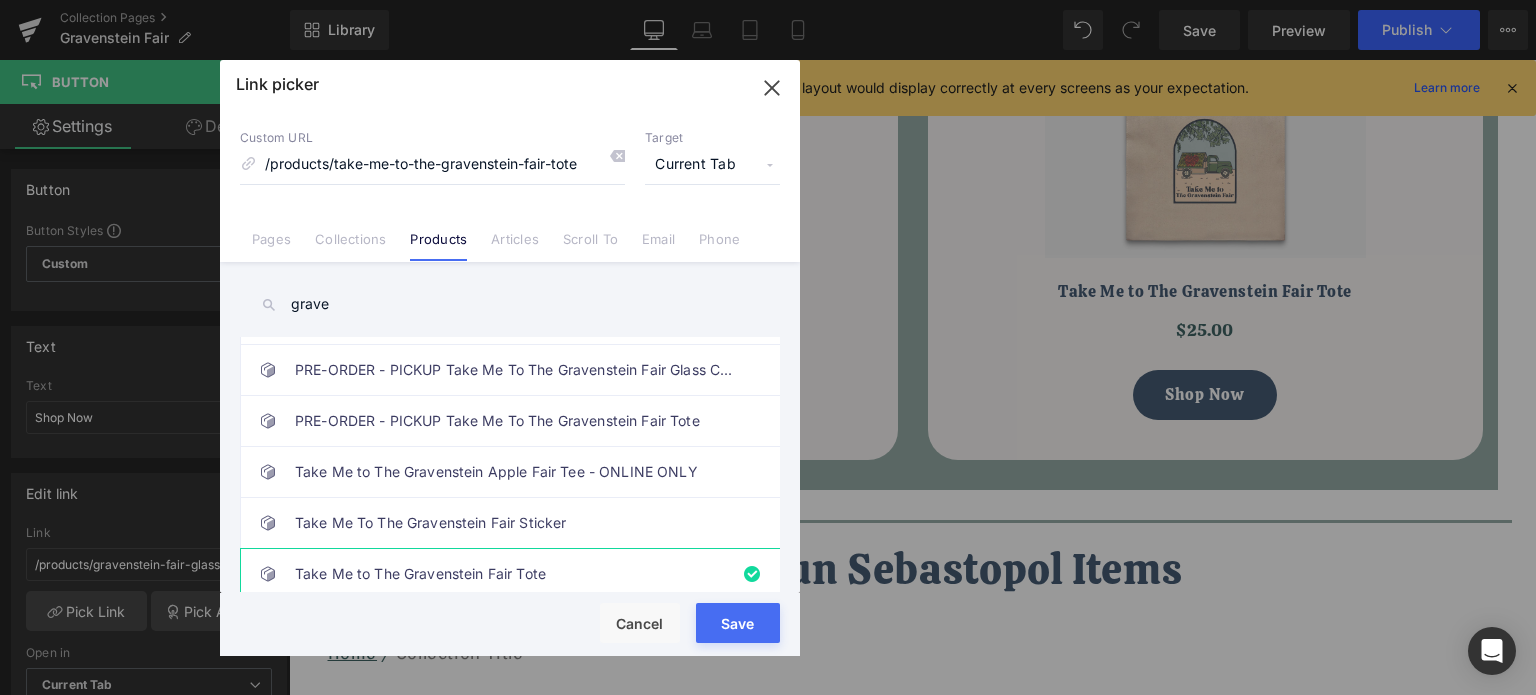 click on "Loading Product Data" at bounding box center (768, 616) 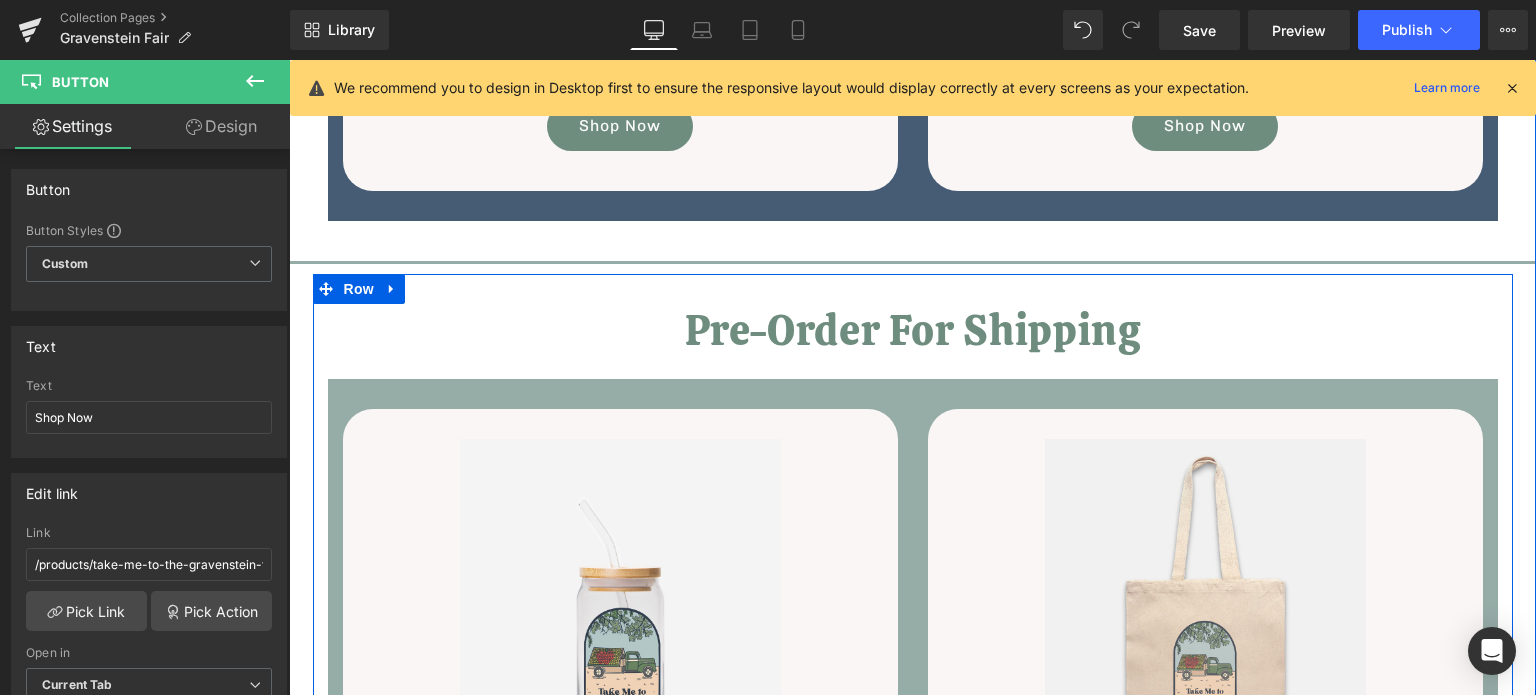 scroll, scrollTop: 1132, scrollLeft: 0, axis: vertical 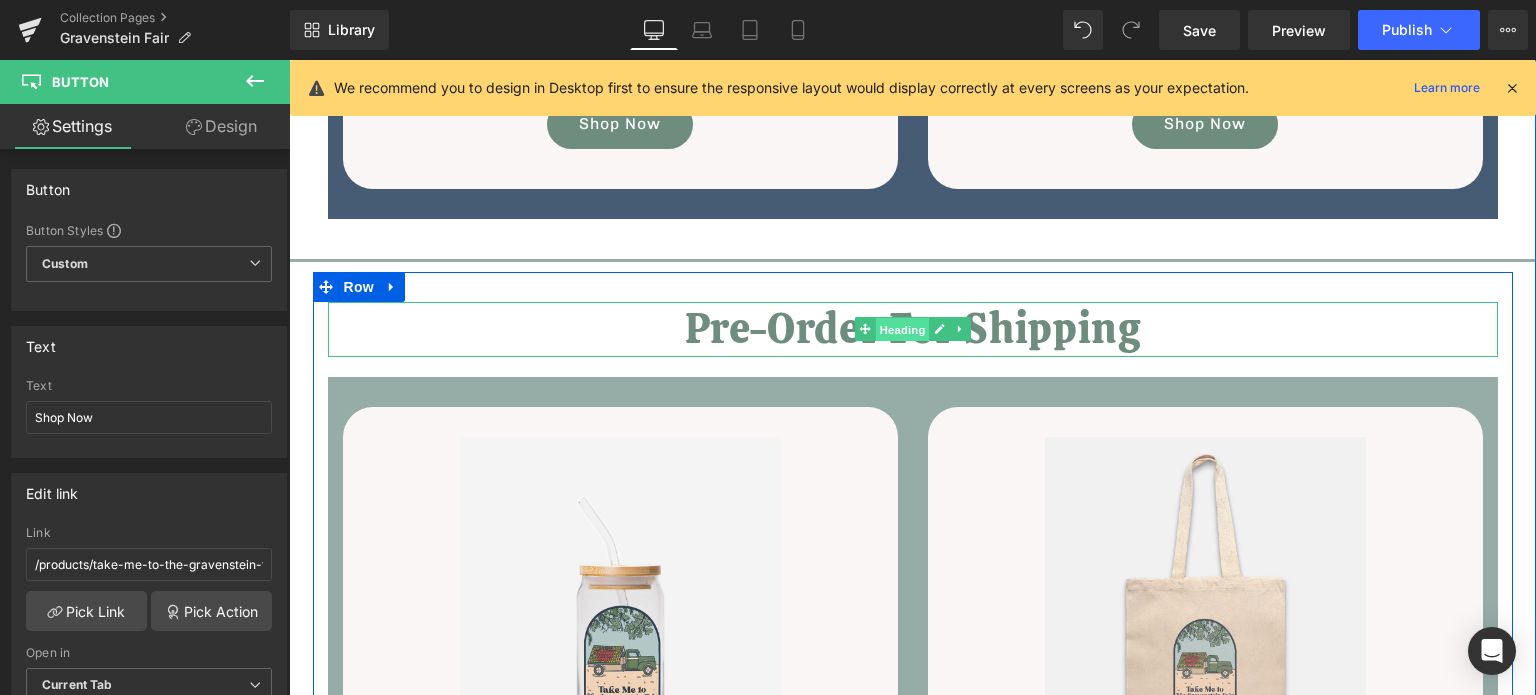 click on "Heading" at bounding box center (902, 330) 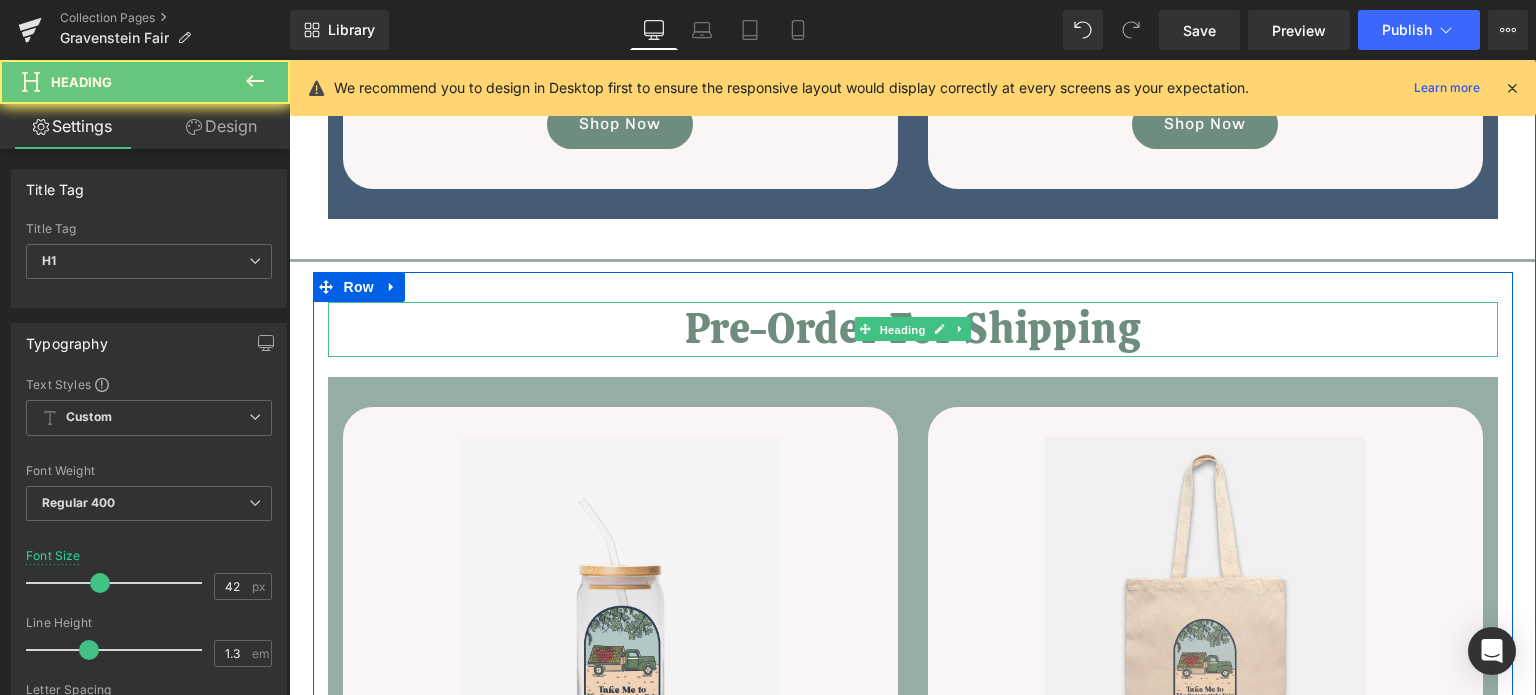 click on "Pre-Order For Shipping" at bounding box center (913, 329) 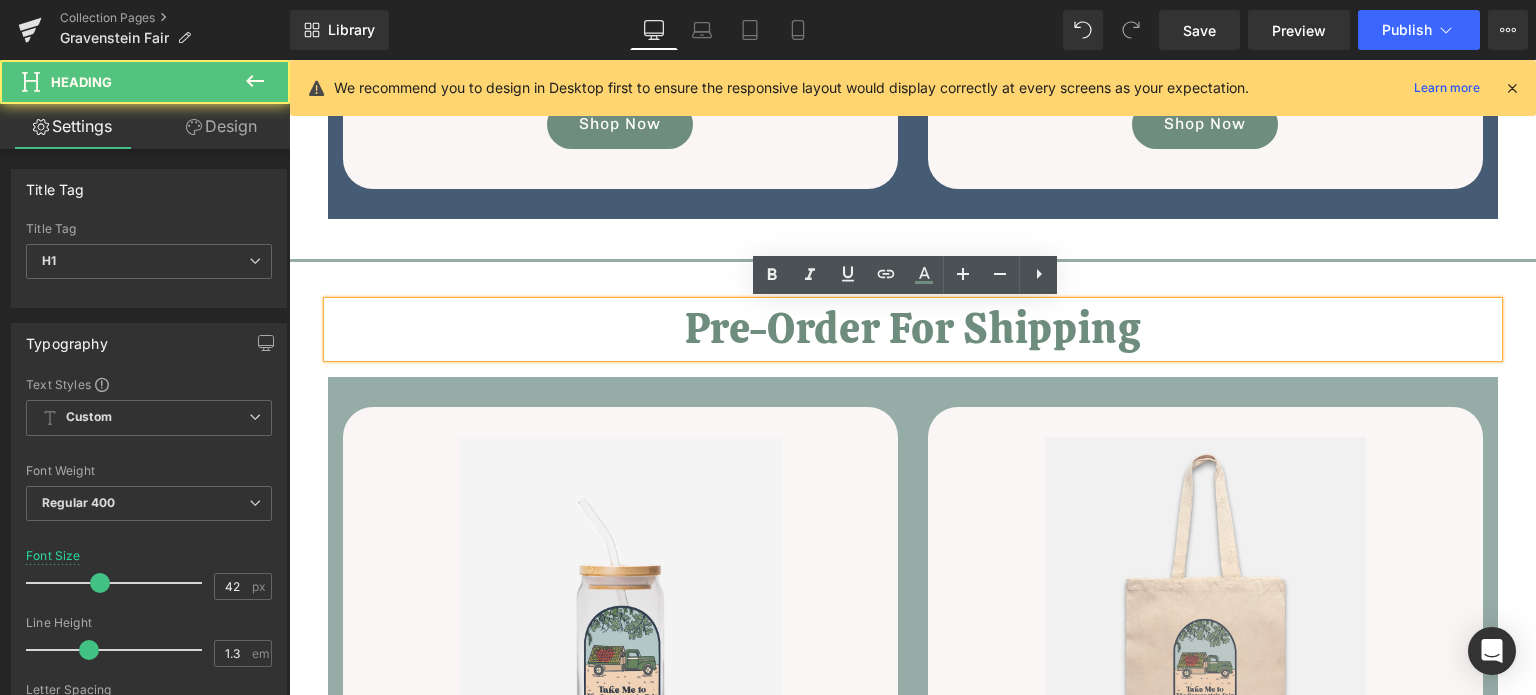 click on "Pre-Order For Shipping" at bounding box center [913, 329] 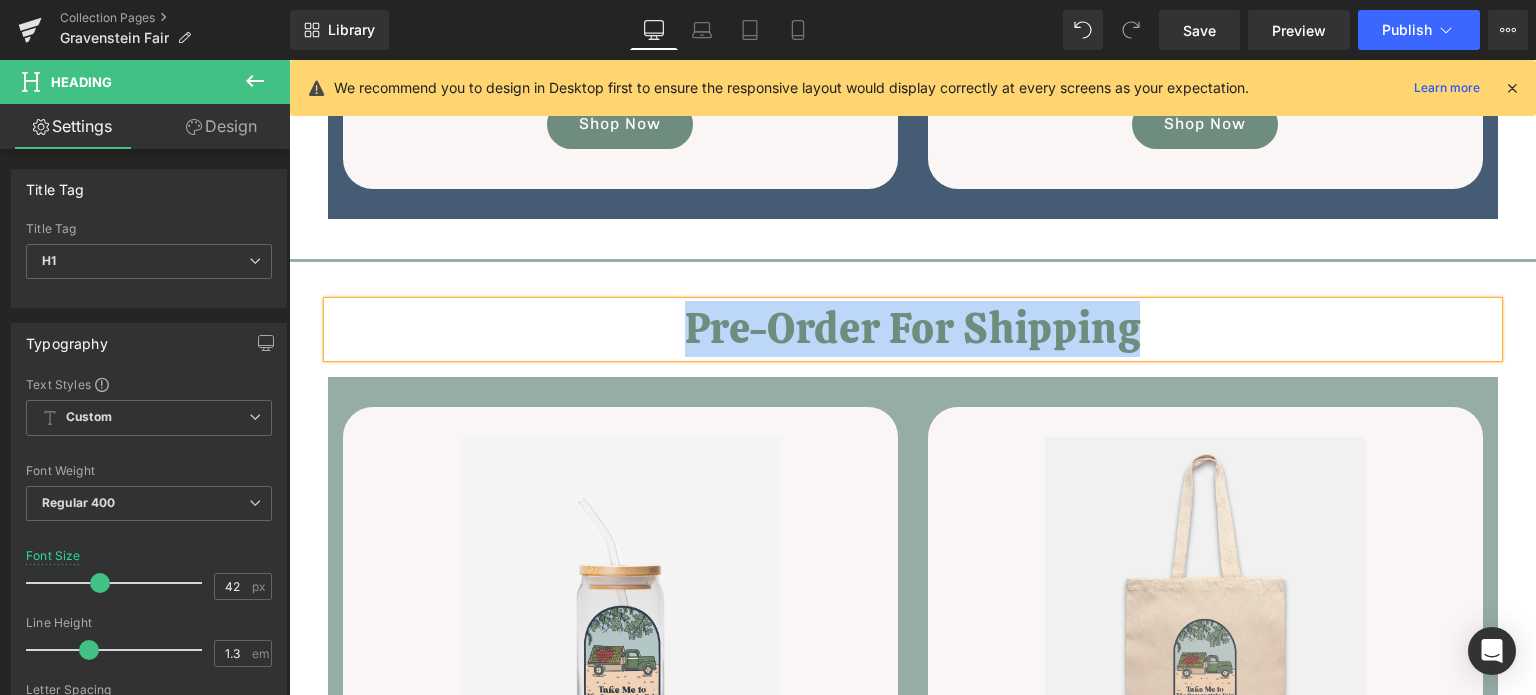 type 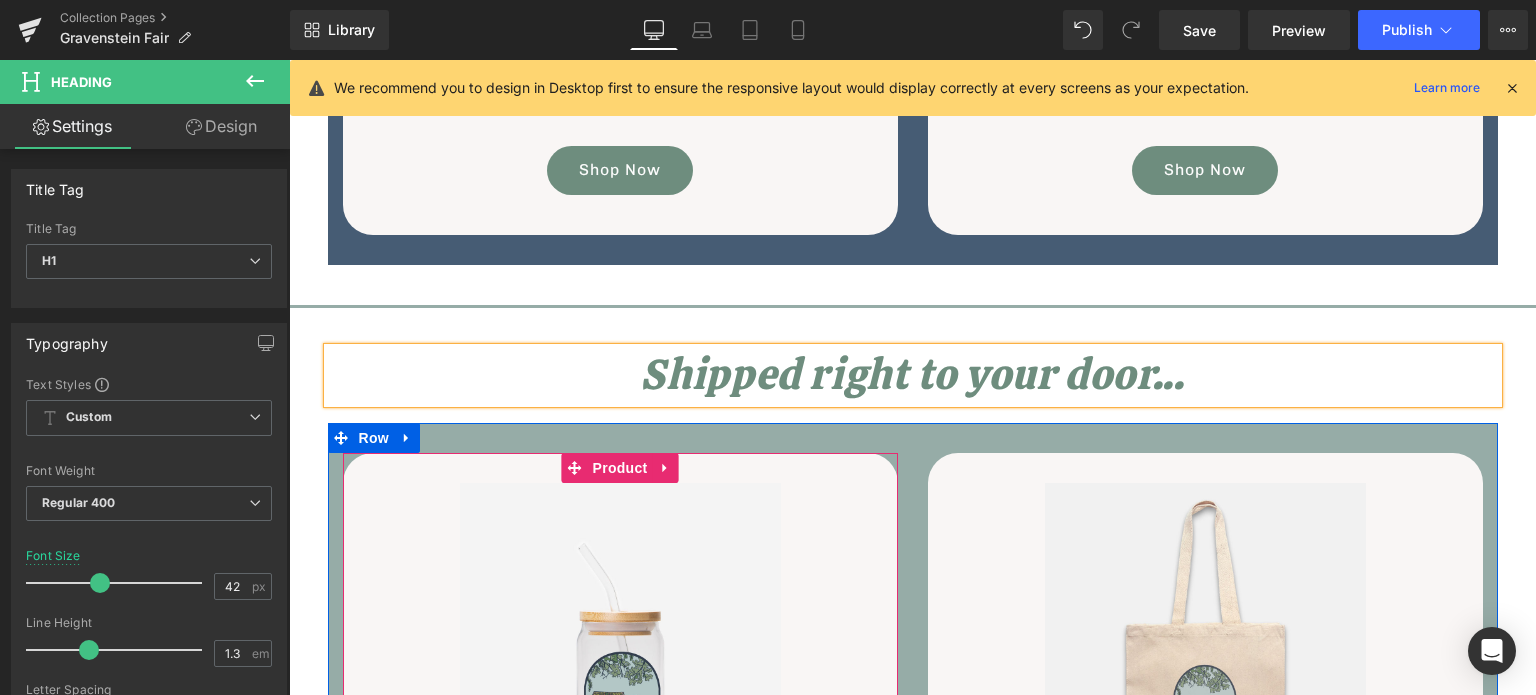scroll, scrollTop: 1032, scrollLeft: 0, axis: vertical 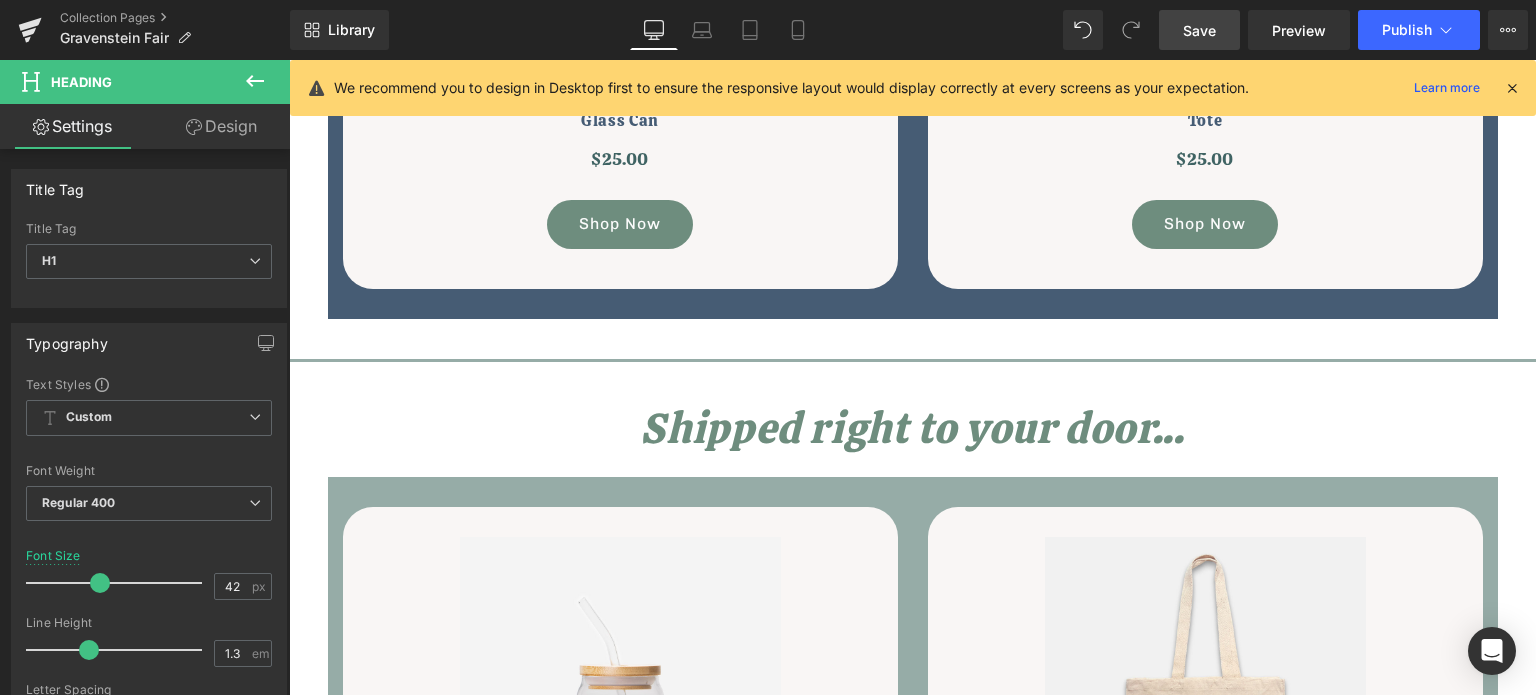 click on "Save" at bounding box center [1199, 30] 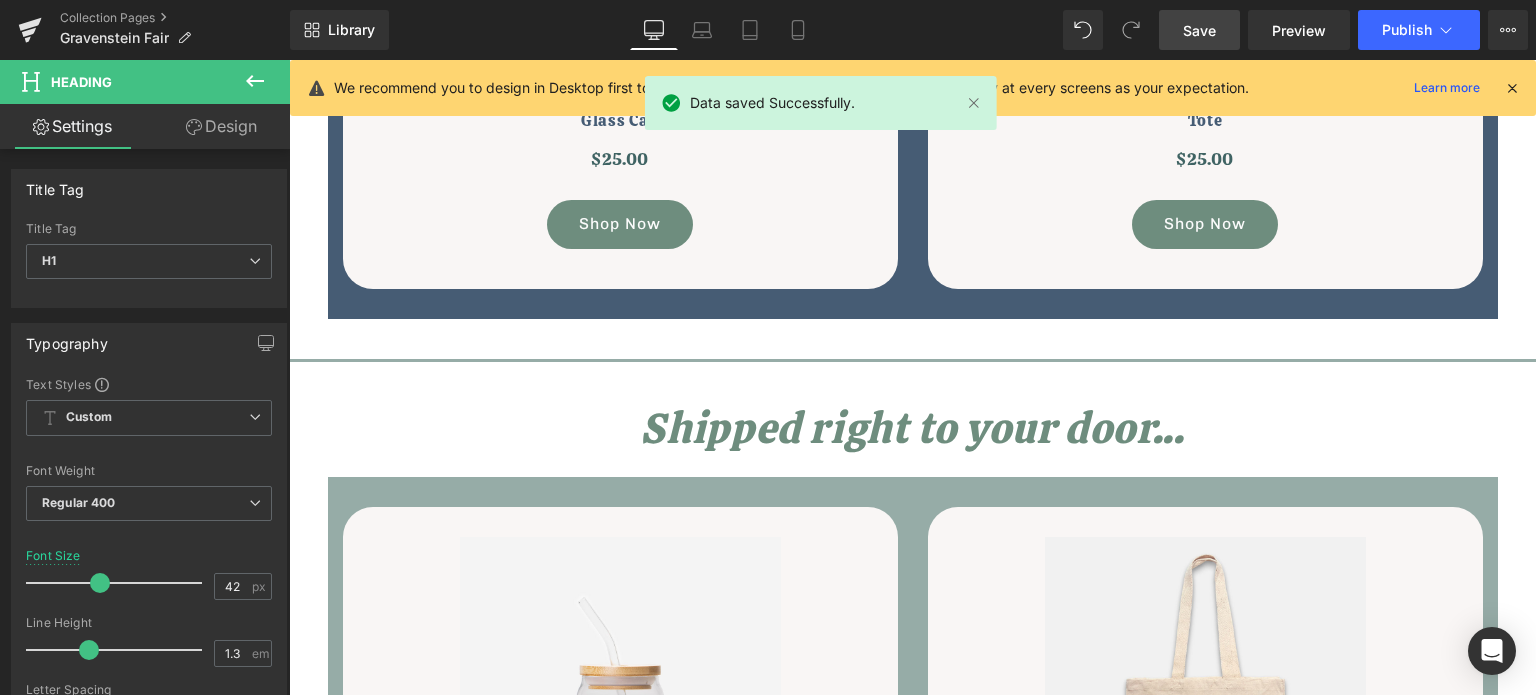 click 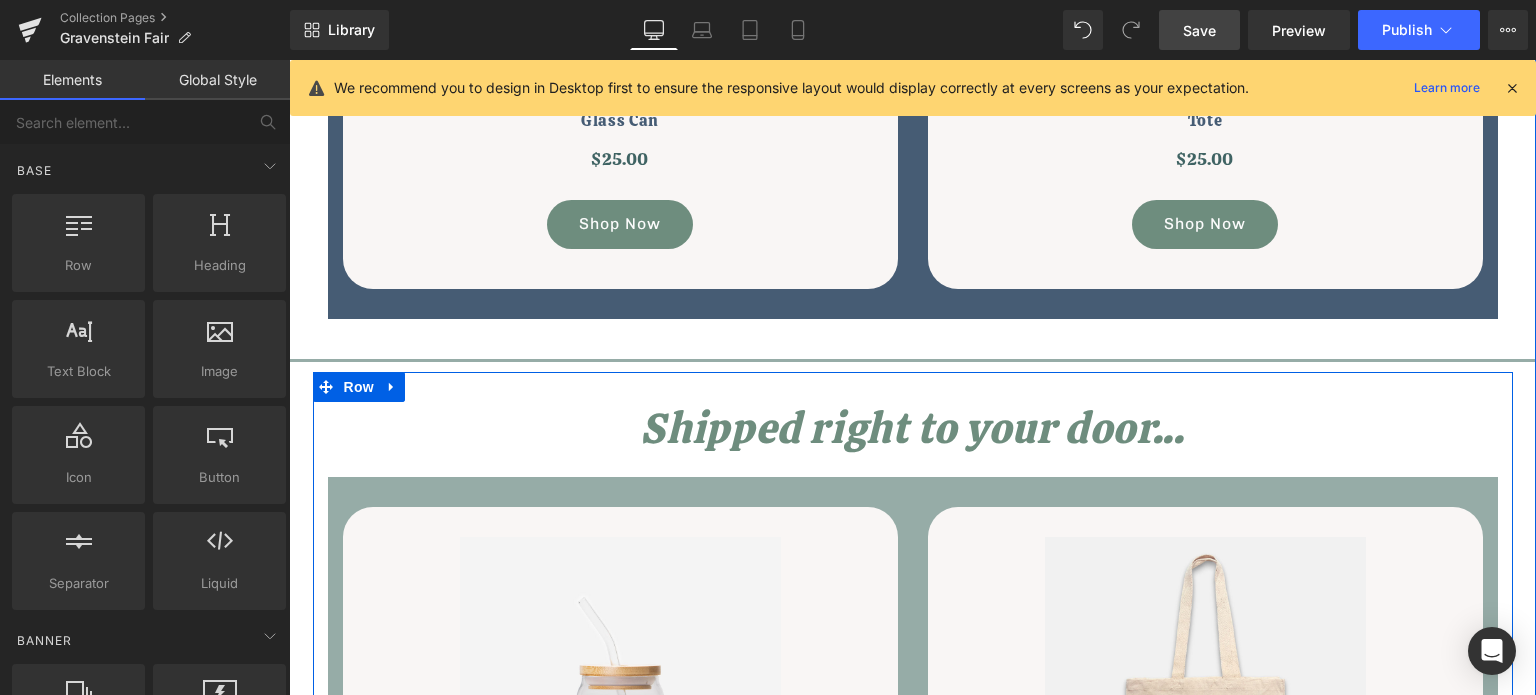 click on "Shipped right to your door... Heading
Sale Off
(P) Image
Gravenstein Fair Glass Can 16oz
(P) Title
$0
$25.00
(P) Price Shop Now Button
Product
Sale Off
(P) Image" at bounding box center (913, 767) 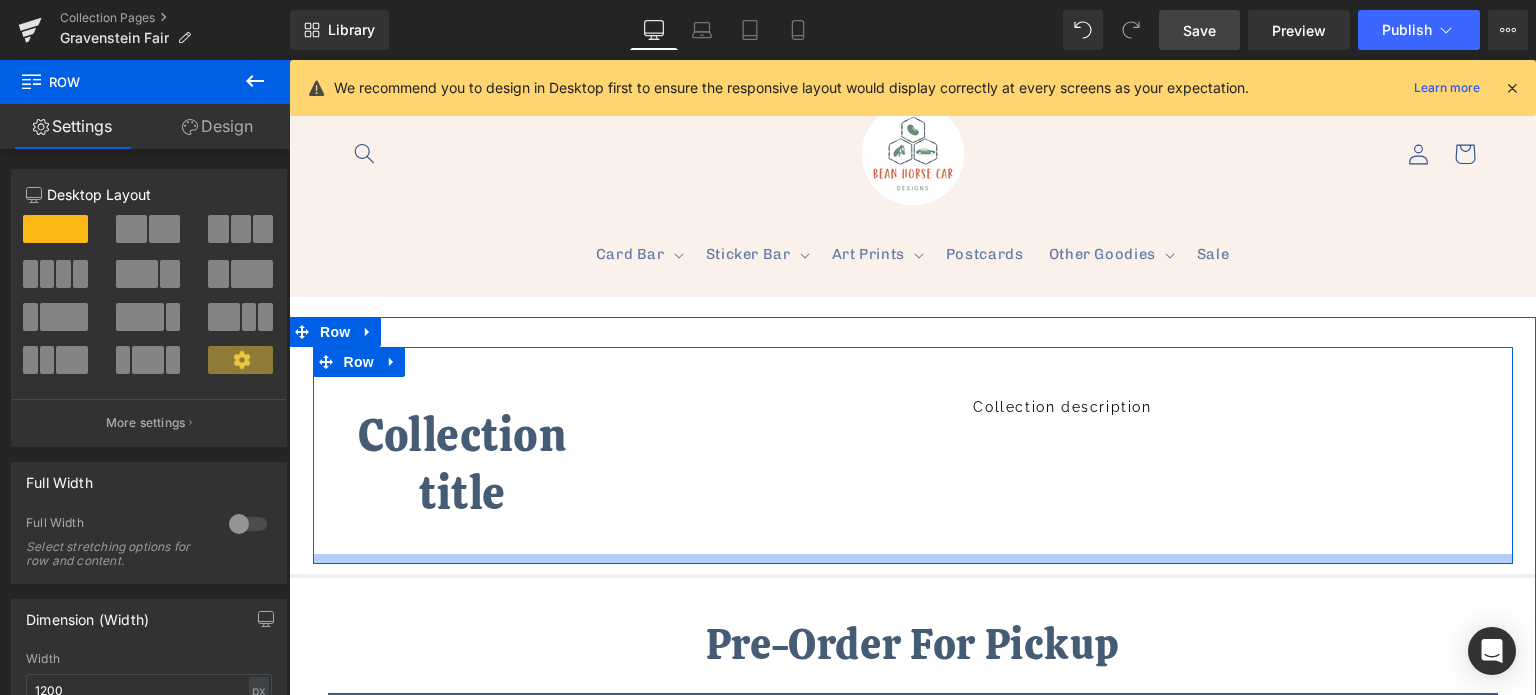 scroll, scrollTop: 0, scrollLeft: 0, axis: both 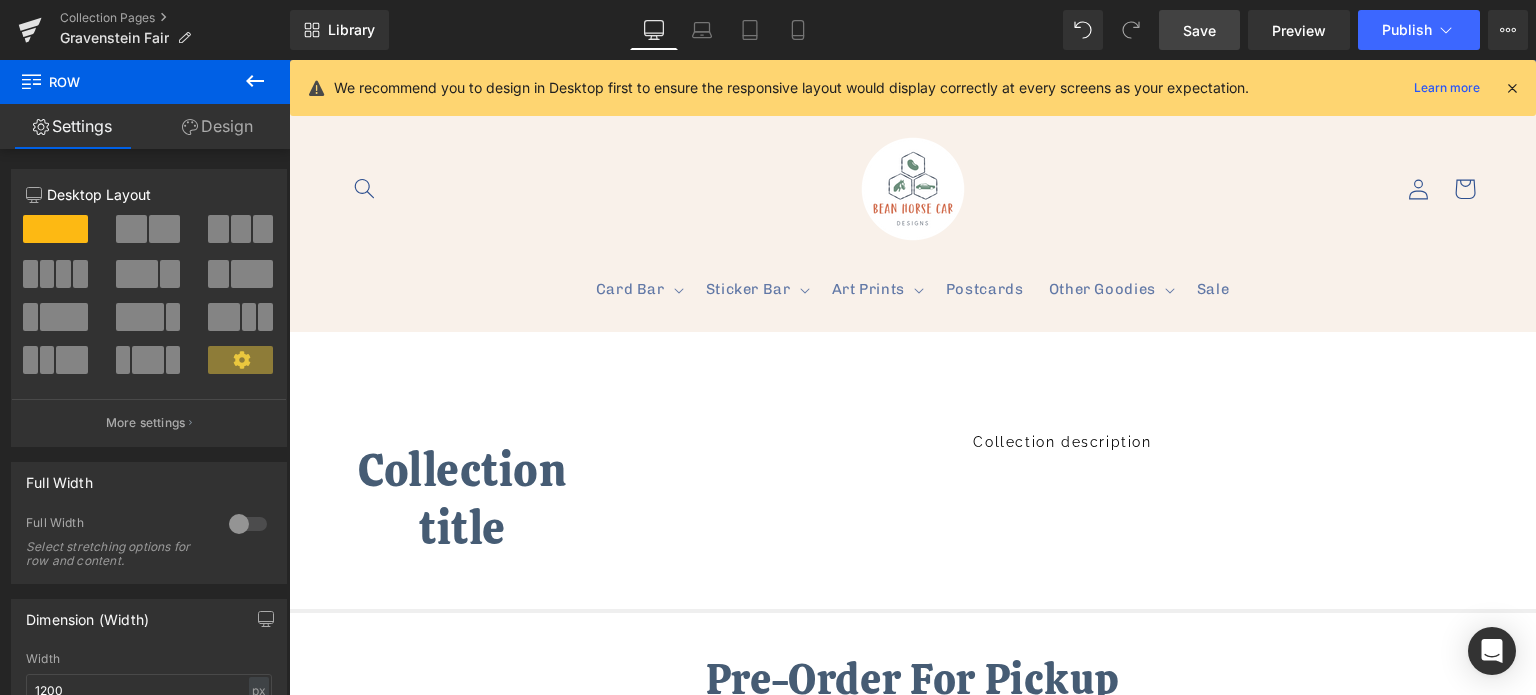 click on "Save" at bounding box center (1199, 30) 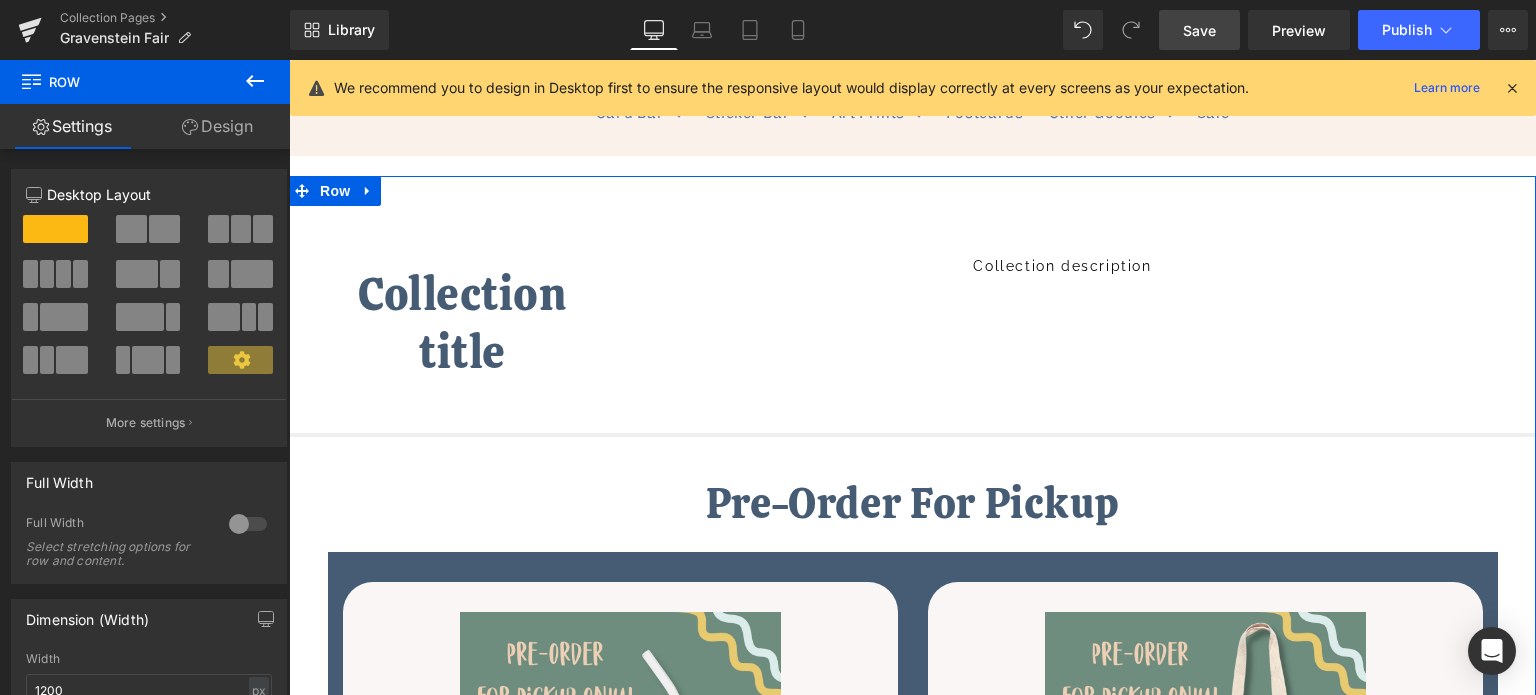 scroll, scrollTop: 0, scrollLeft: 0, axis: both 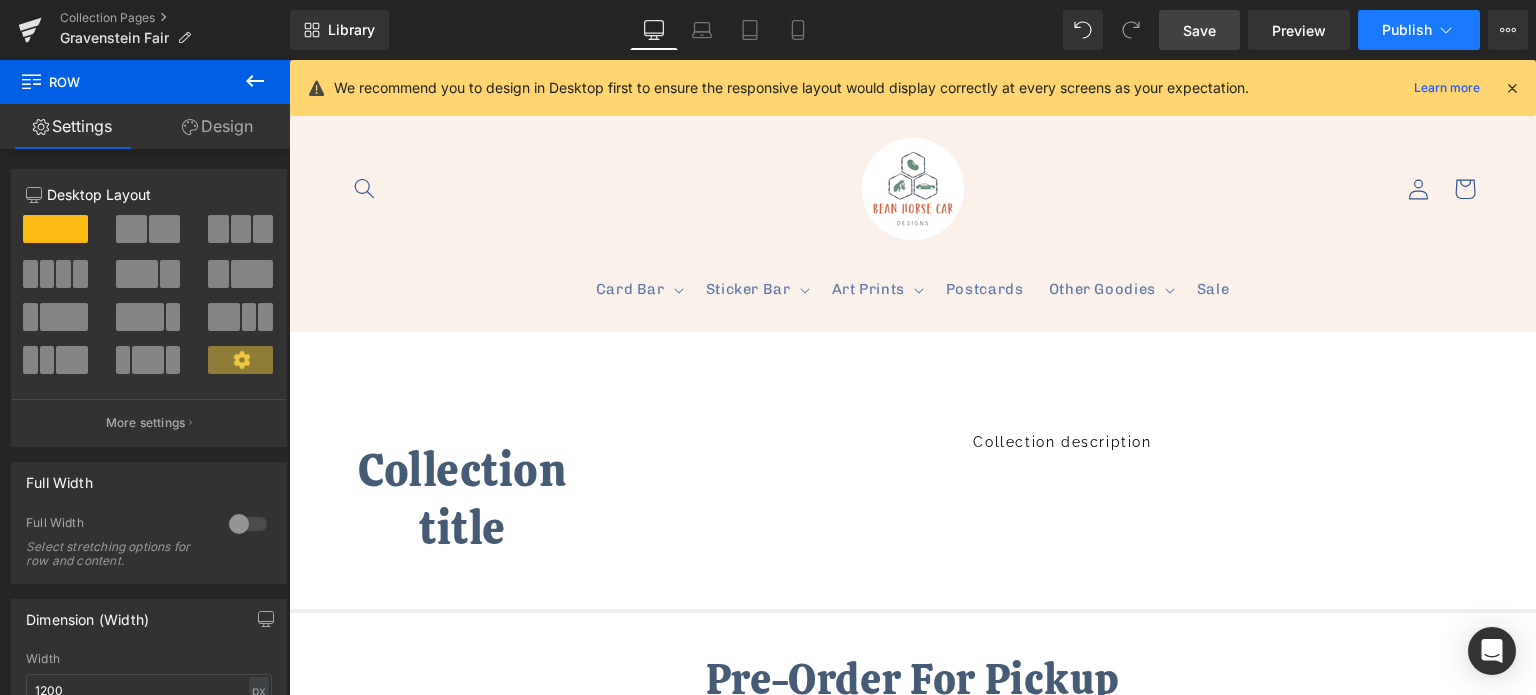 click on "Publish" at bounding box center (1407, 30) 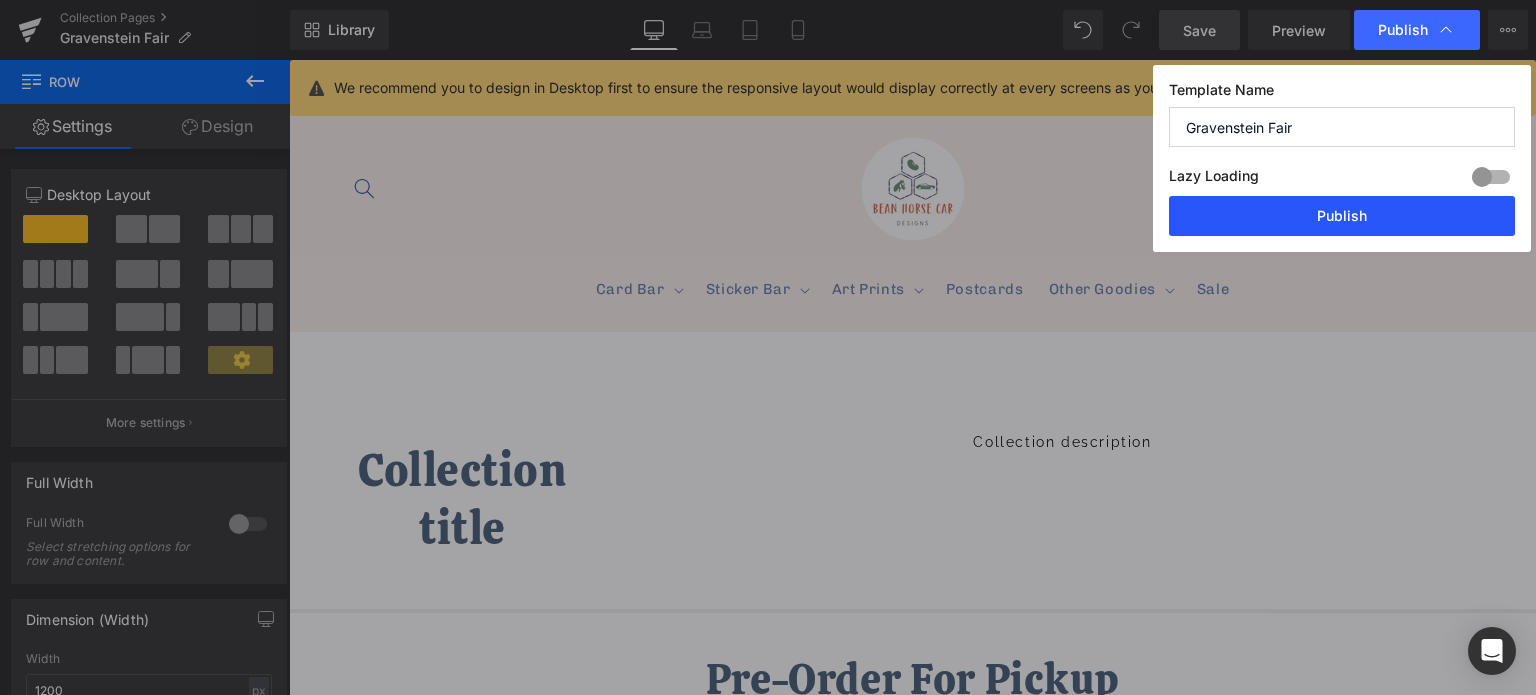 click on "Publish" at bounding box center (1342, 216) 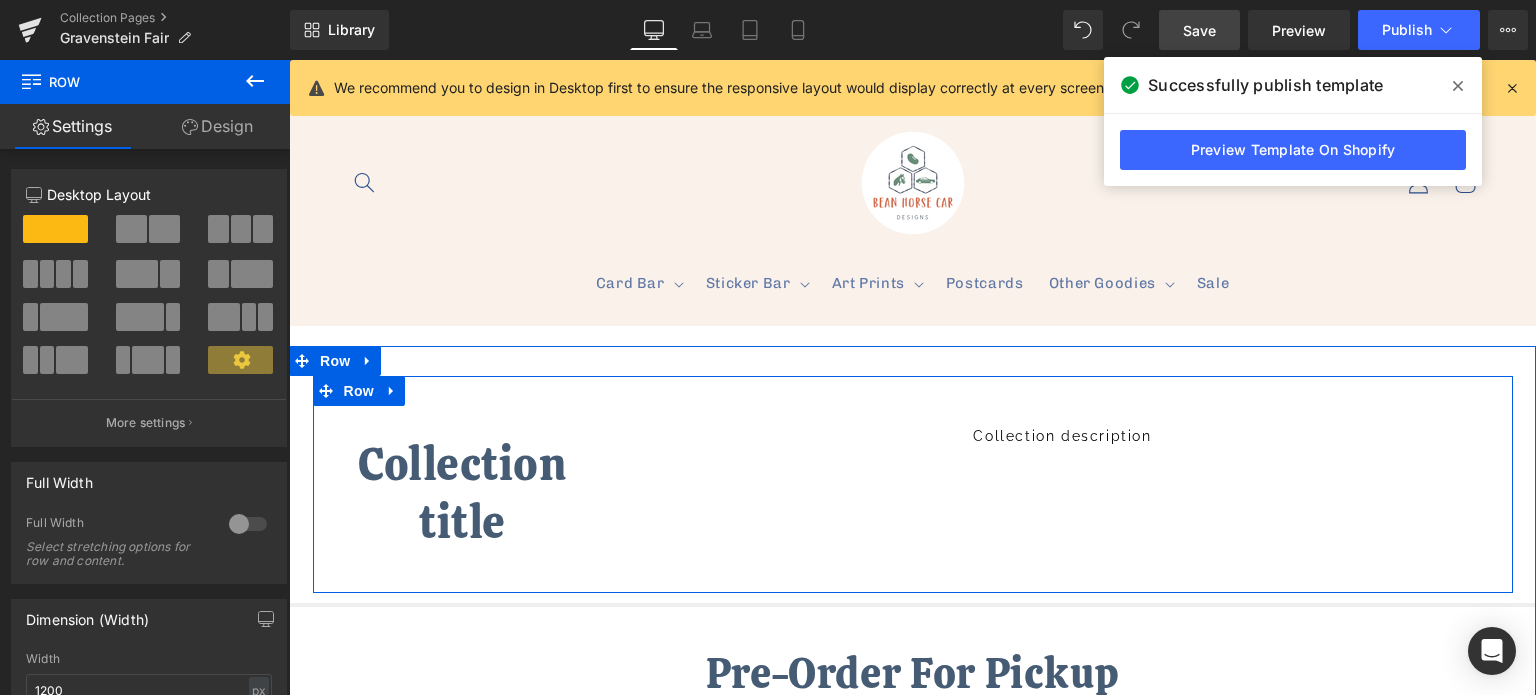 scroll, scrollTop: 0, scrollLeft: 0, axis: both 